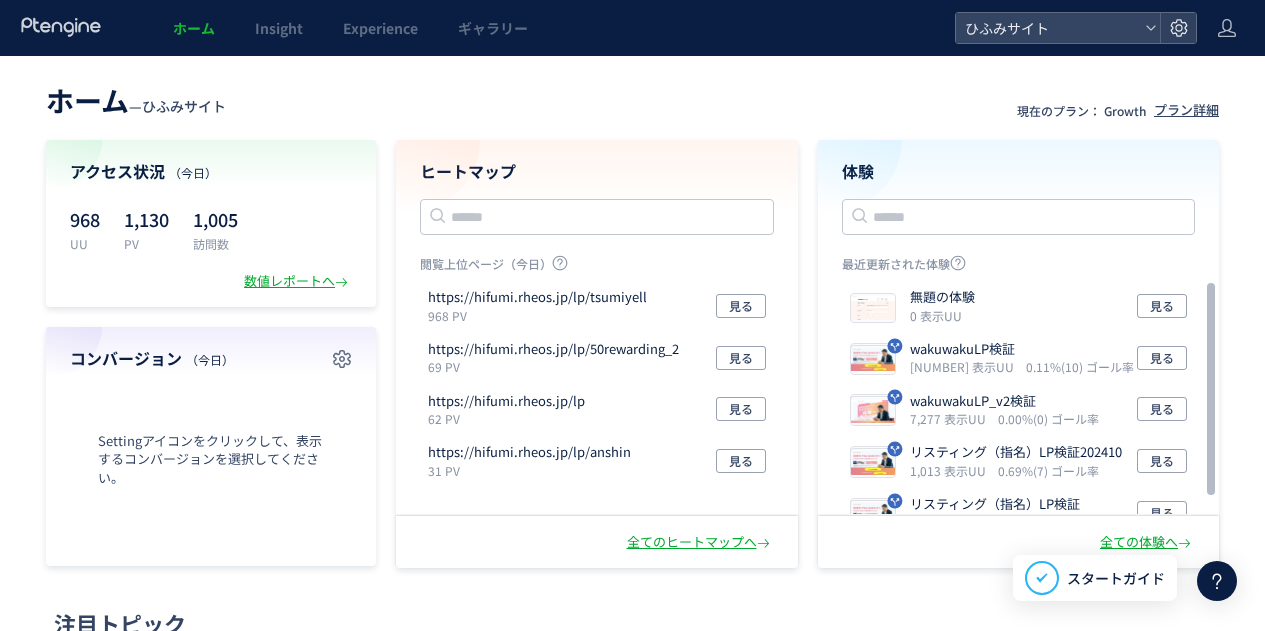 scroll, scrollTop: 0, scrollLeft: 0, axis: both 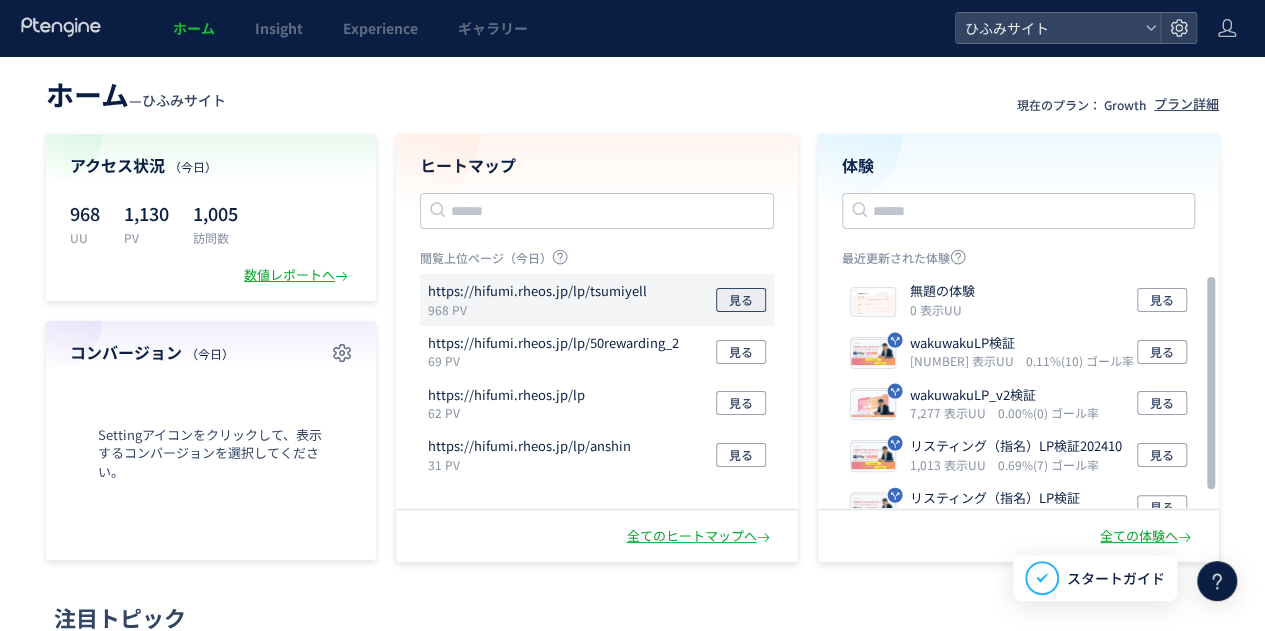 click on "見る" at bounding box center (741, 300) 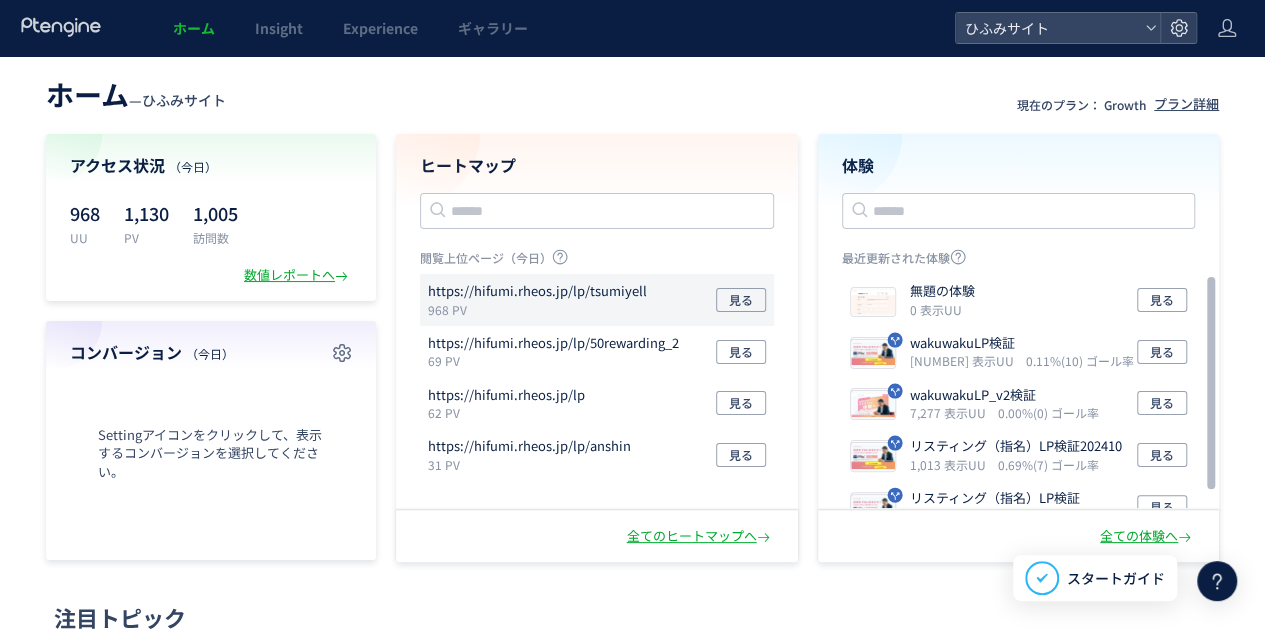 click on "https://hifumi.rheos.jp/lp/tsumiyell" at bounding box center [537, 291] 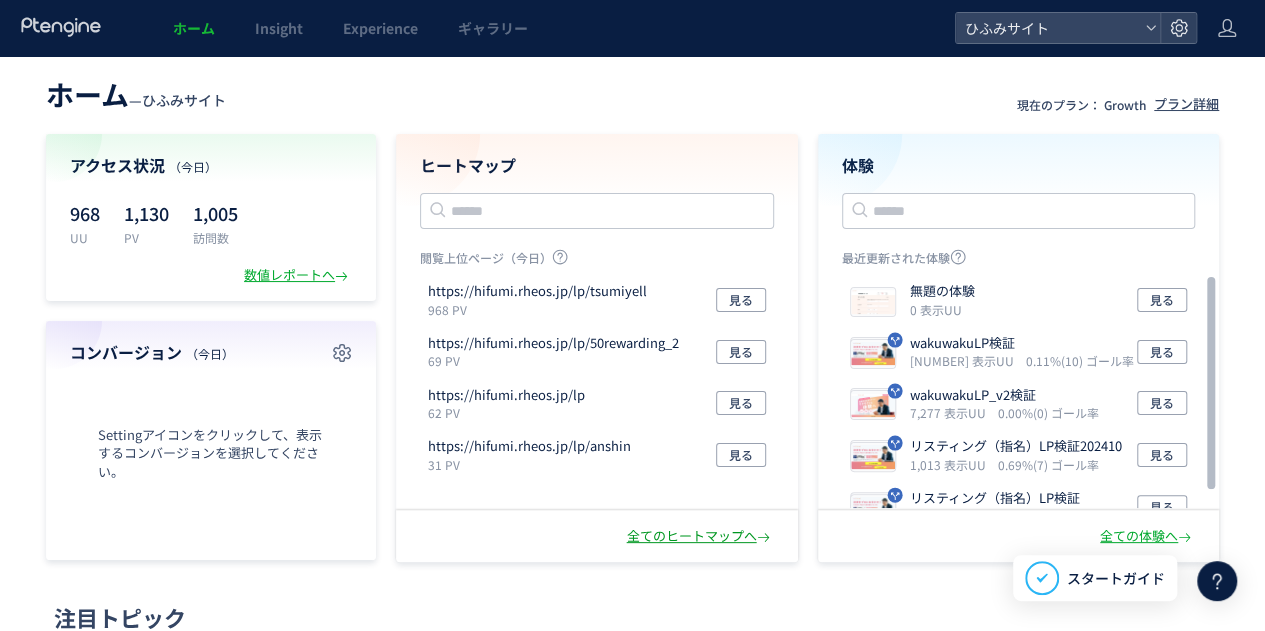 click on "全てのヒートマップへ" at bounding box center [700, 536] 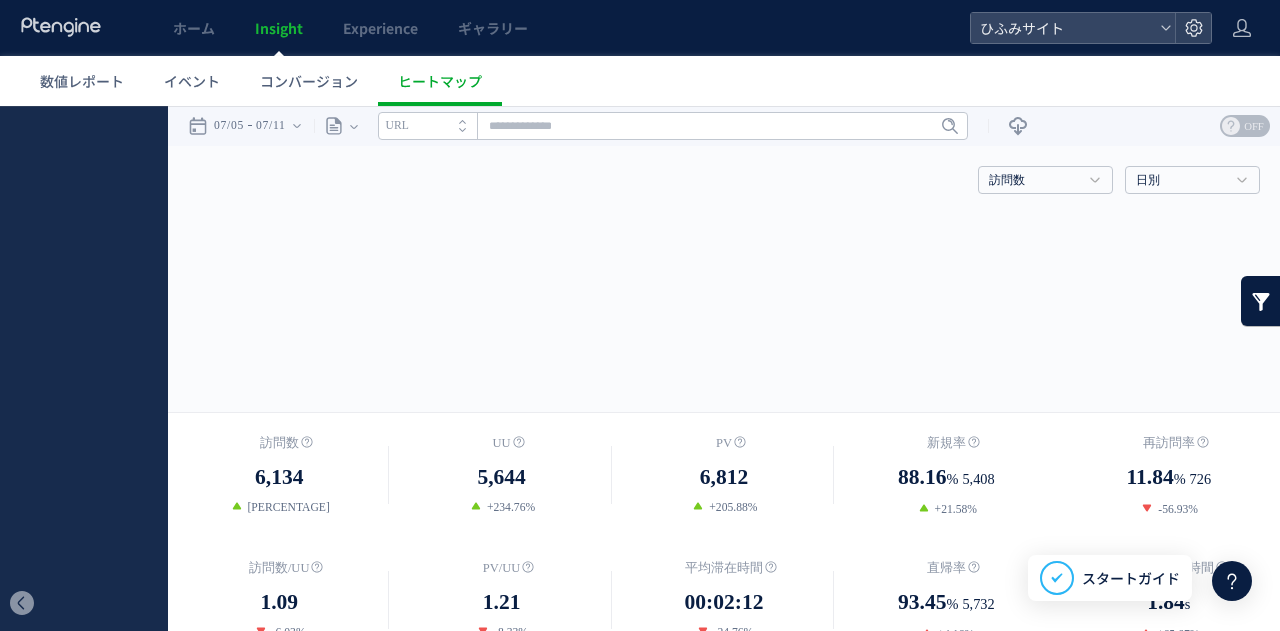 scroll, scrollTop: 0, scrollLeft: 0, axis: both 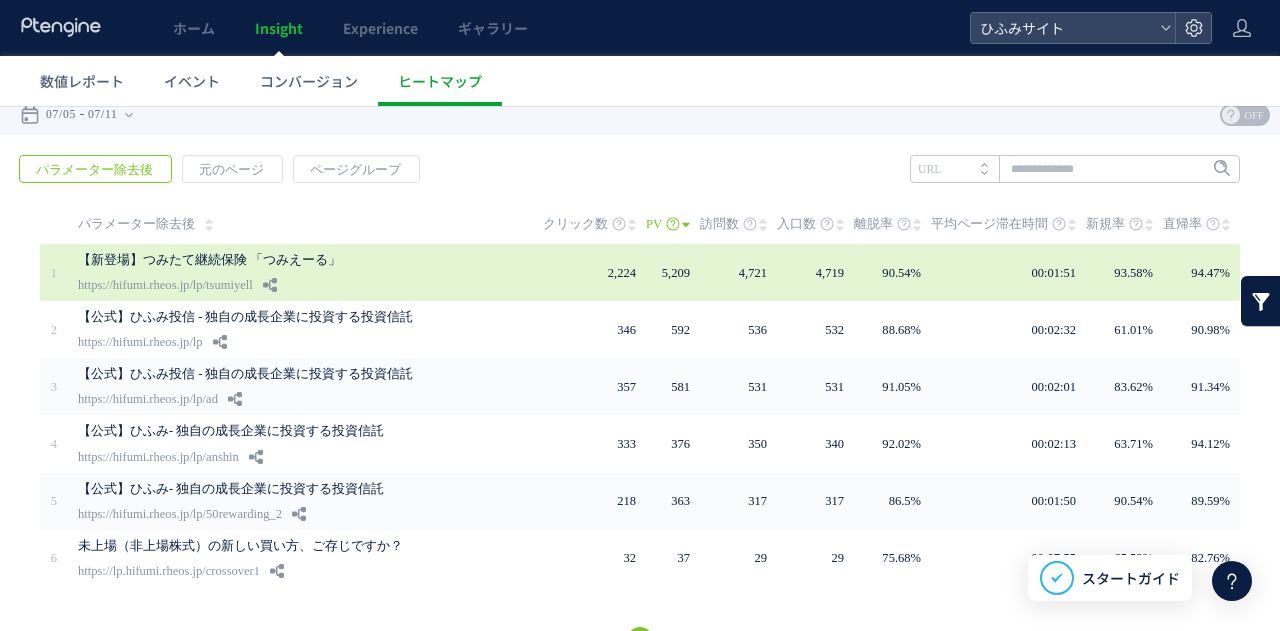 click on "【新登場】つみたて継続保険 「つみえーる」" at bounding box center (288, 260) 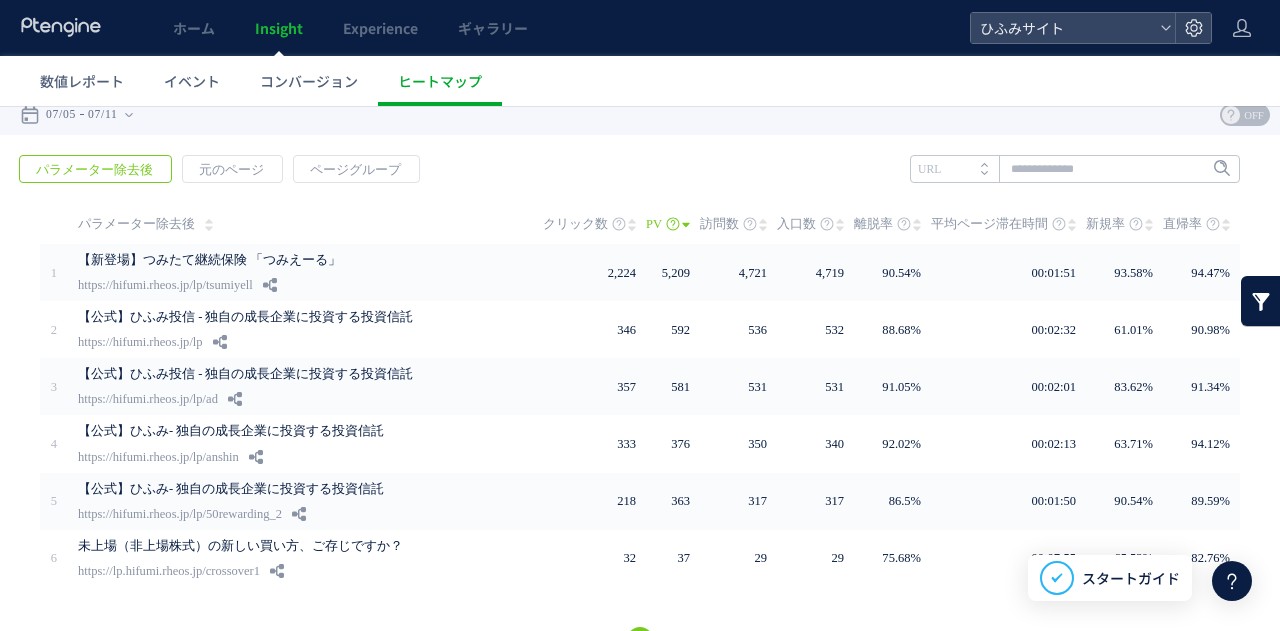 scroll, scrollTop: 0, scrollLeft: 0, axis: both 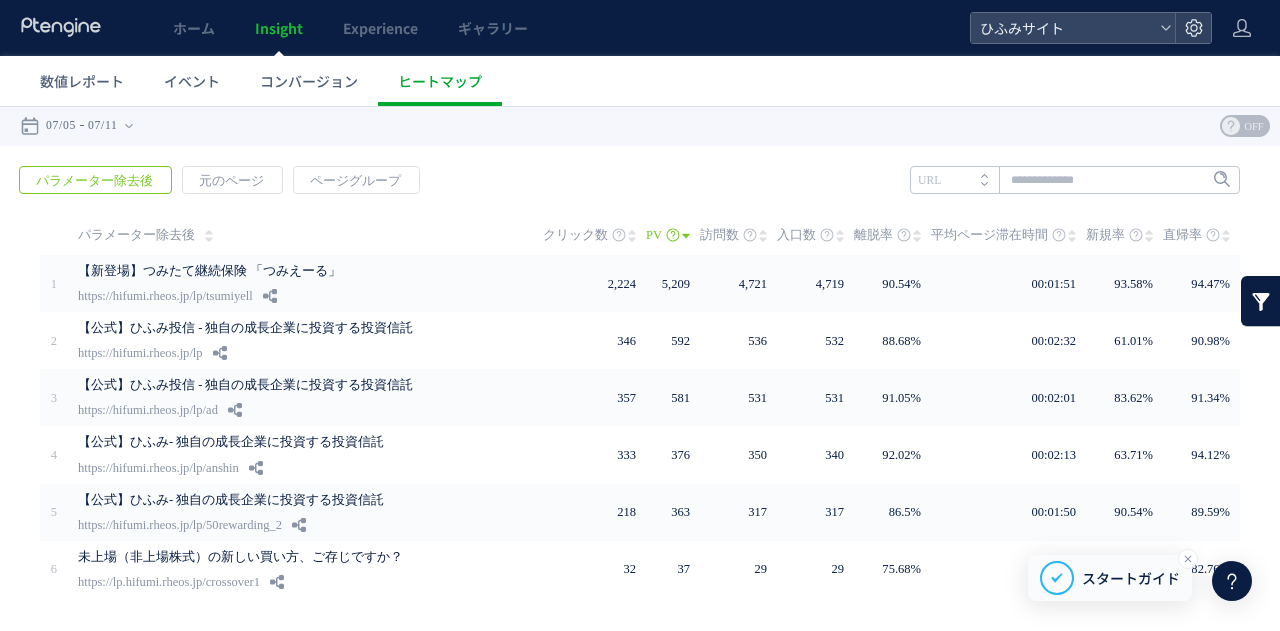 click 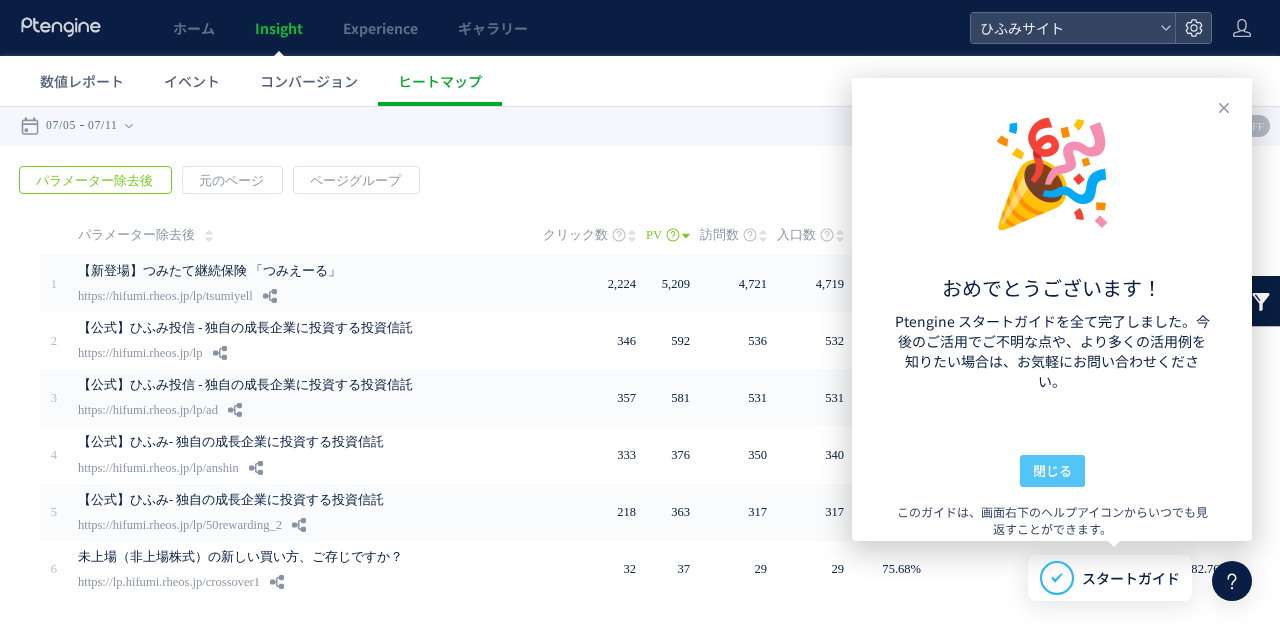 click on "閉じる" at bounding box center (1052, 471) 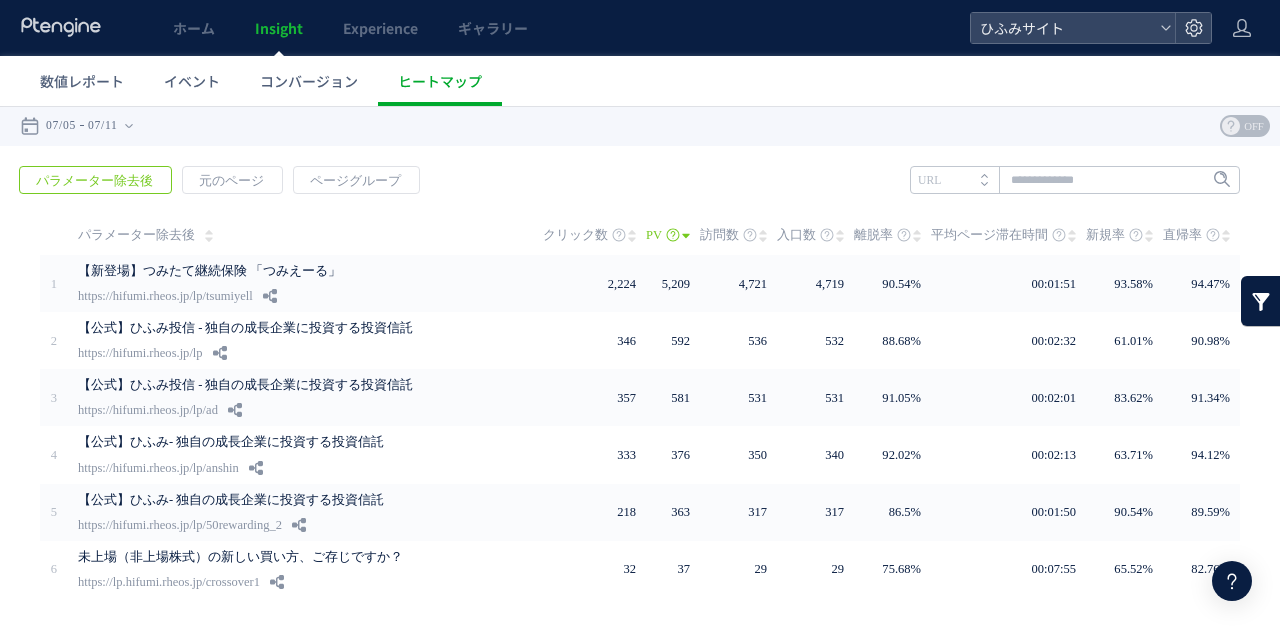 click 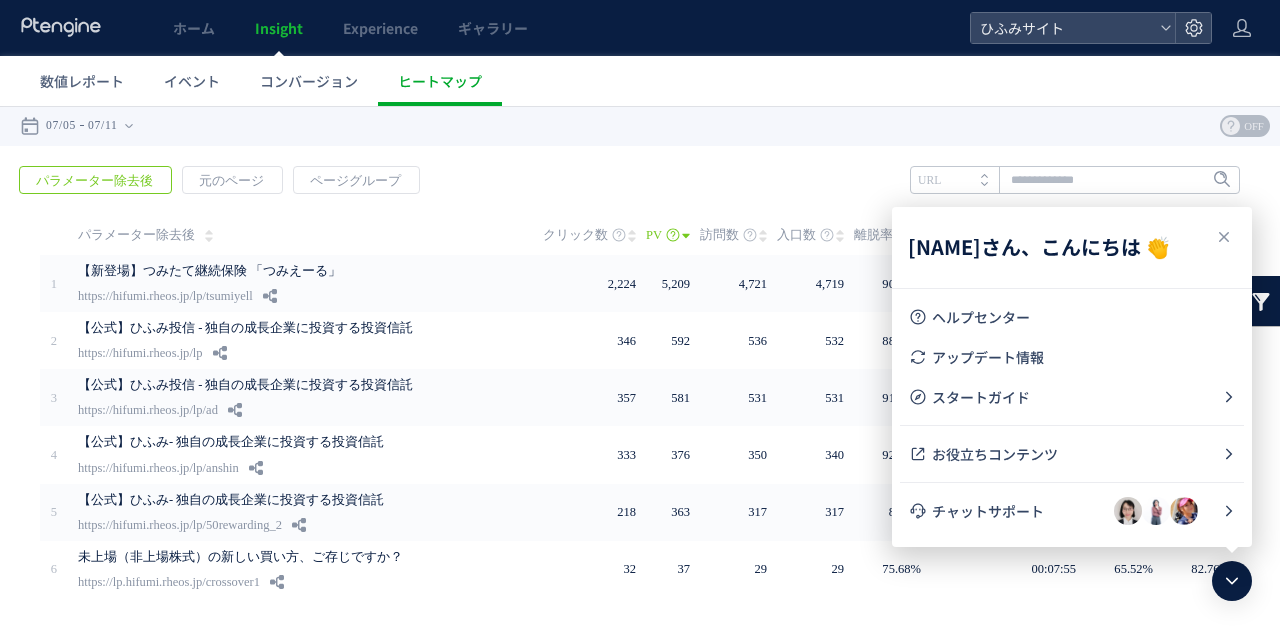 click on "戻る
デフォルト設定では本日のデータを表示しています。
カレンダーでご覧になりたい期間を指定することができます。
07/05
07/11
今日 昨日 先週 先月 過去7日間(今日含む) 過去30日間(今日含む) OK Cancel
ページ
ページグループ
パラメーター除去後" at bounding box center [640, 126] 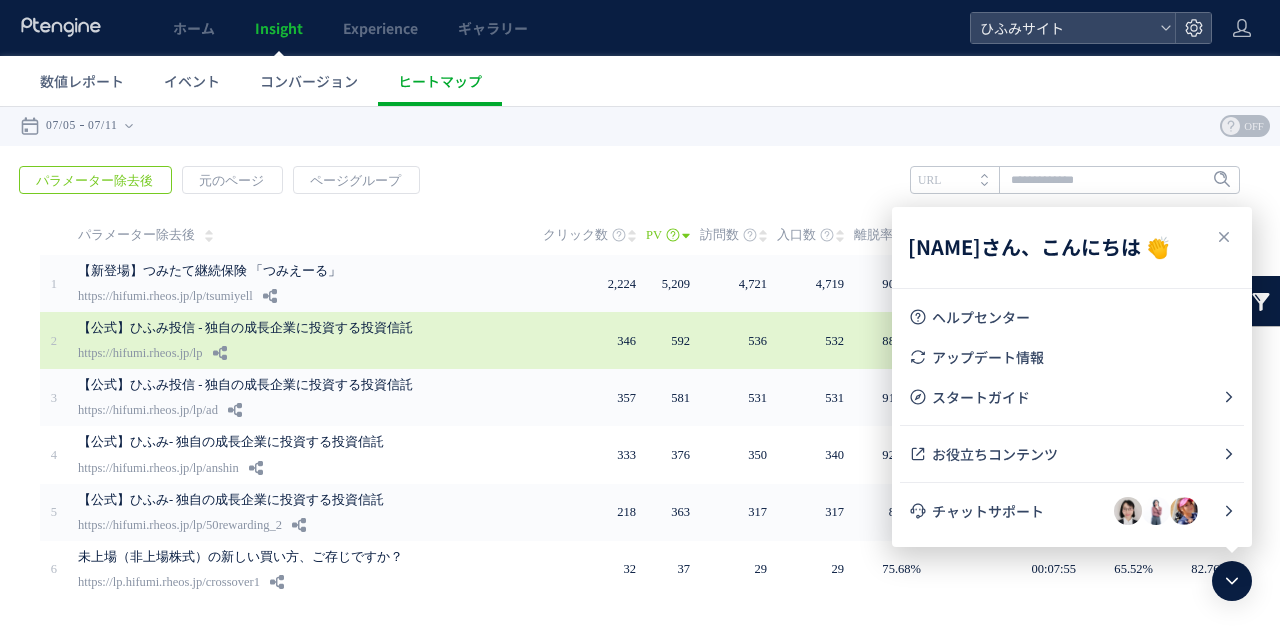 click on "【公式】ひふみ投信 - 独自の成長企業に投資する投資信託" at bounding box center [288, 328] 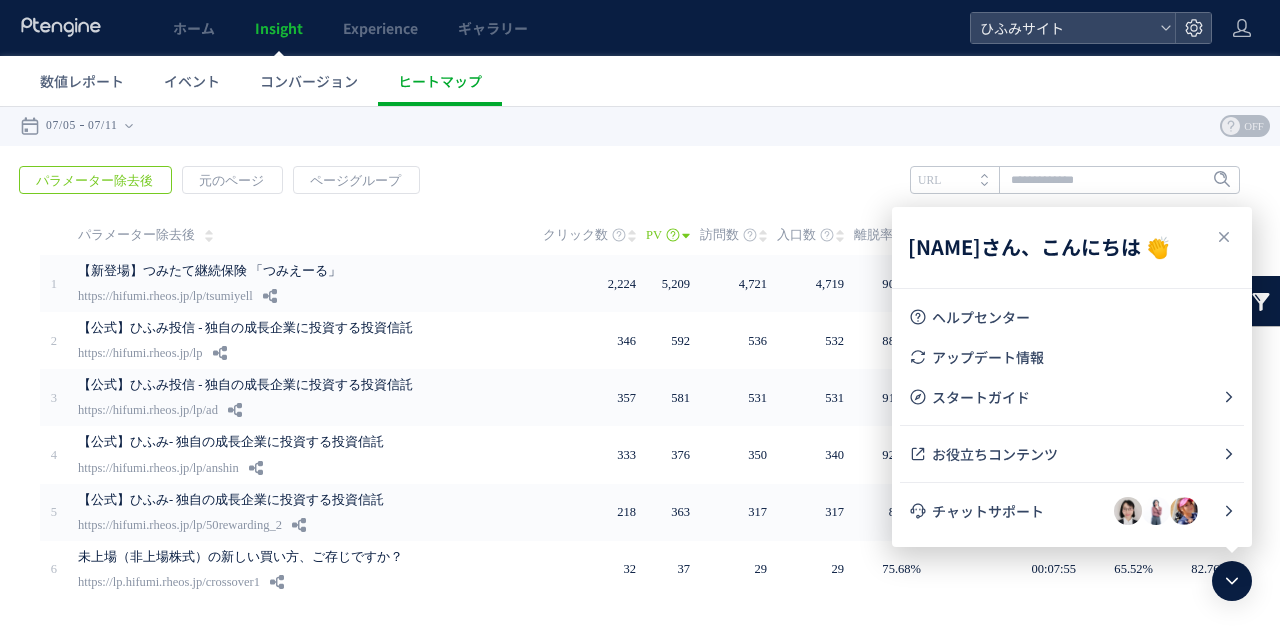 click on "Insight" at bounding box center [279, 28] 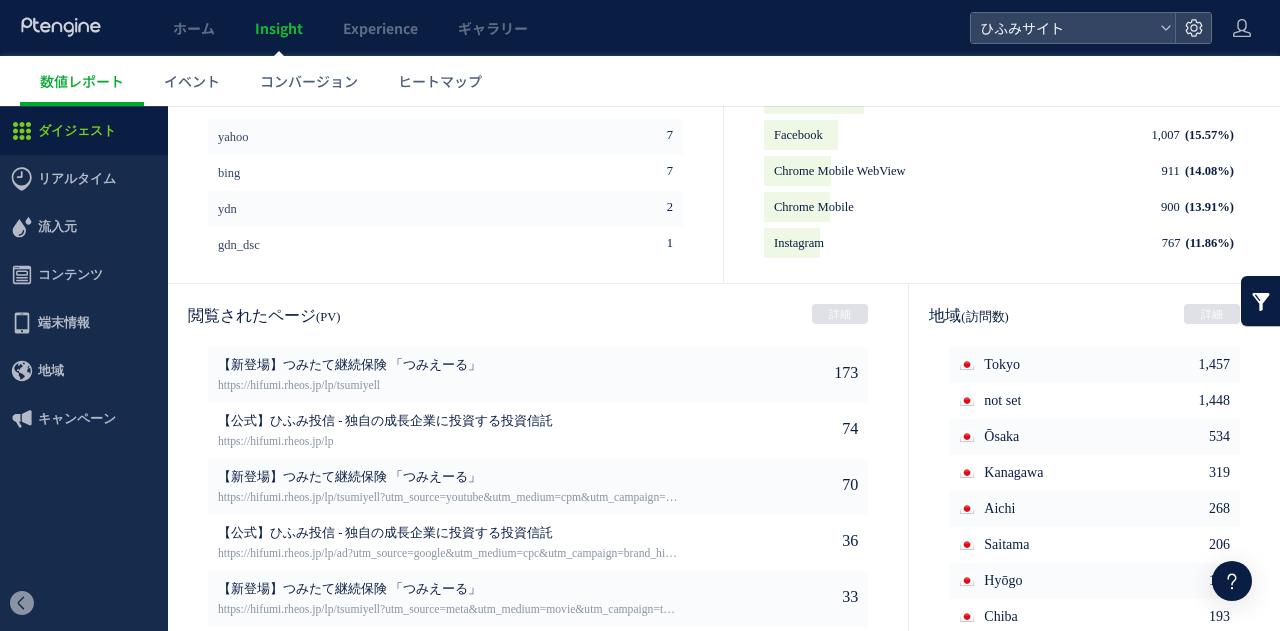 scroll, scrollTop: 1148, scrollLeft: 0, axis: vertical 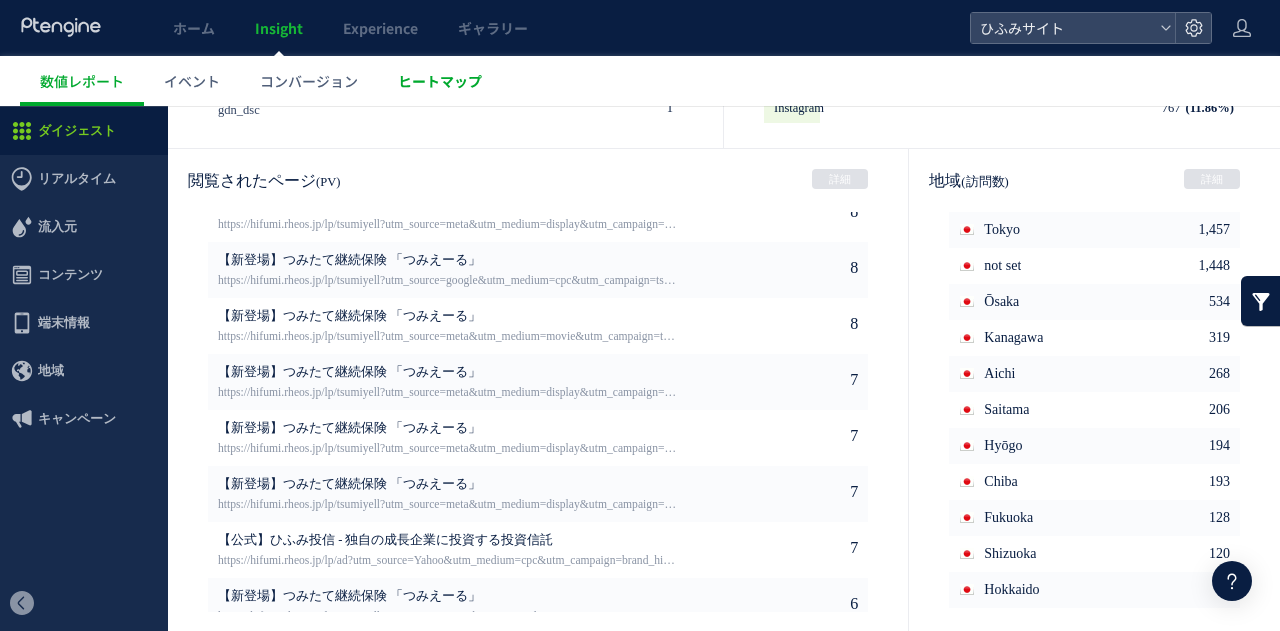 click on "ヒートマップ" at bounding box center [440, 81] 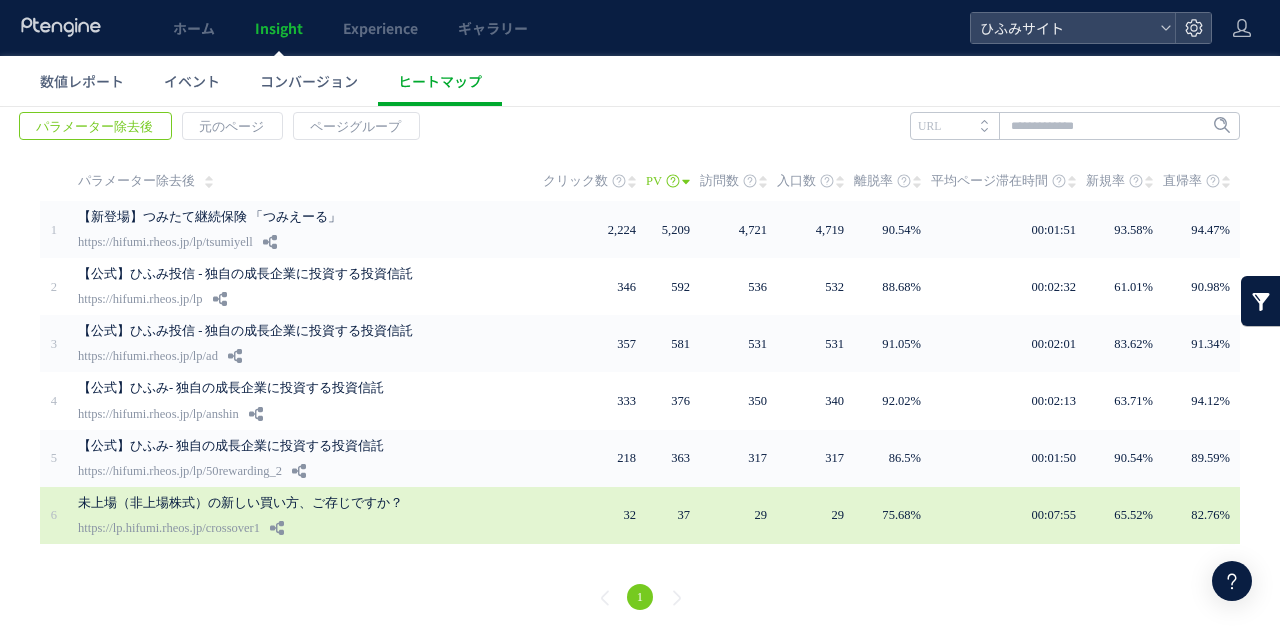 scroll, scrollTop: 0, scrollLeft: 0, axis: both 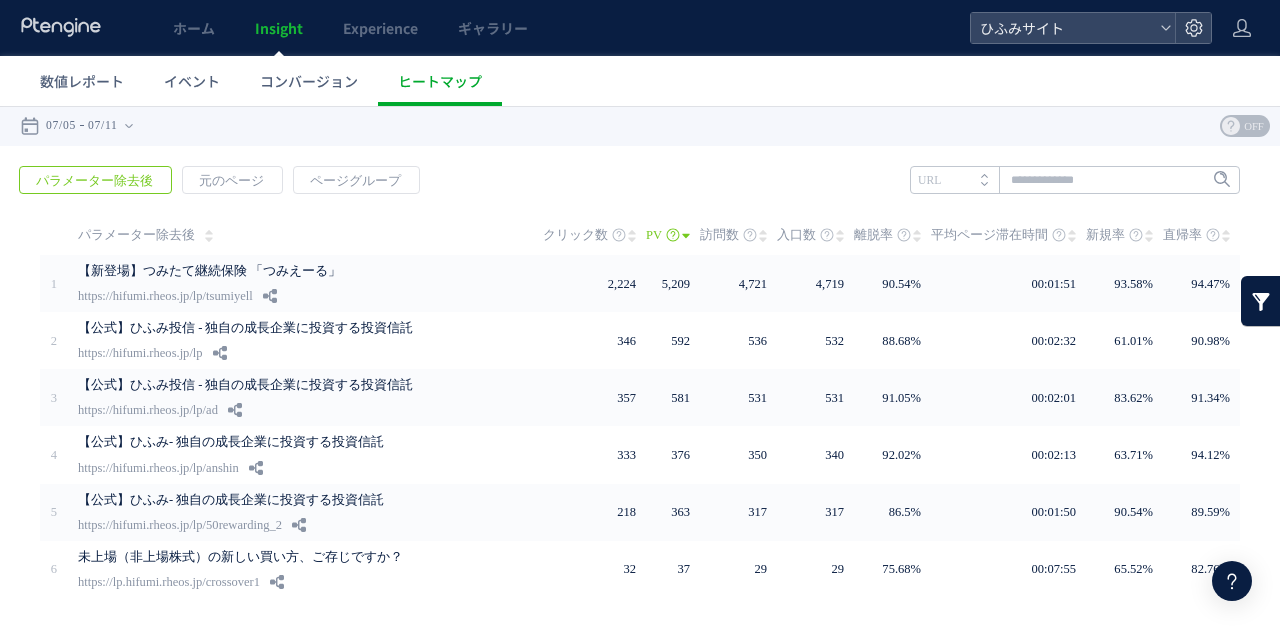 click 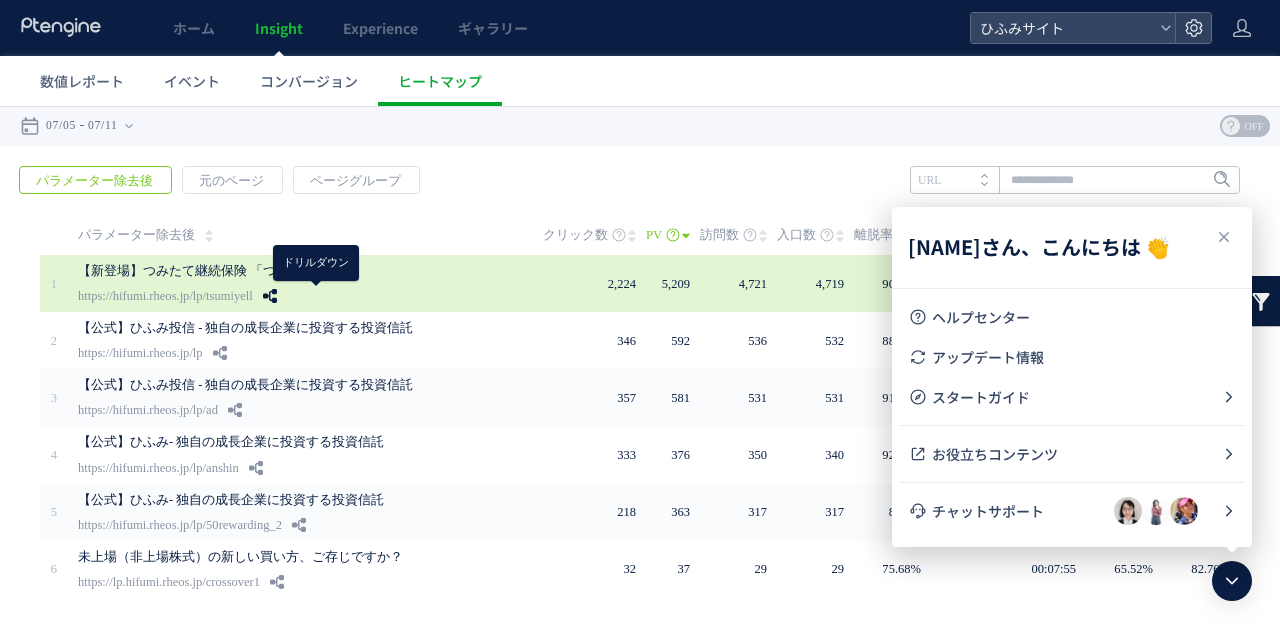 click 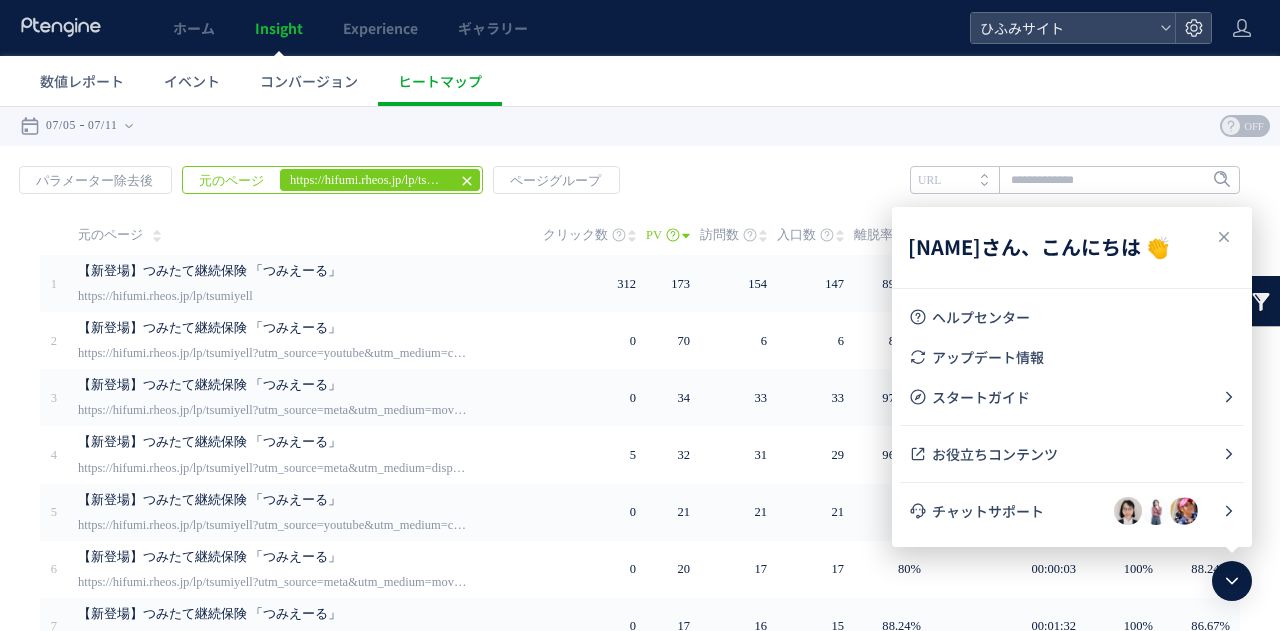 click 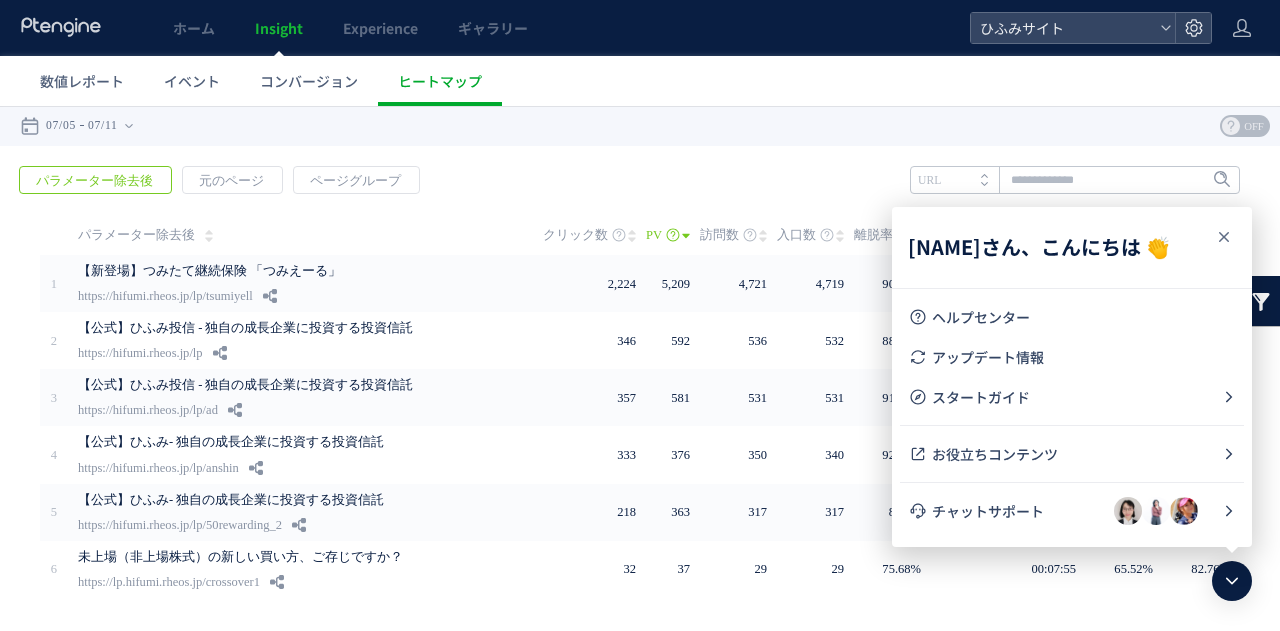 click 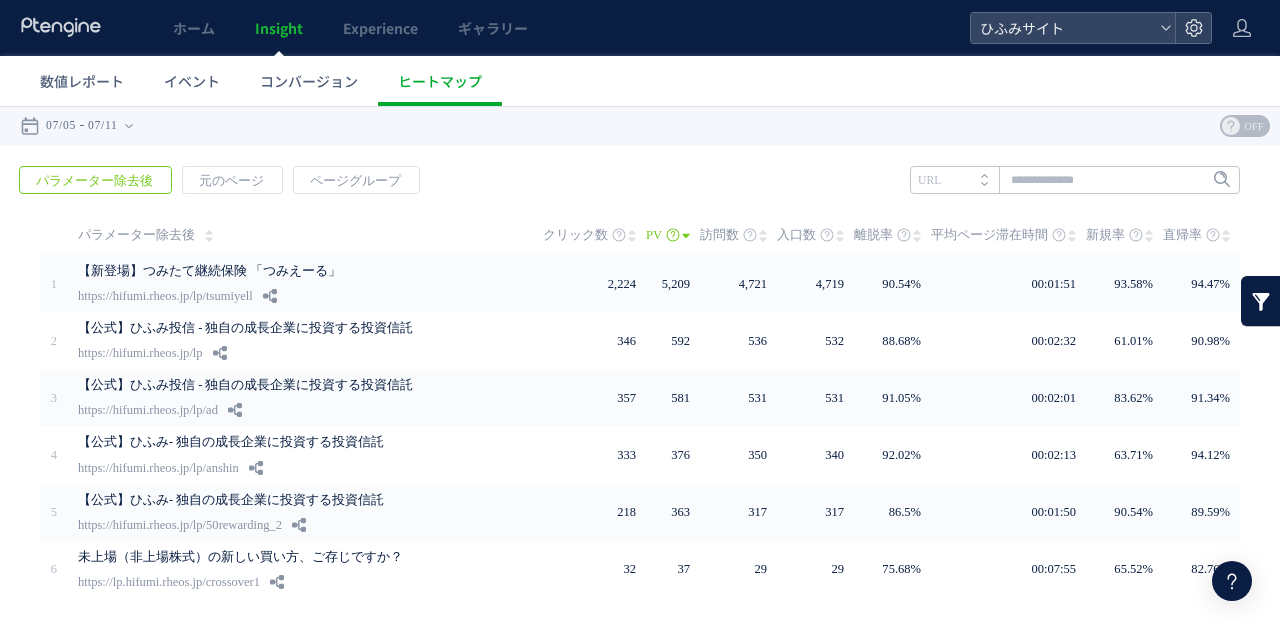 click on "OFF" at bounding box center (1254, 126) 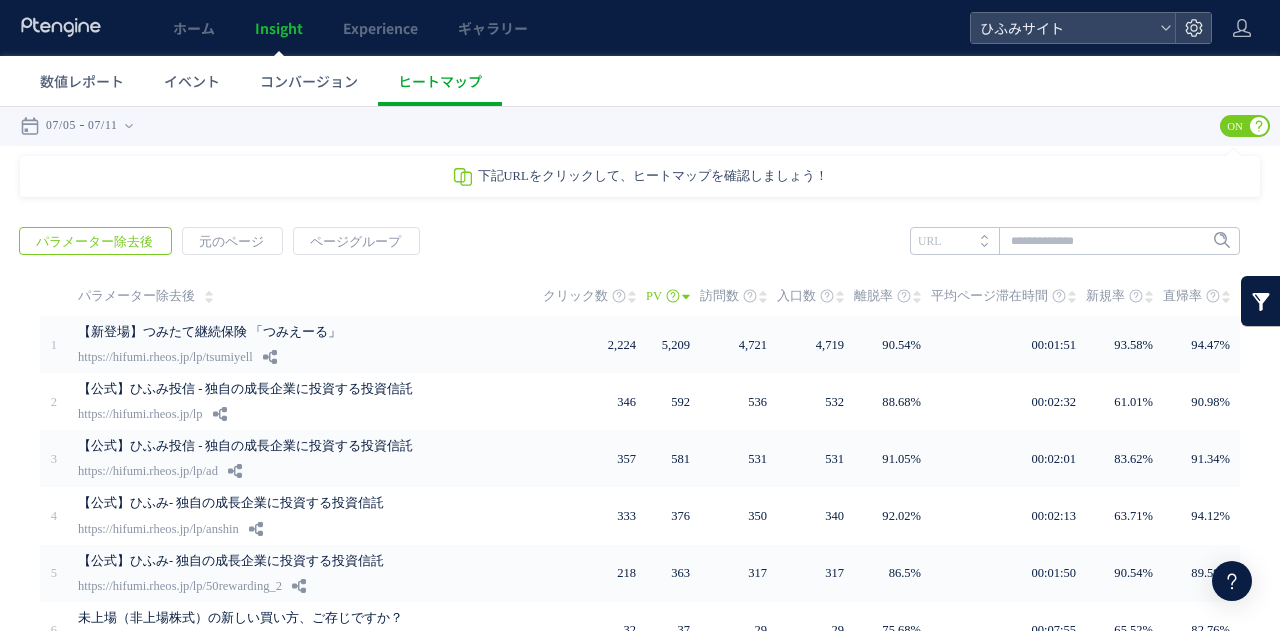 click on "下記URLをクリックして、ヒートマップを確認しましょう！" at bounding box center (653, 176) 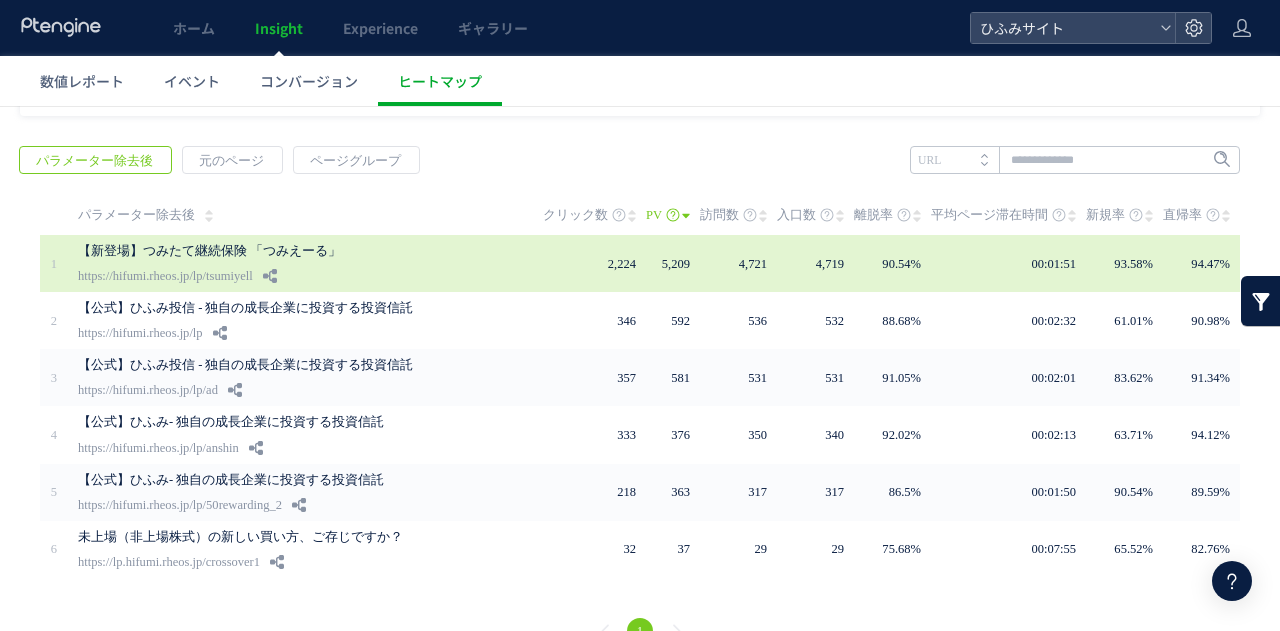 click on "https://hifumi.rheos.jp/lp/tsumiyell" at bounding box center [165, 276] 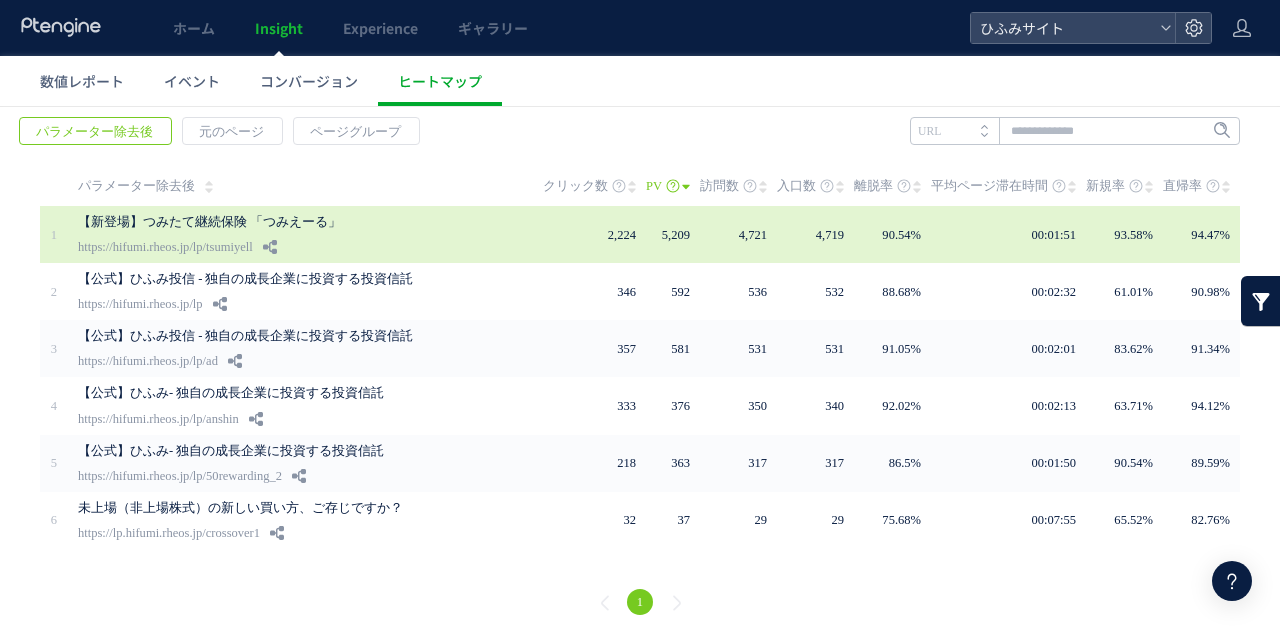scroll, scrollTop: 114, scrollLeft: 0, axis: vertical 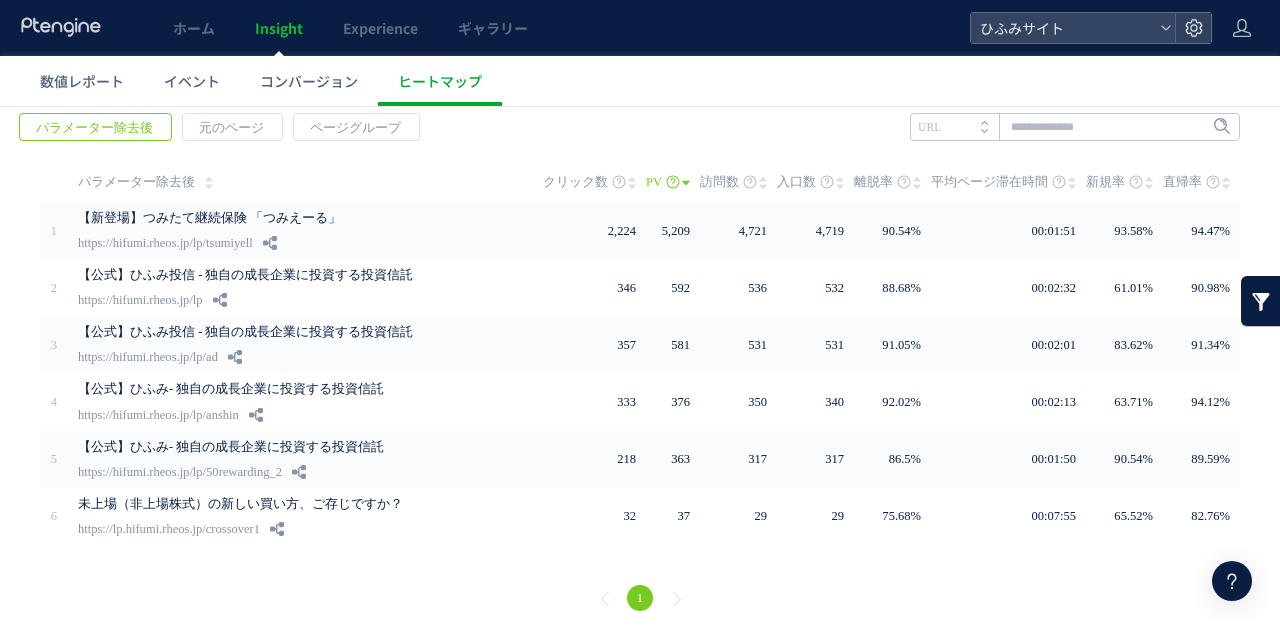 click 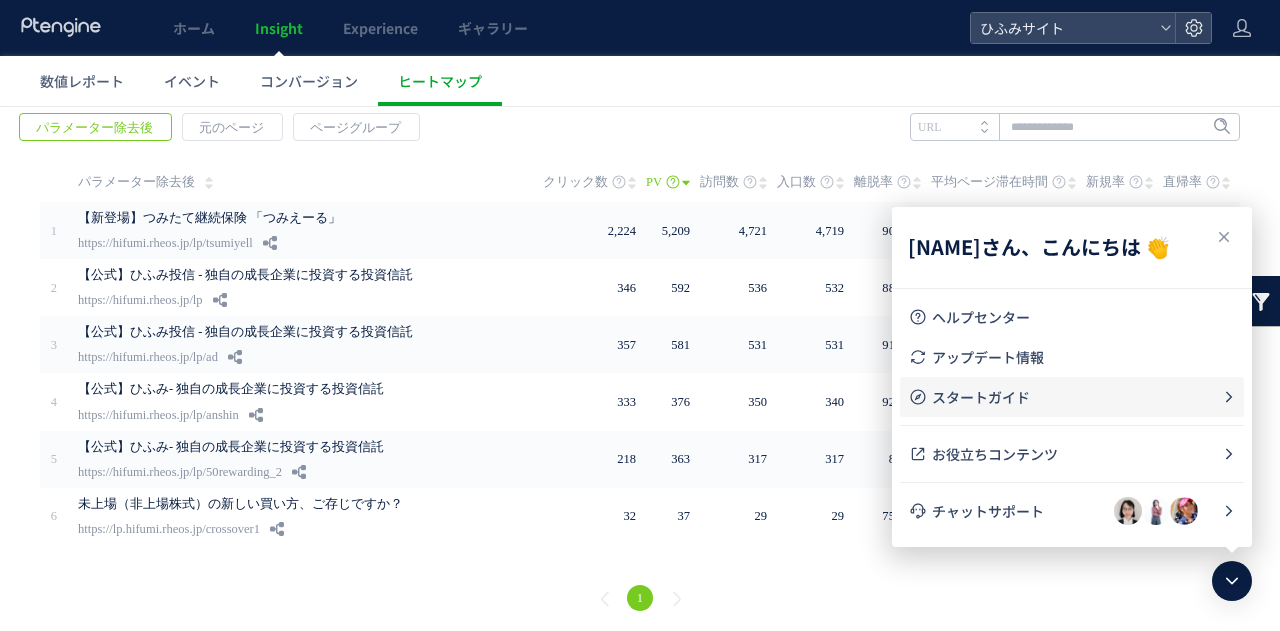 click on "スタートガイド" at bounding box center [1077, 397] 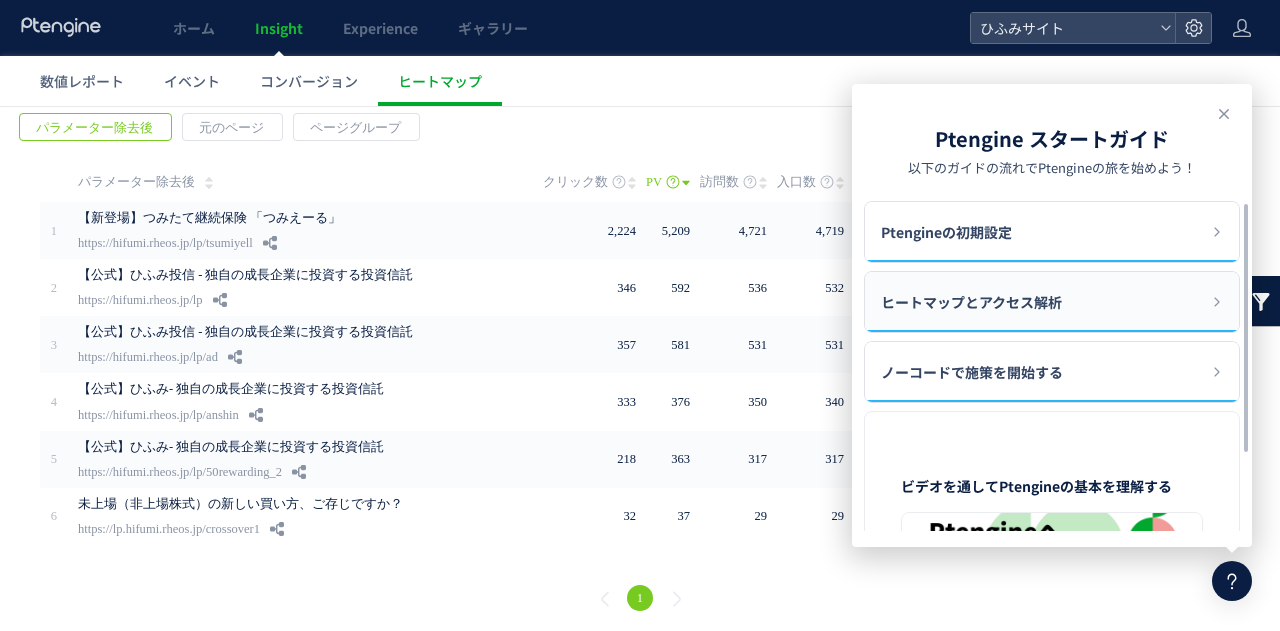 click on "ヒートマップとアクセス解析" 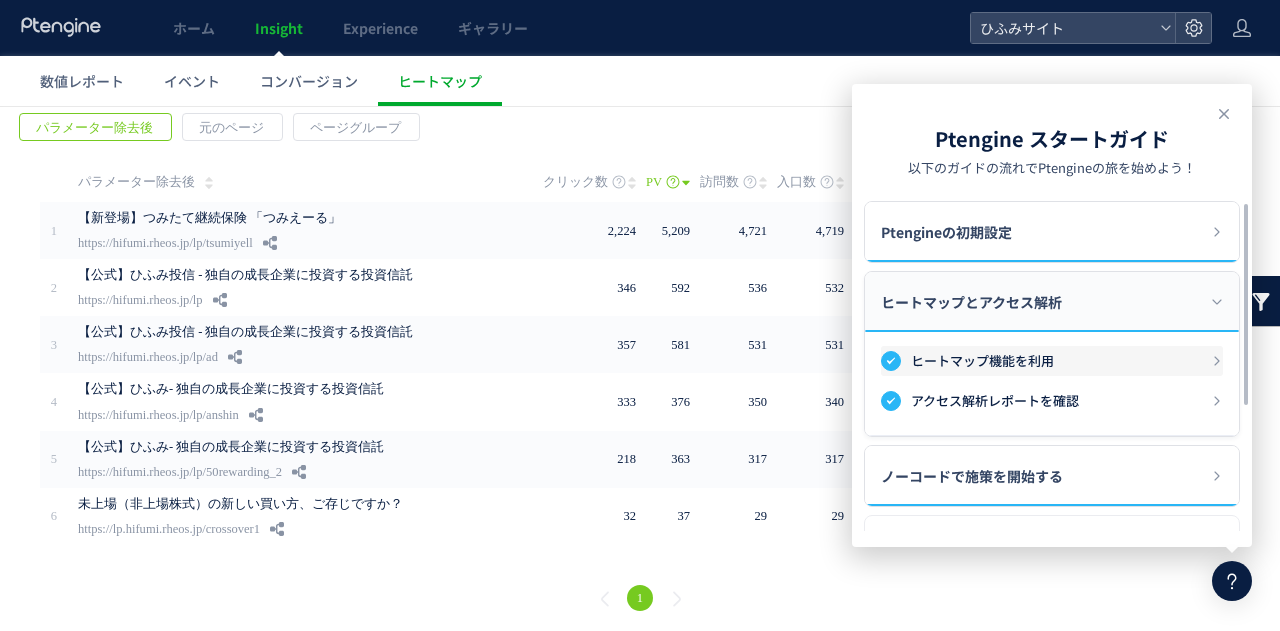 click on "ヒートマップ機能を利用" 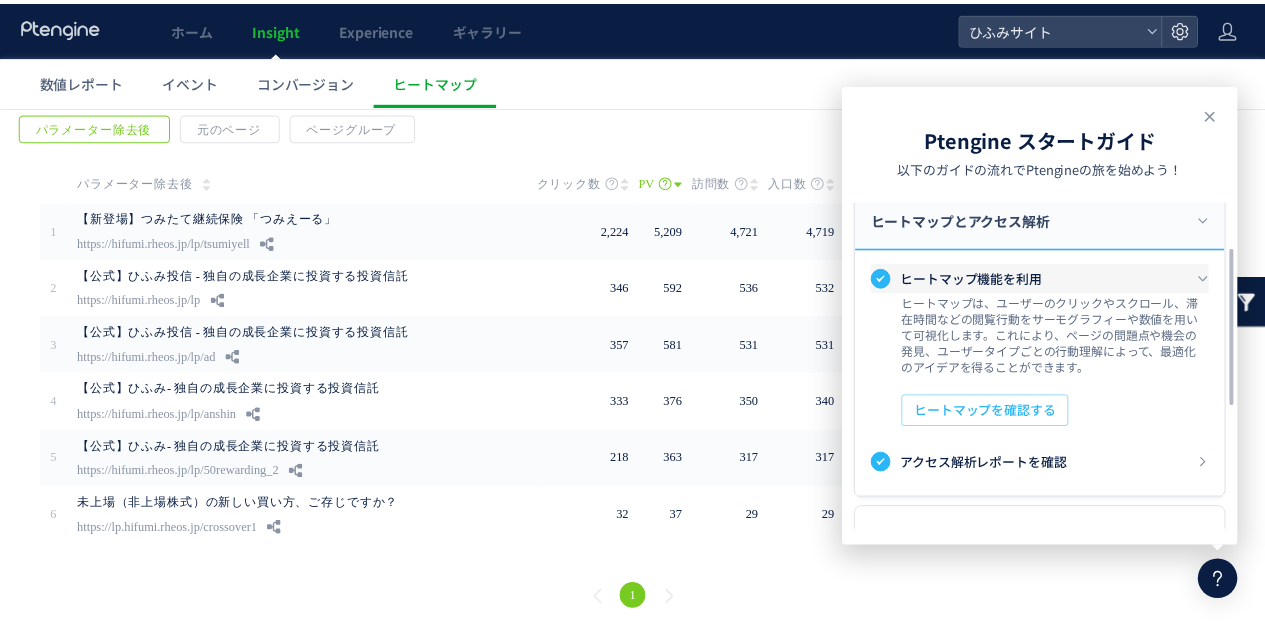 scroll, scrollTop: 97, scrollLeft: 0, axis: vertical 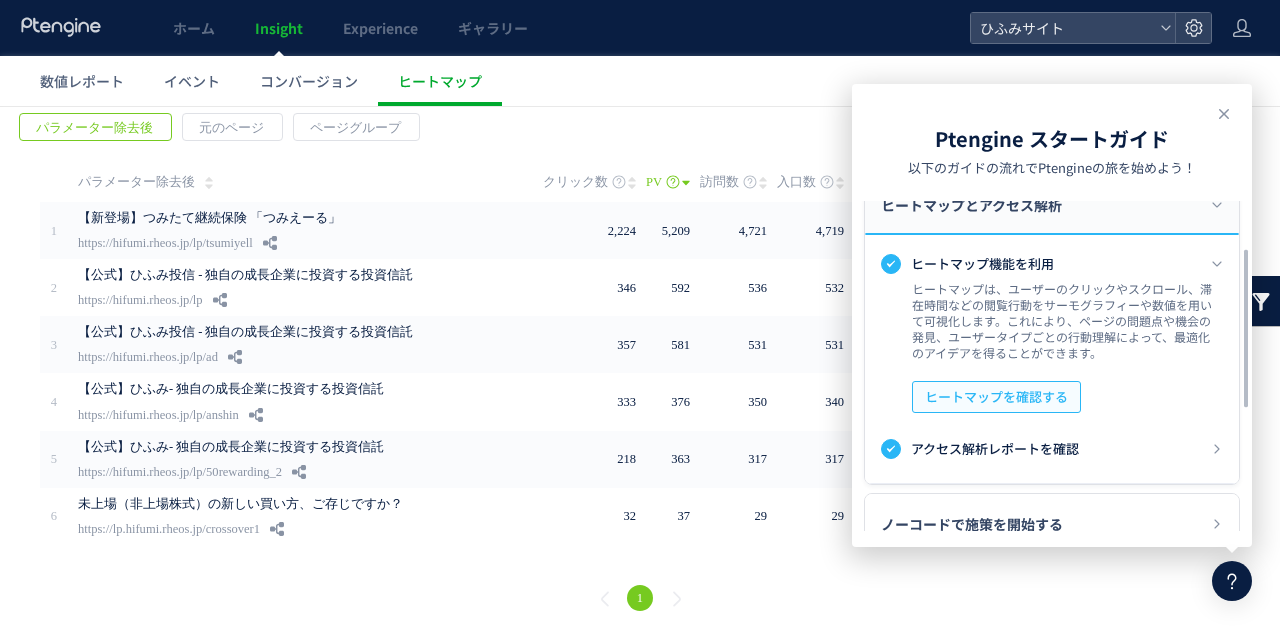 click on "ヒートマップを確認する" at bounding box center (996, 397) 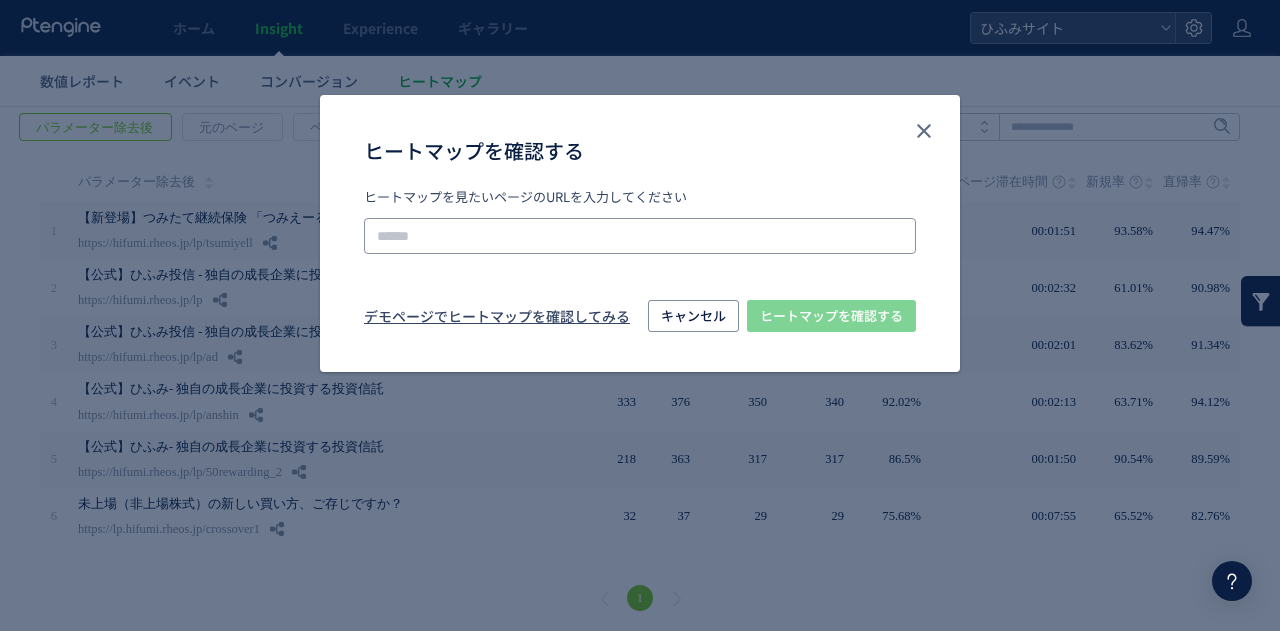 click 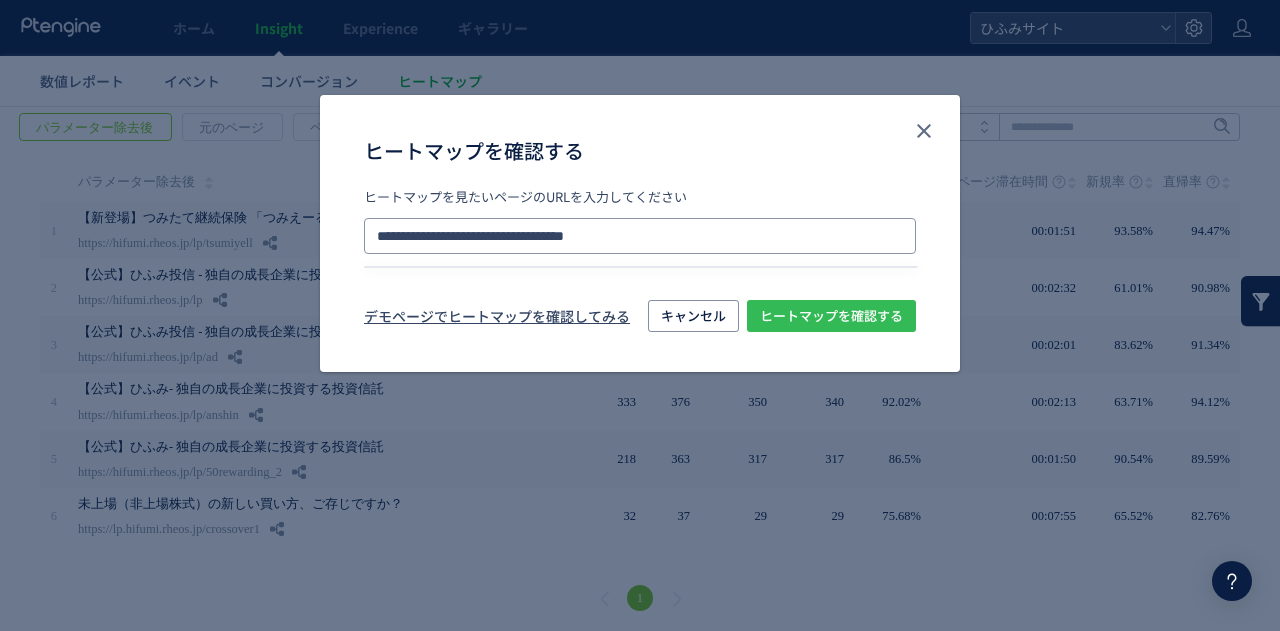 type on "**********" 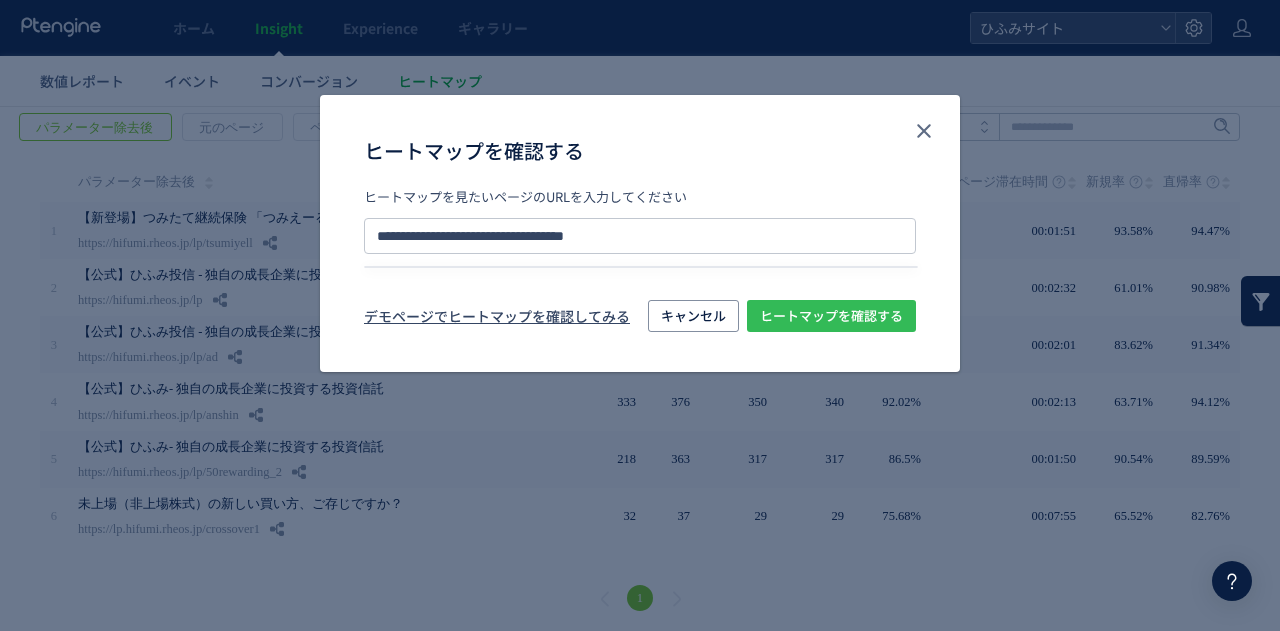 click on "ヒートマップを確認する" at bounding box center (831, 316) 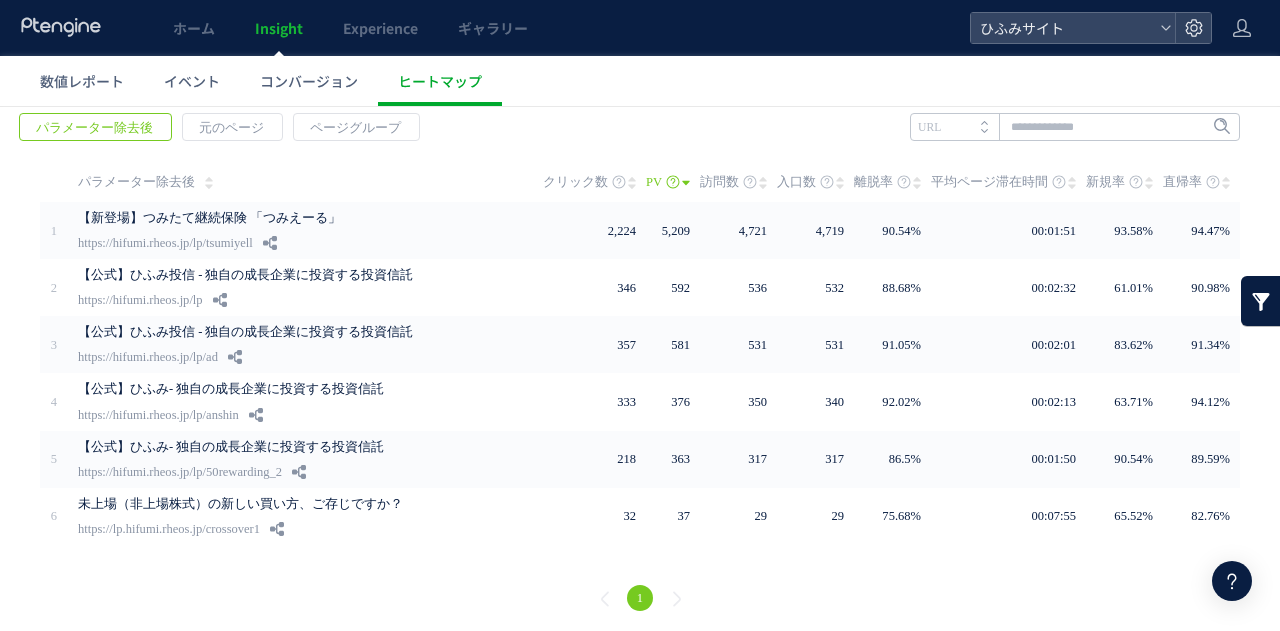 click 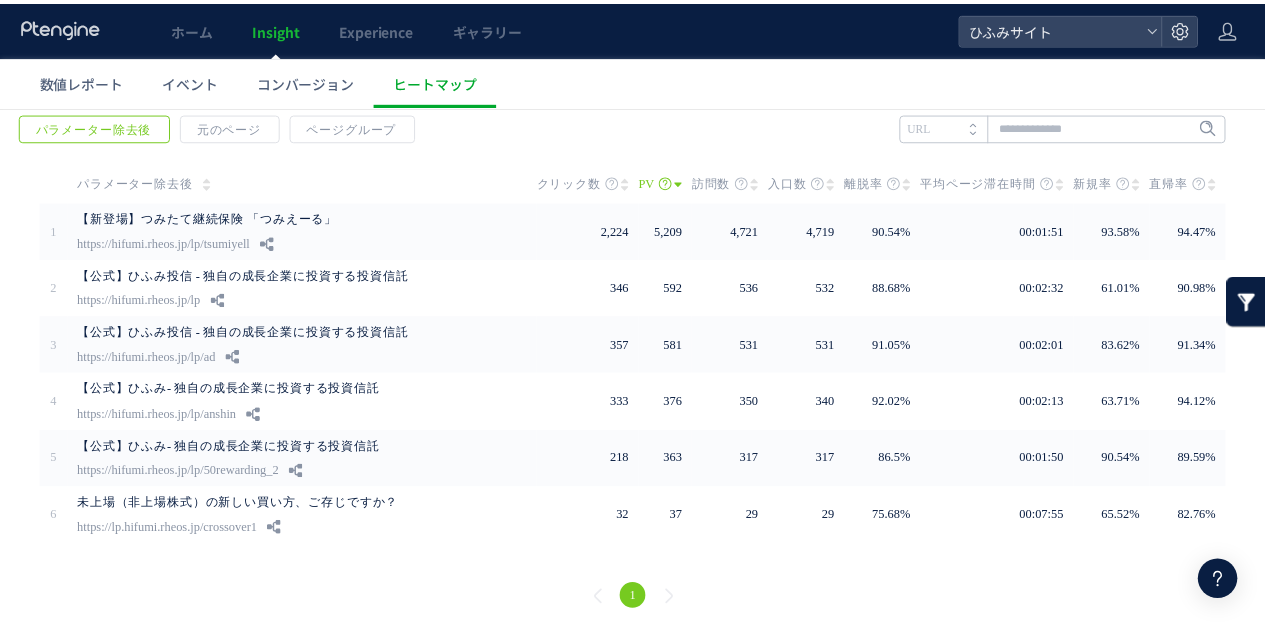scroll, scrollTop: 0, scrollLeft: 0, axis: both 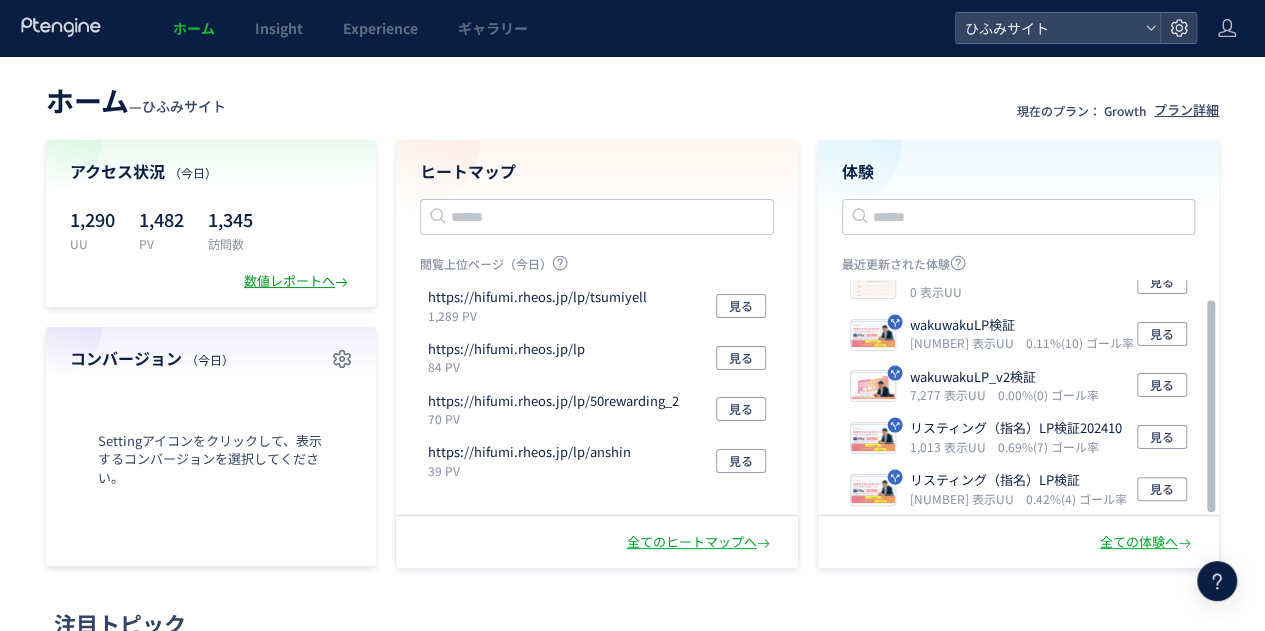 click on "数値レポートへ" at bounding box center (298, 281) 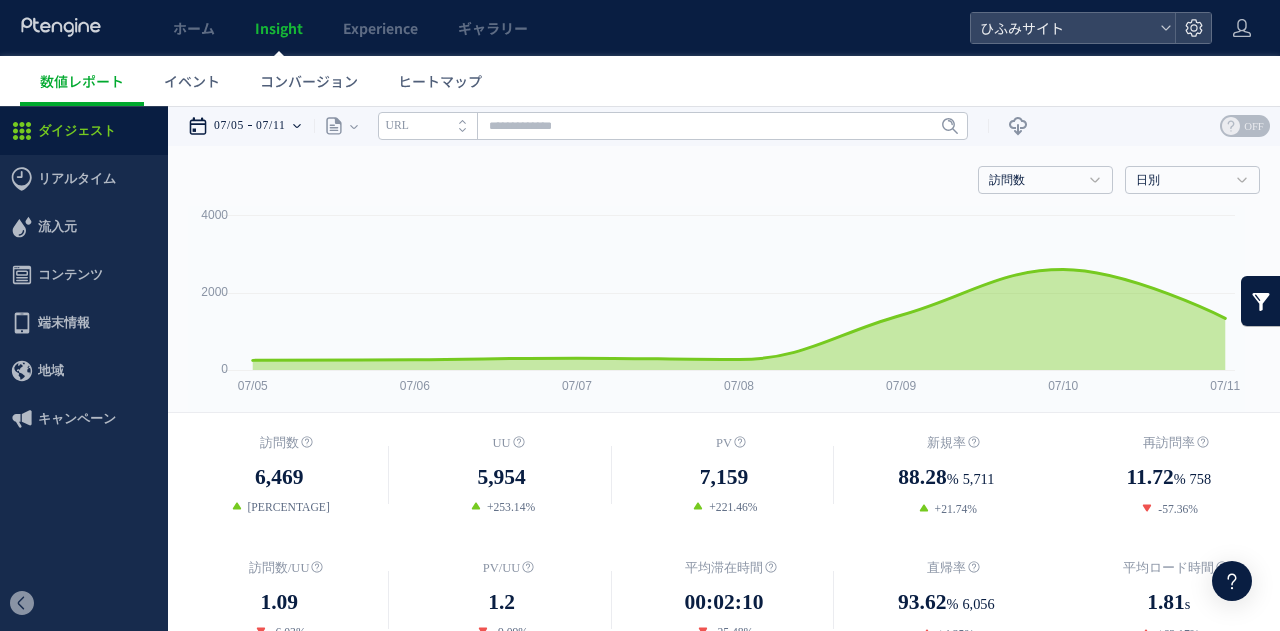 click on "07/05
07/11" at bounding box center [251, 126] 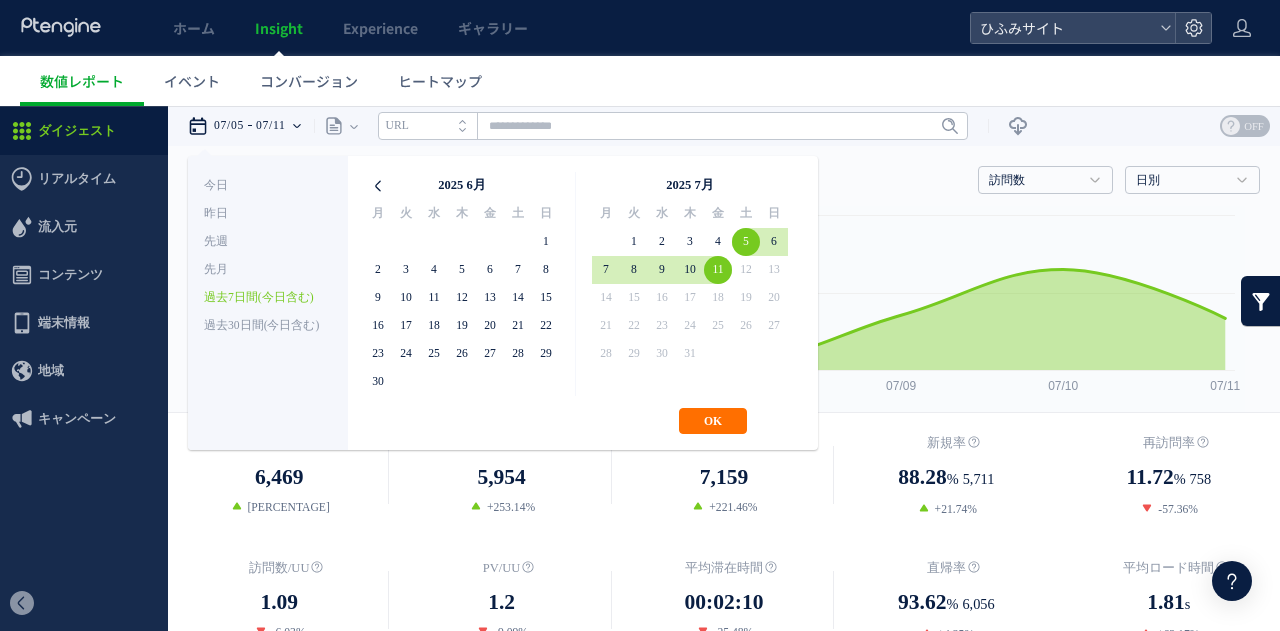 click at bounding box center (378, 186) 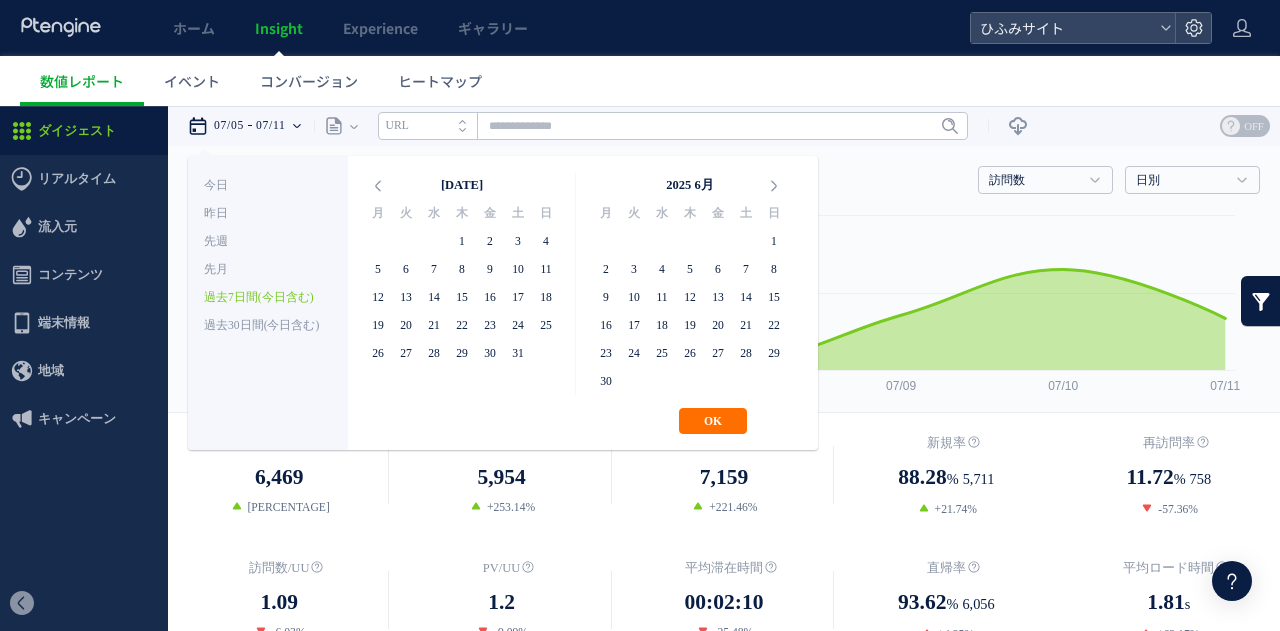 click at bounding box center [378, 186] 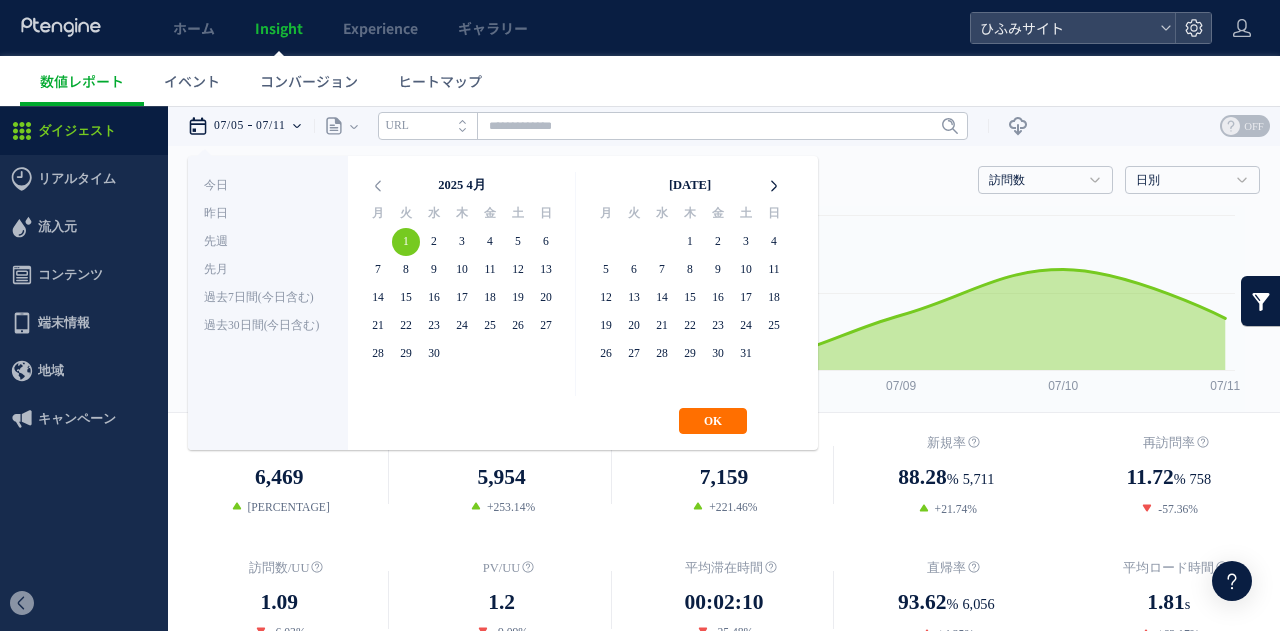 click at bounding box center (774, 186) 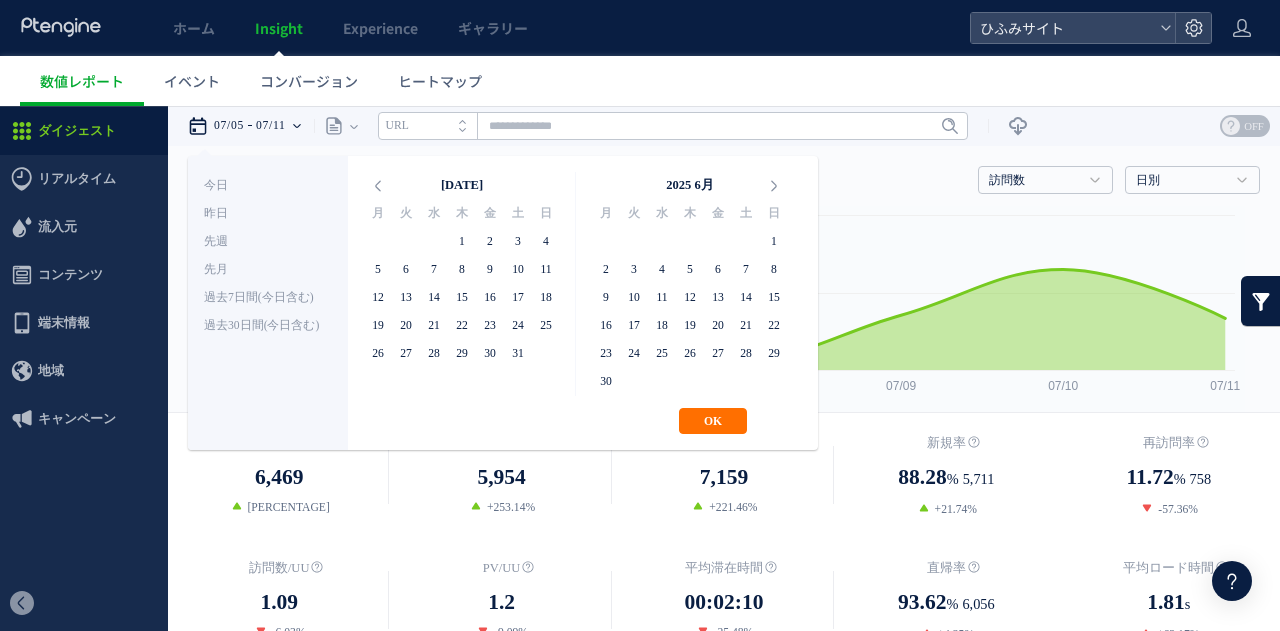 click at bounding box center (774, 186) 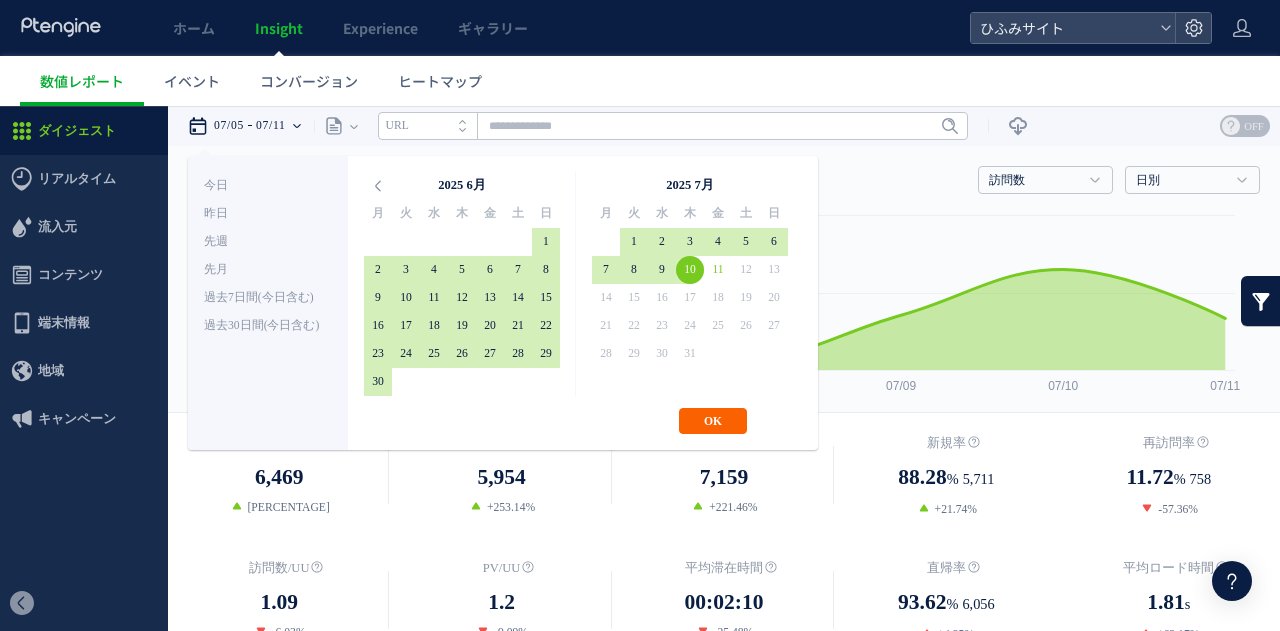 click on "OK" at bounding box center [713, 421] 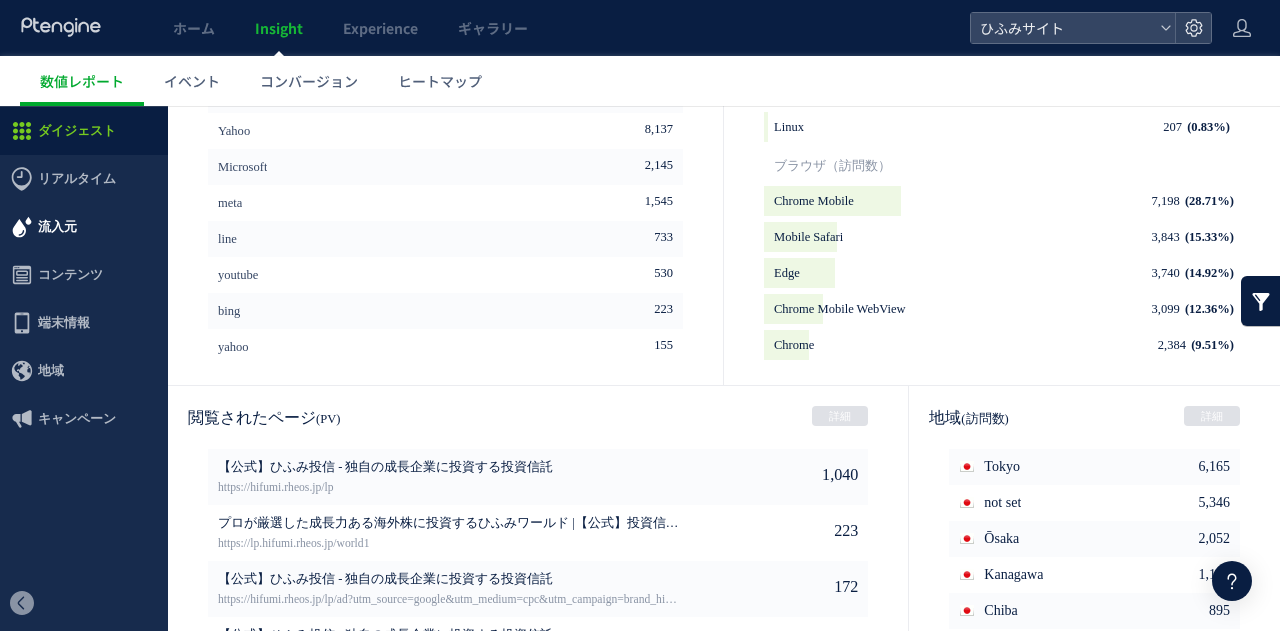 scroll, scrollTop: 1148, scrollLeft: 0, axis: vertical 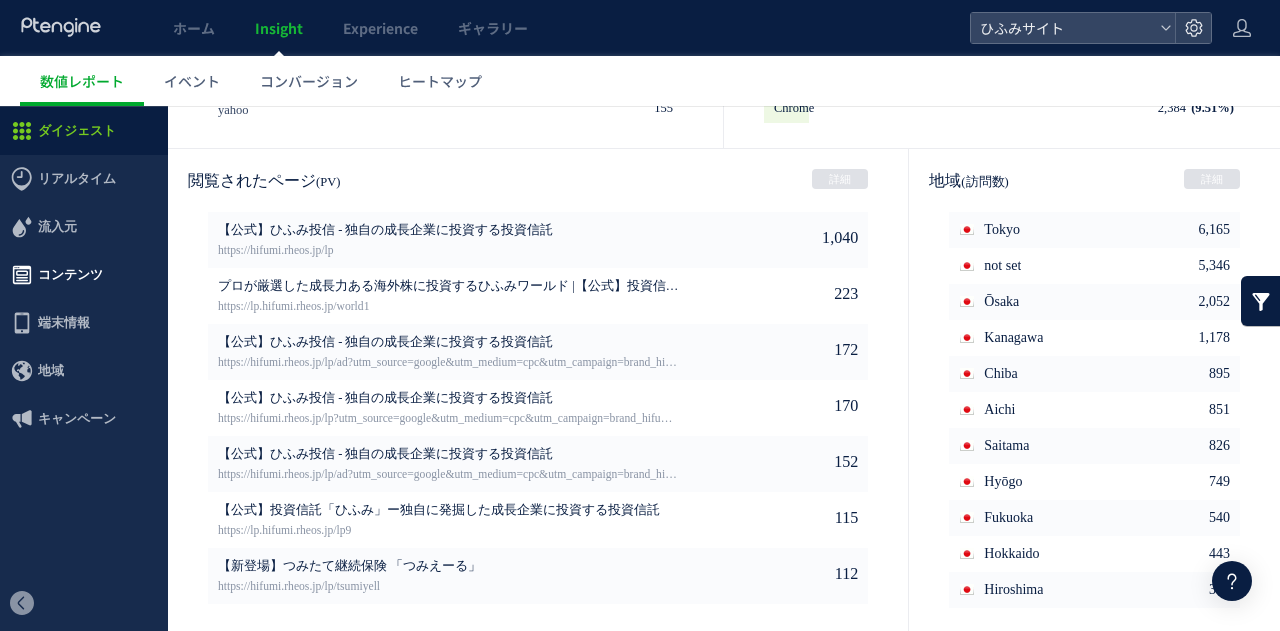 click on "コンテンツ" at bounding box center (70, 275) 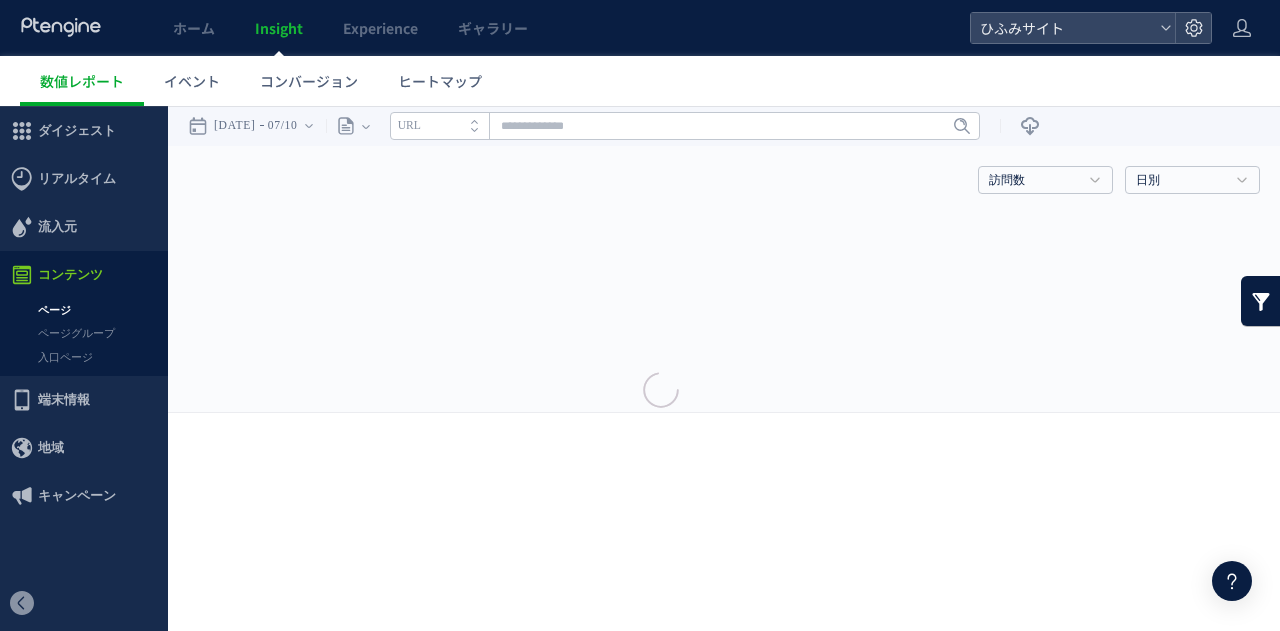 scroll, scrollTop: 0, scrollLeft: 0, axis: both 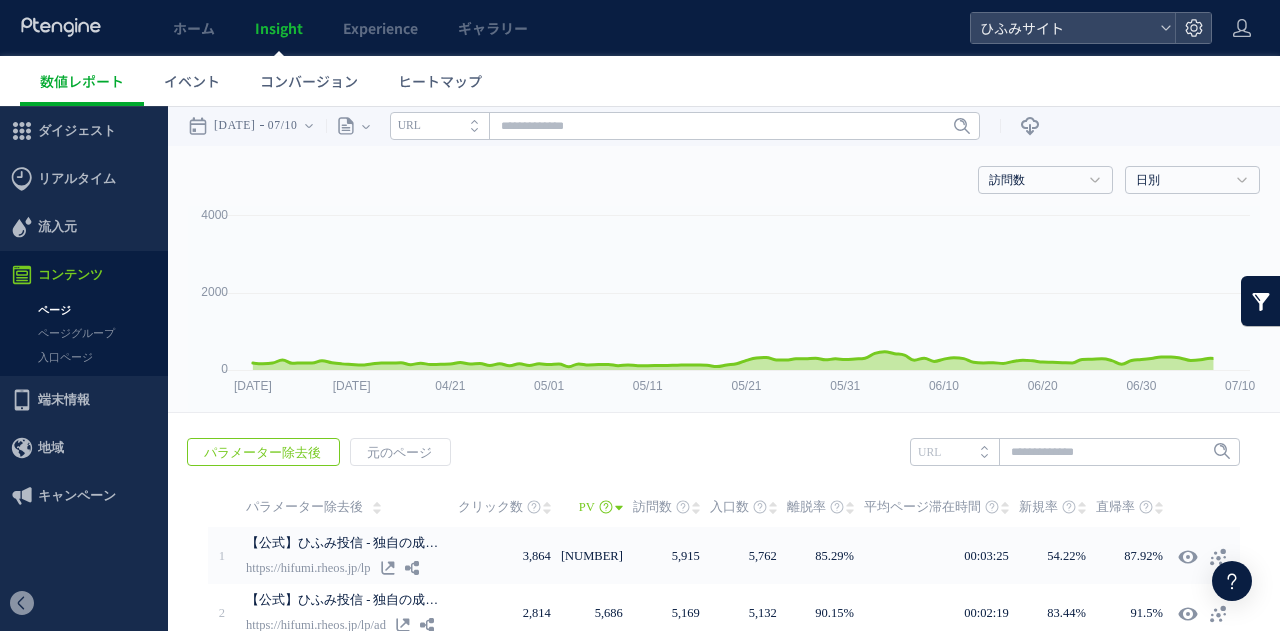 click on "入口ページ" at bounding box center [84, 357] 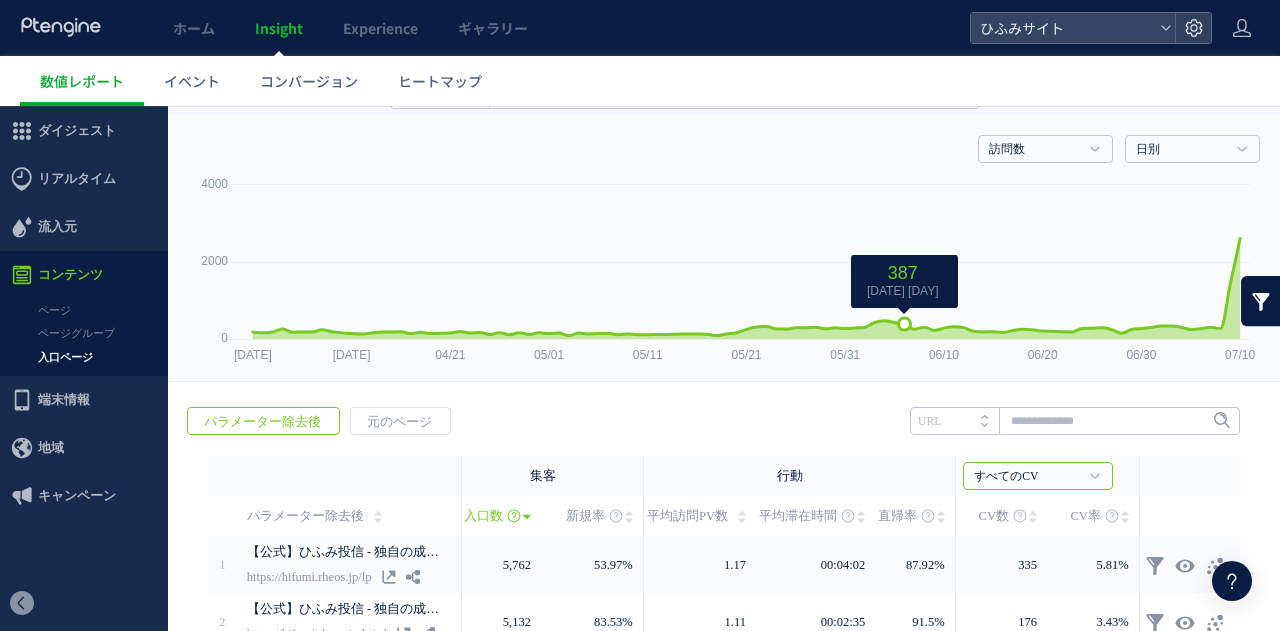 scroll, scrollTop: 0, scrollLeft: 0, axis: both 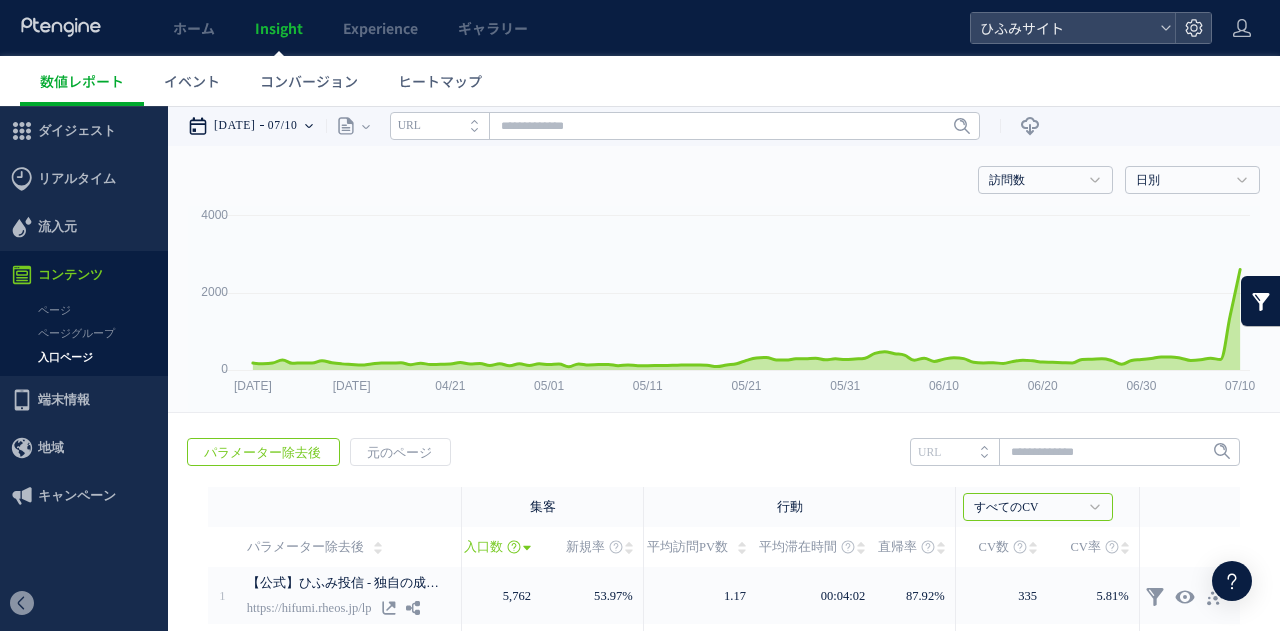 click on "07/10" at bounding box center (283, 126) 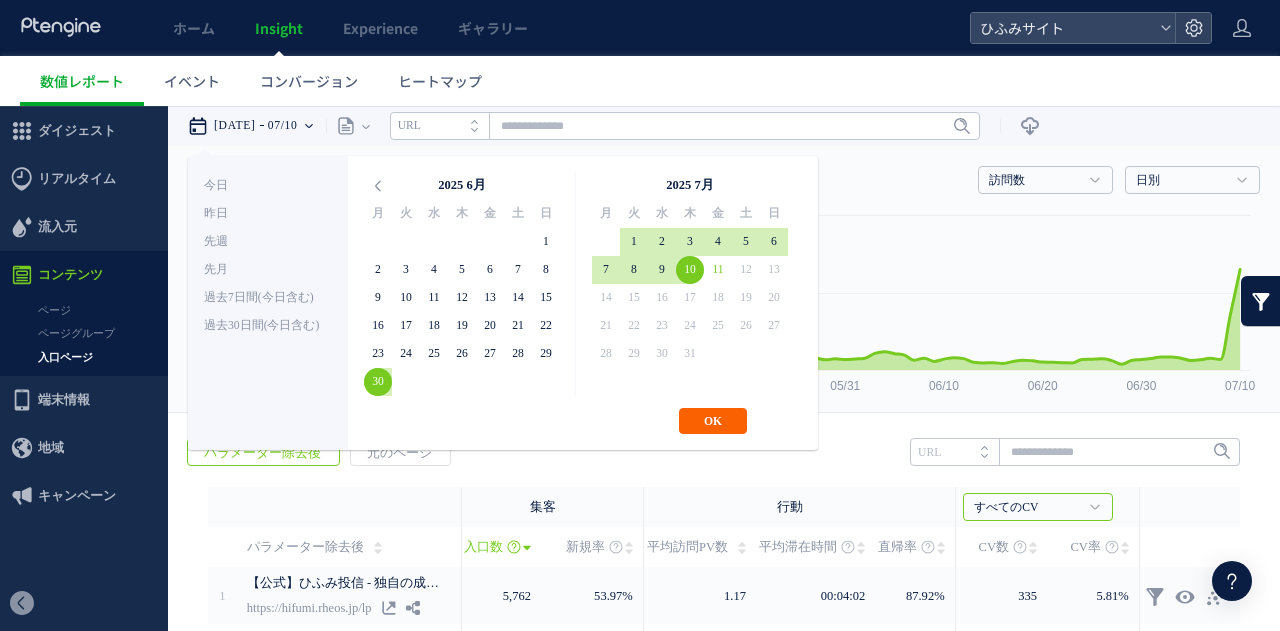 click on "OK" at bounding box center (713, 421) 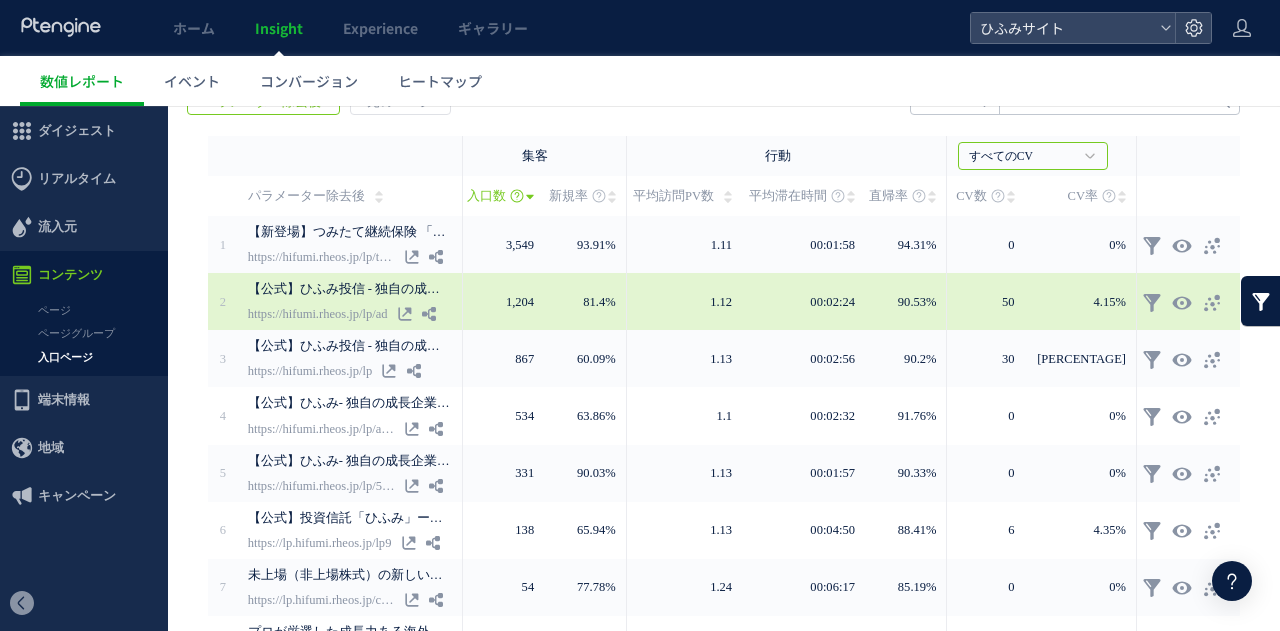 scroll, scrollTop: 352, scrollLeft: 0, axis: vertical 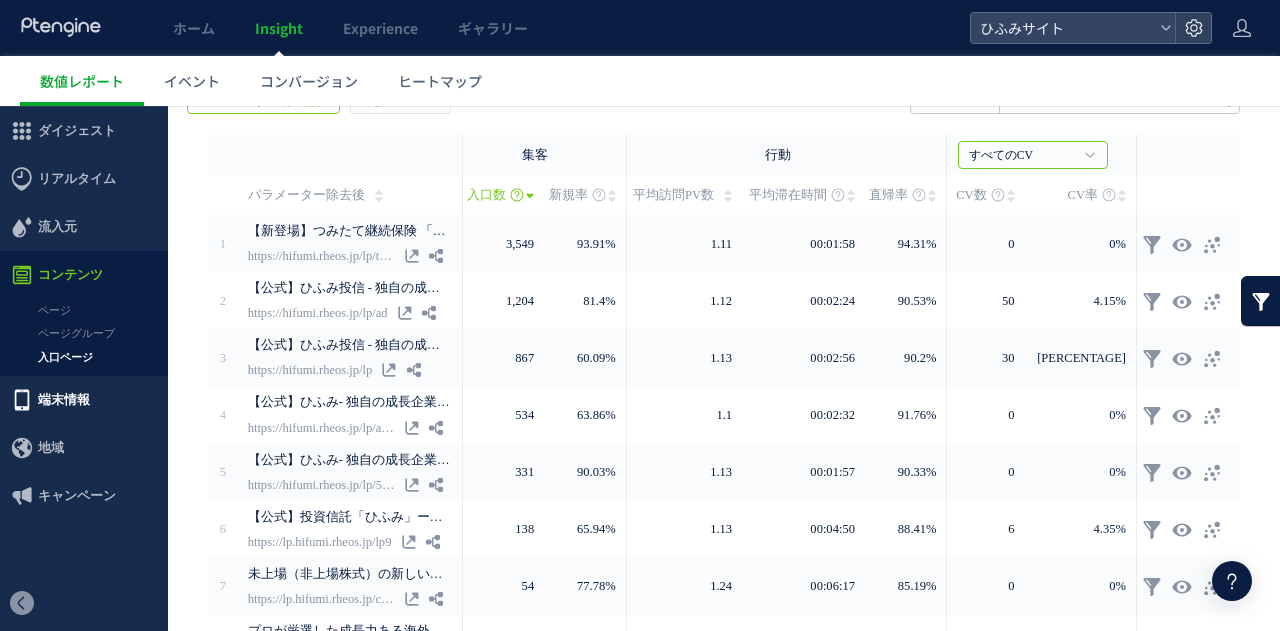 click on "端末情報" at bounding box center [64, 400] 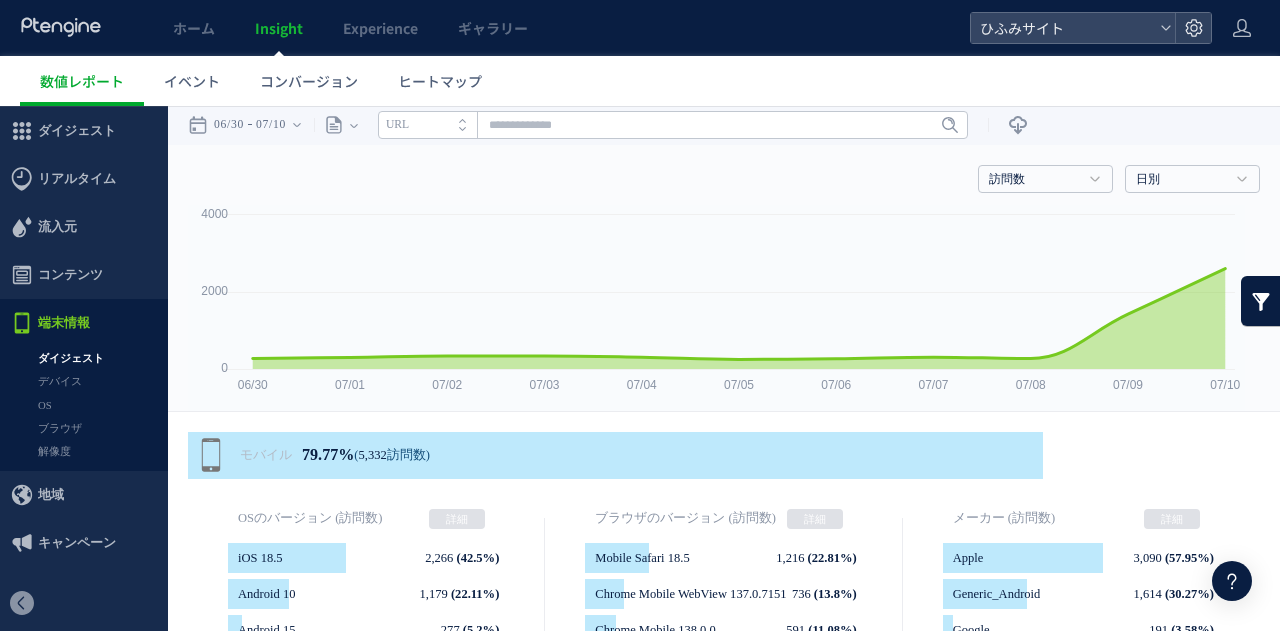 scroll, scrollTop: 0, scrollLeft: 0, axis: both 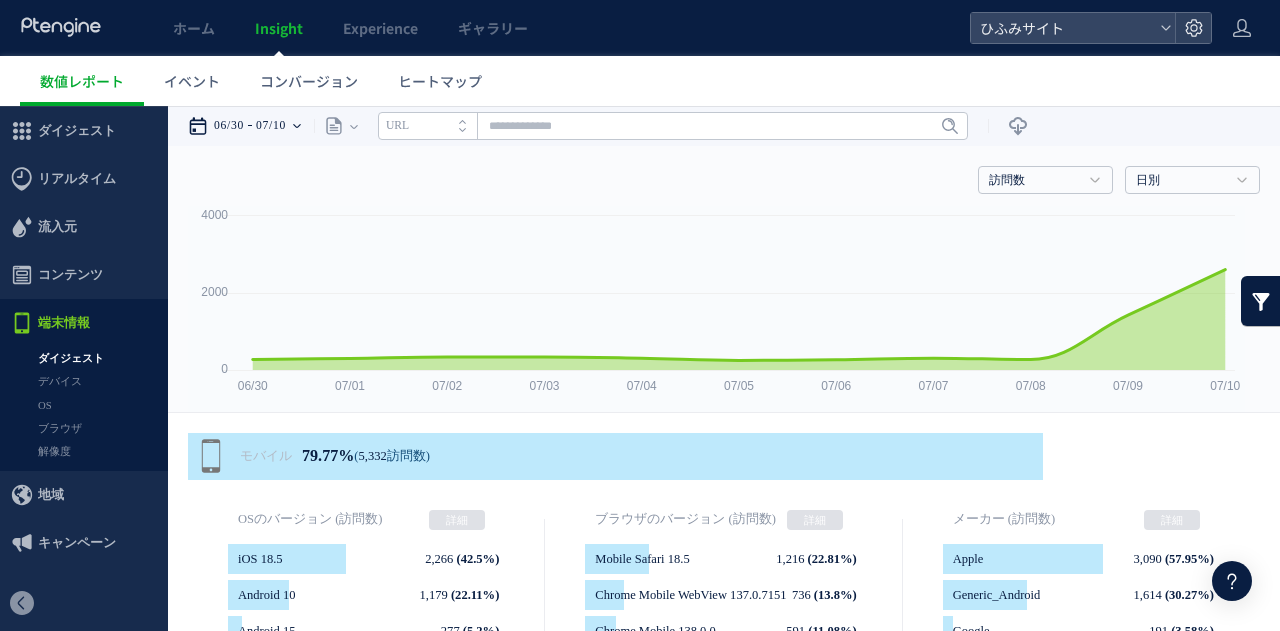 click on "07/10" at bounding box center (271, 126) 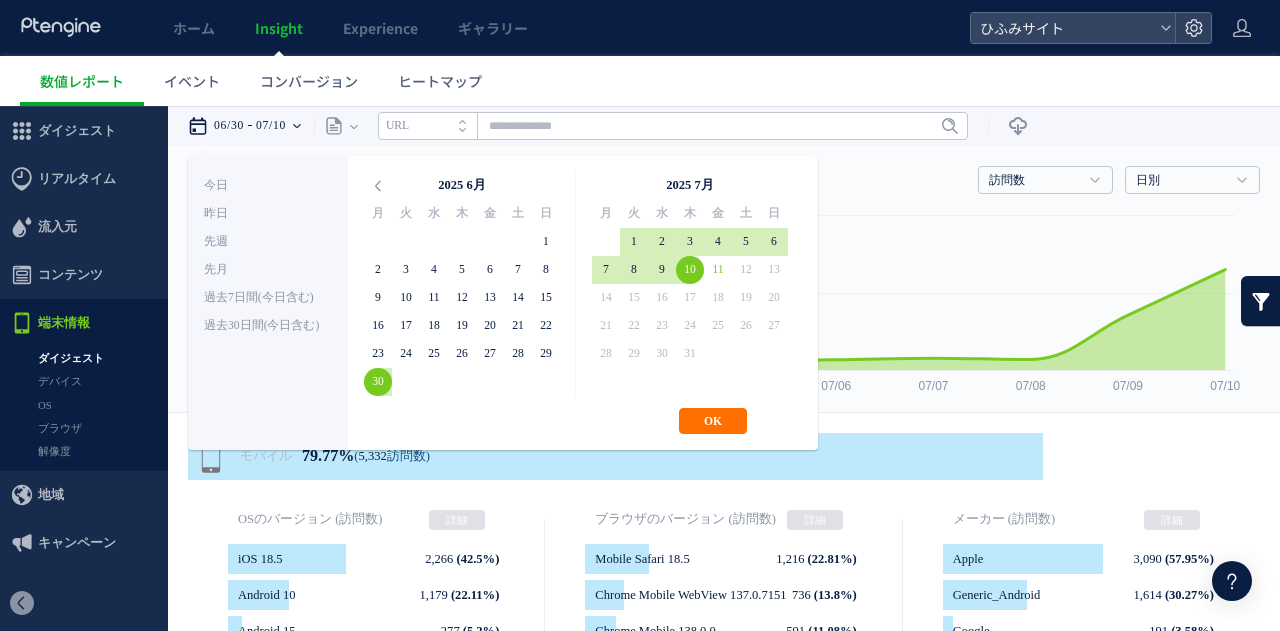 click on "2025 6月" at bounding box center [462, 186] 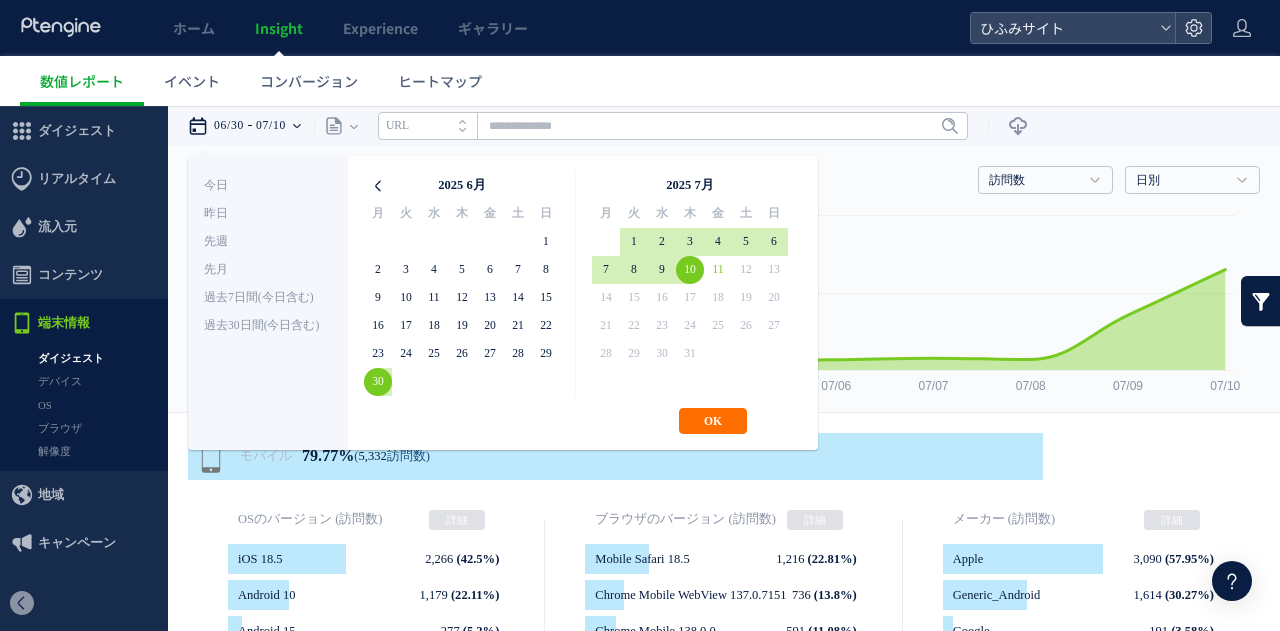 click at bounding box center (378, 186) 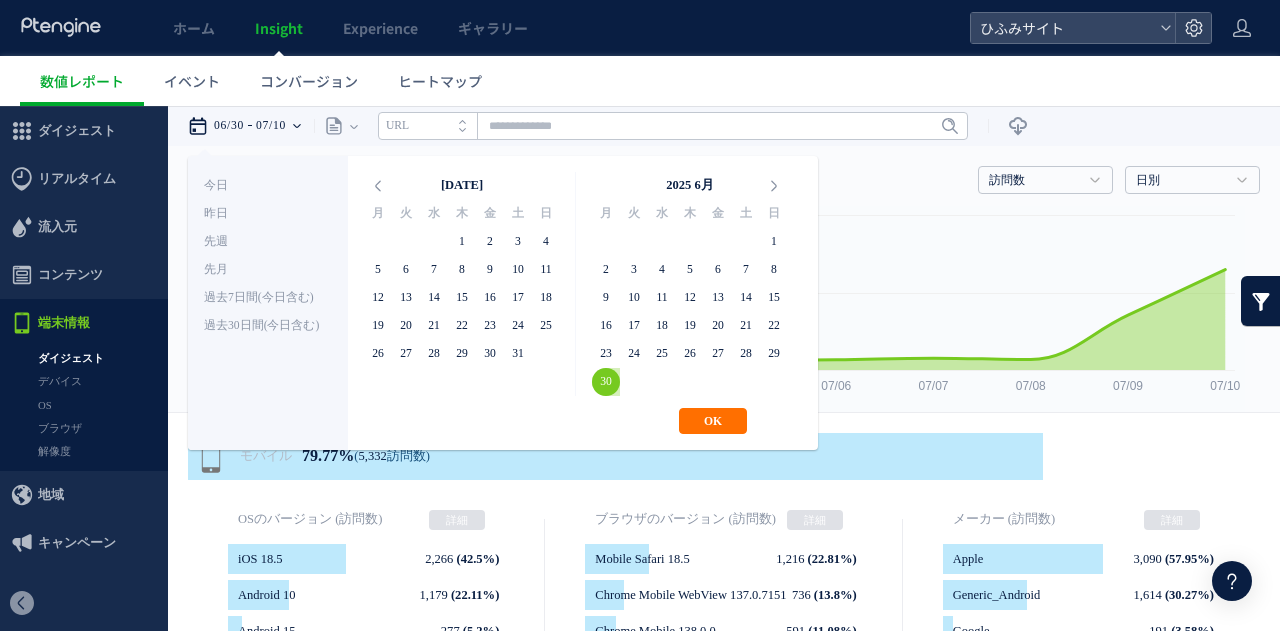 click at bounding box center [378, 186] 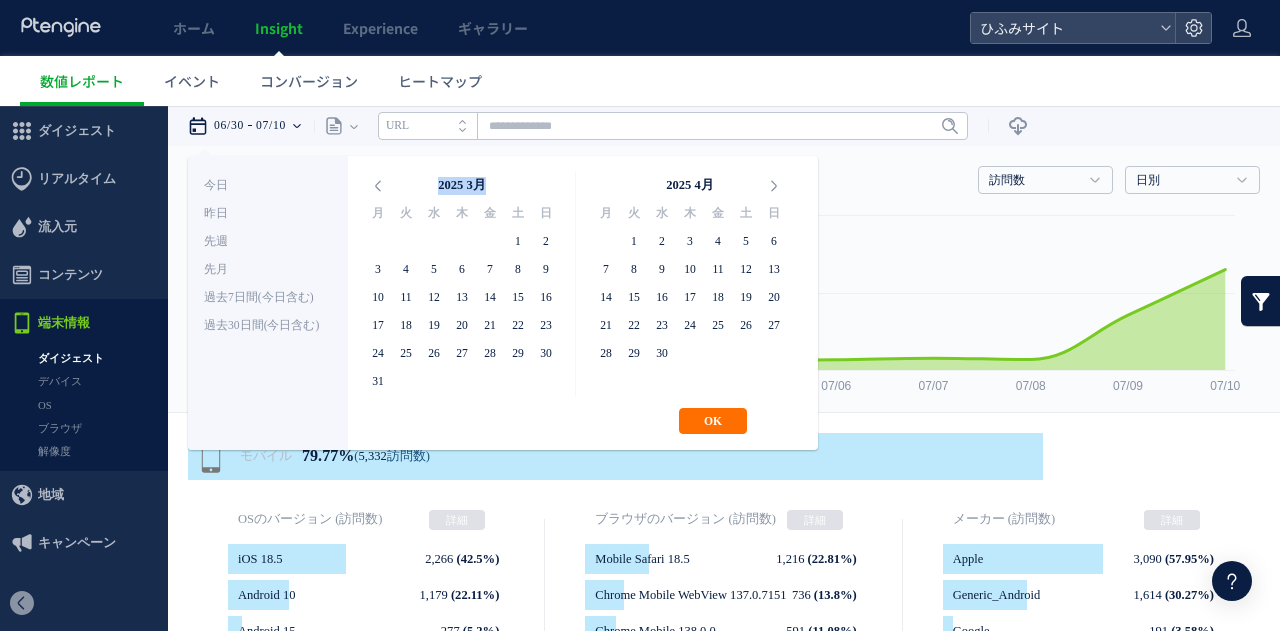 click at bounding box center (378, 186) 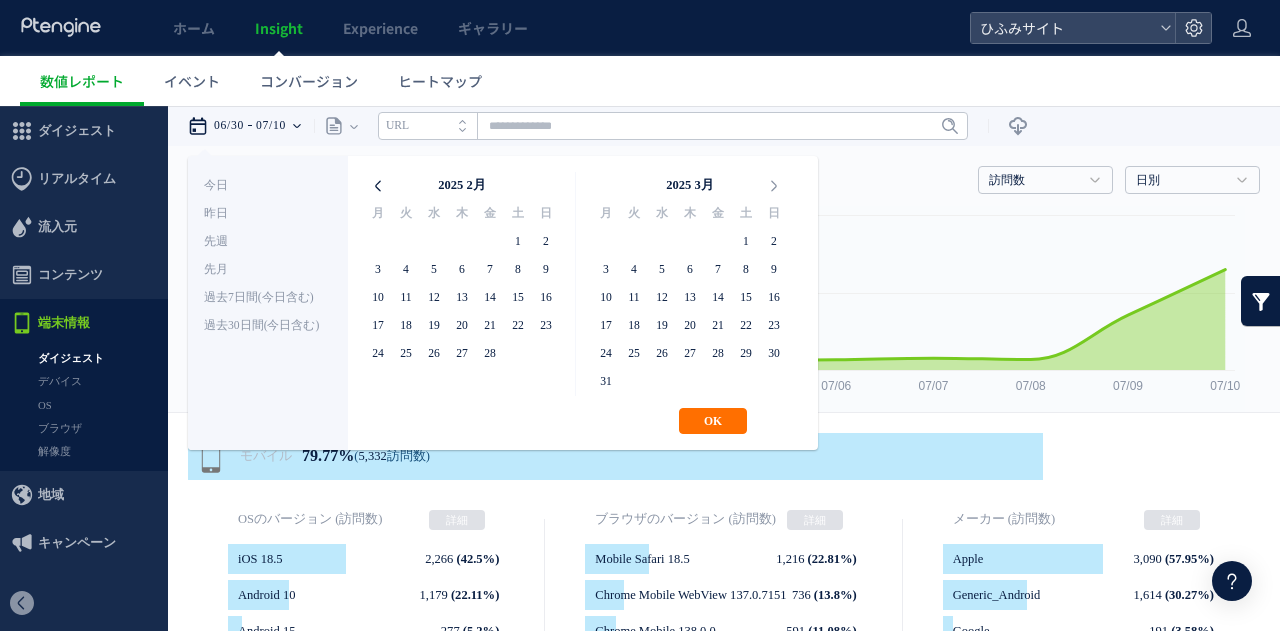 click at bounding box center [378, 186] 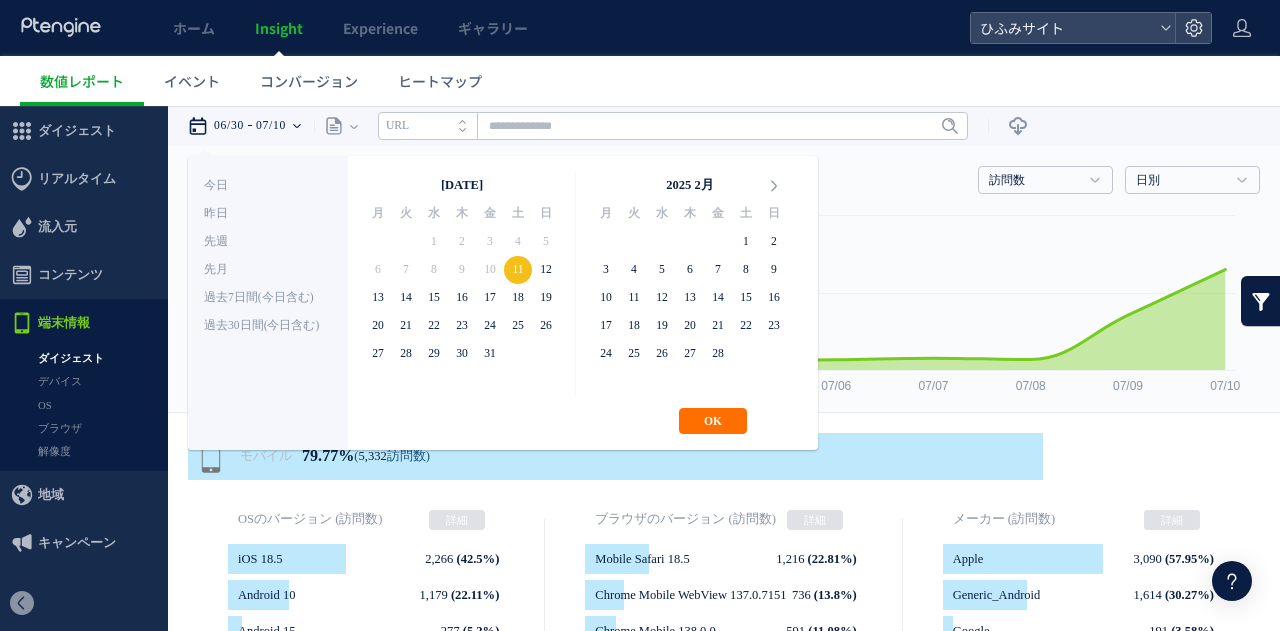 click at bounding box center (378, 186) 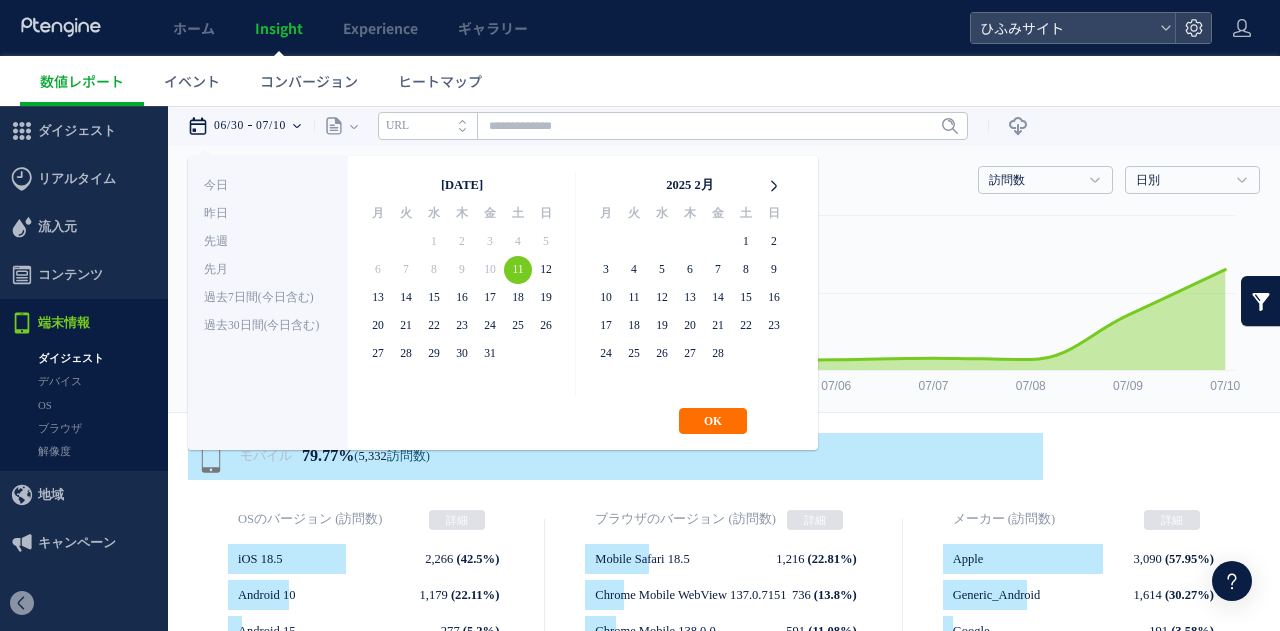 click at bounding box center [774, 186] 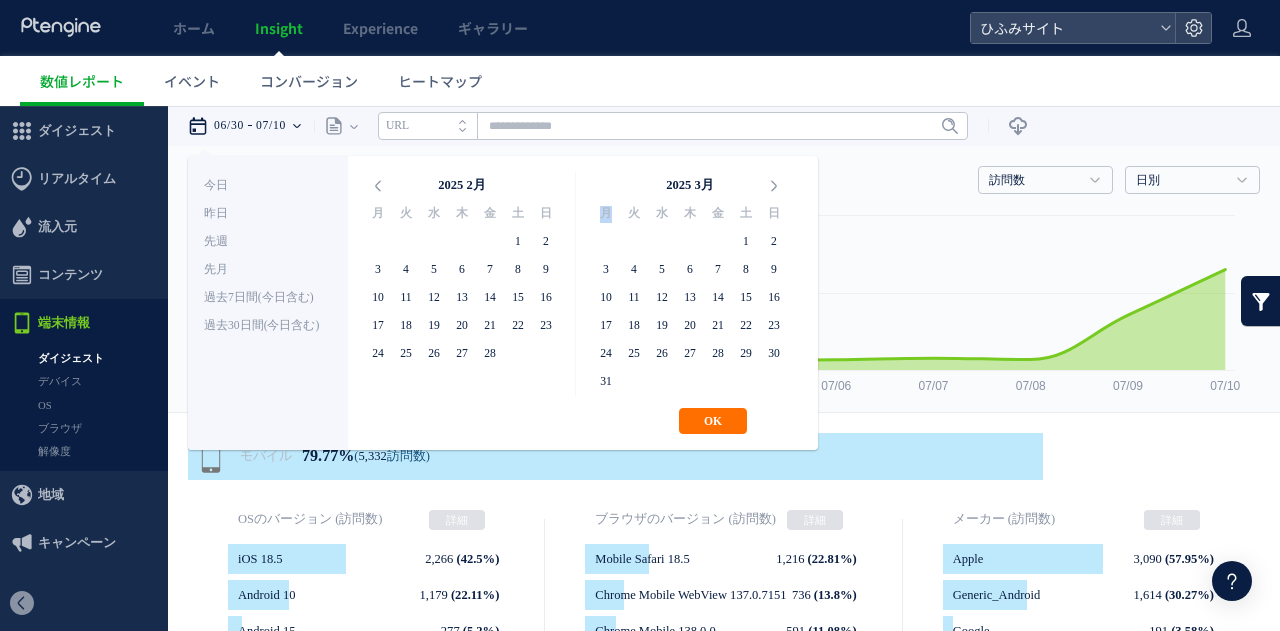 click at bounding box center [774, 186] 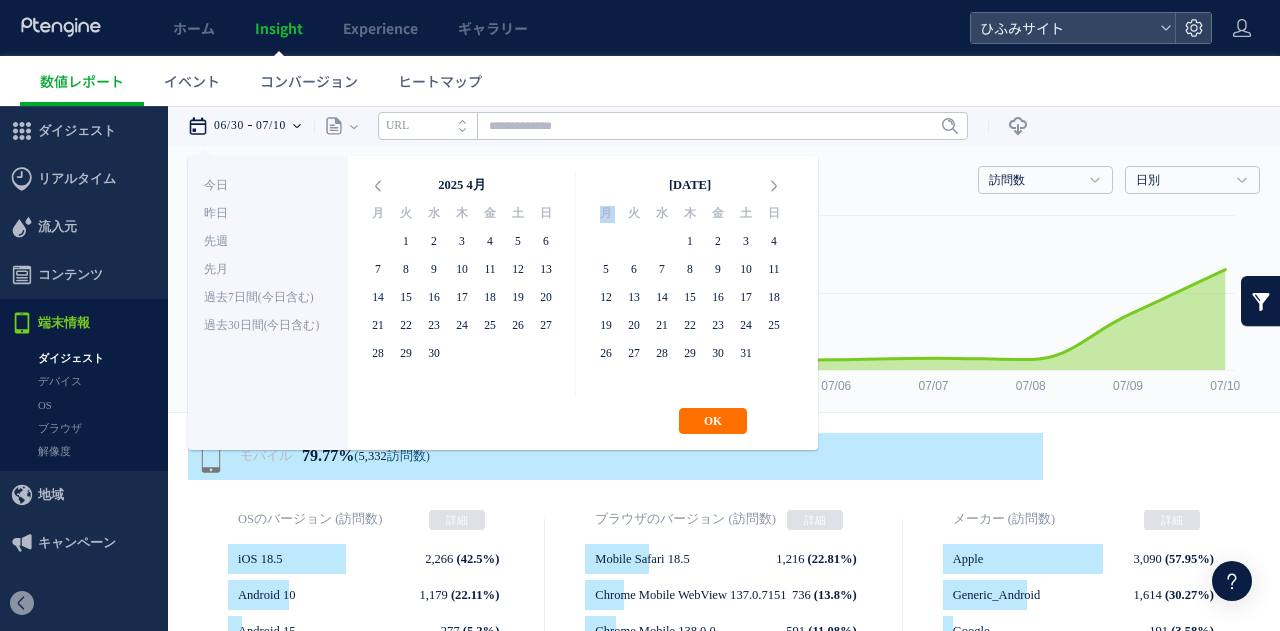 click at bounding box center [774, 186] 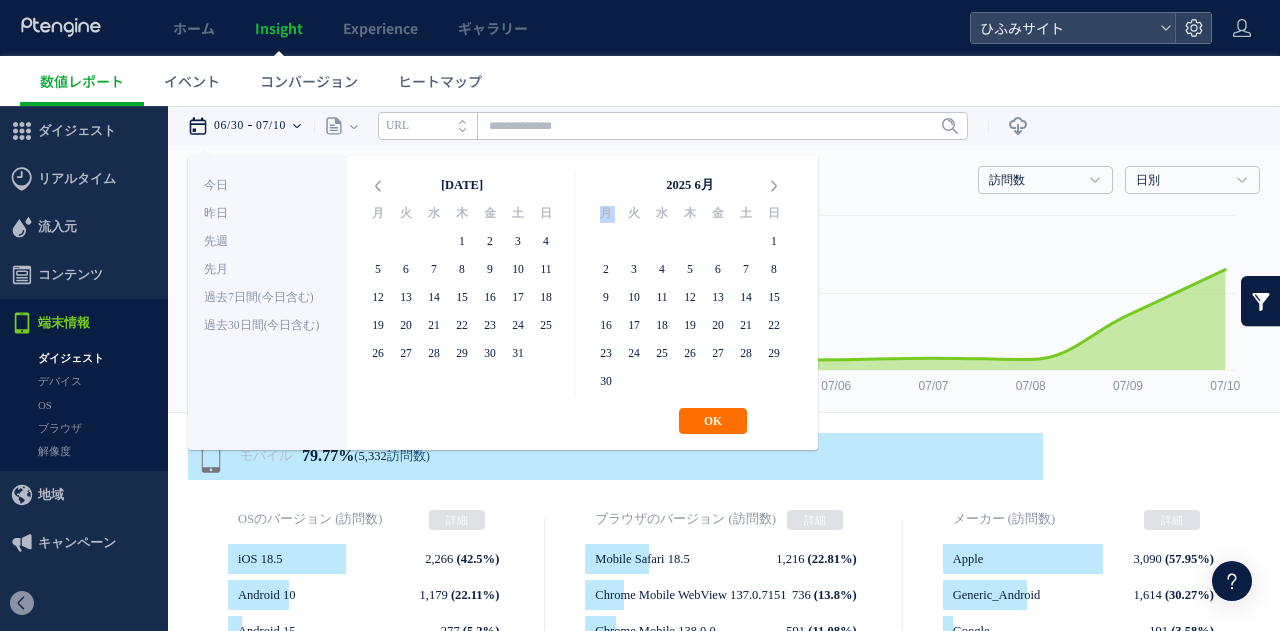 click at bounding box center [774, 186] 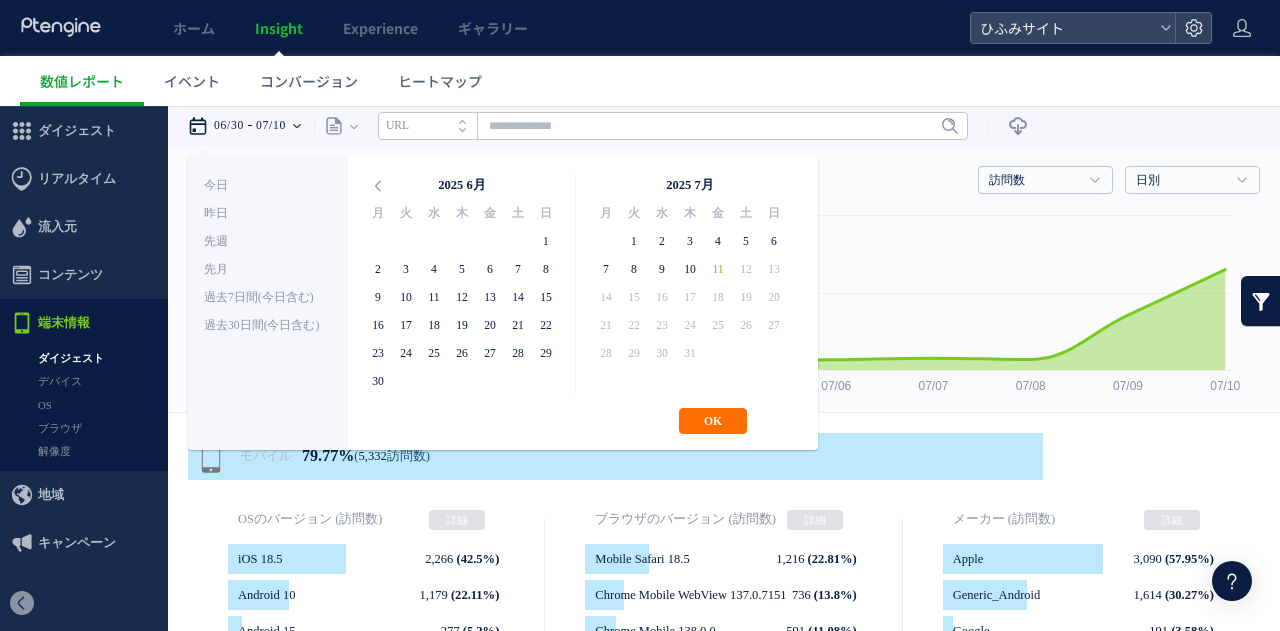 click at bounding box center [774, 186] 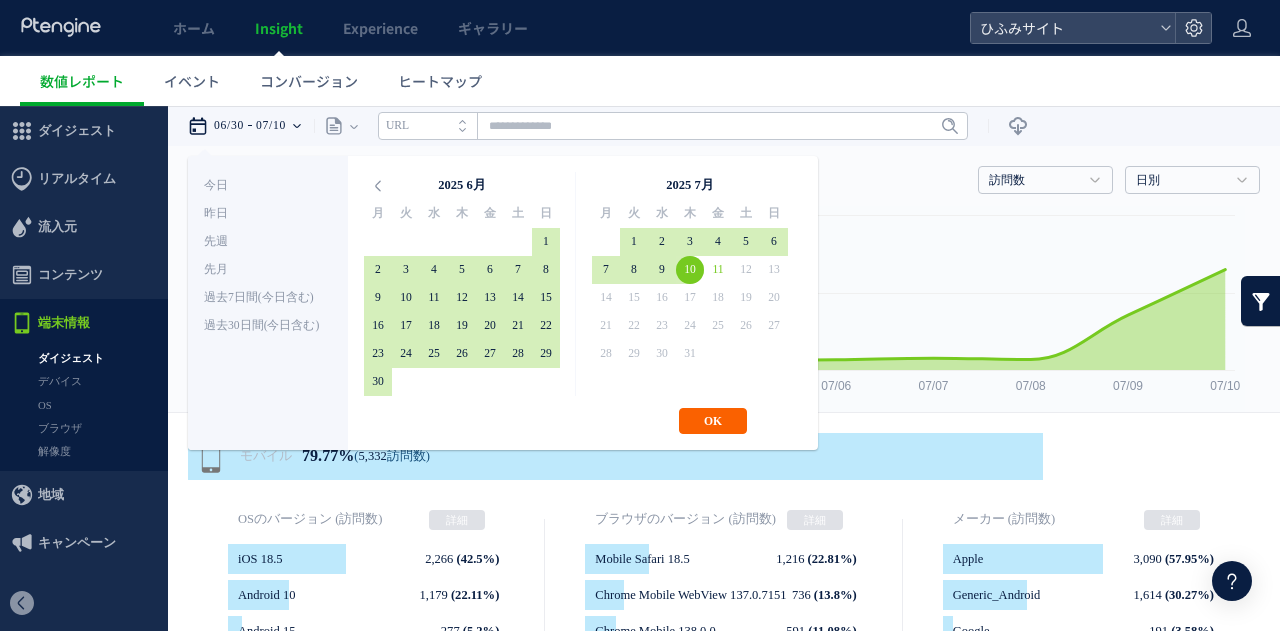 click on "OK" at bounding box center (713, 421) 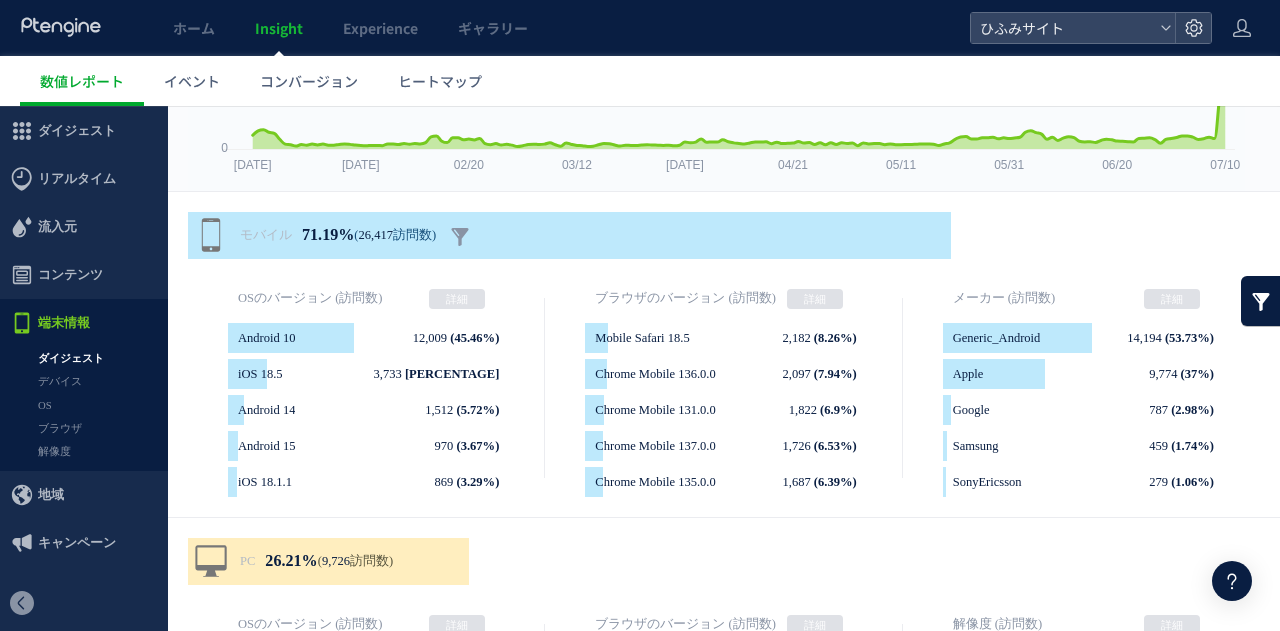 scroll, scrollTop: 286, scrollLeft: 0, axis: vertical 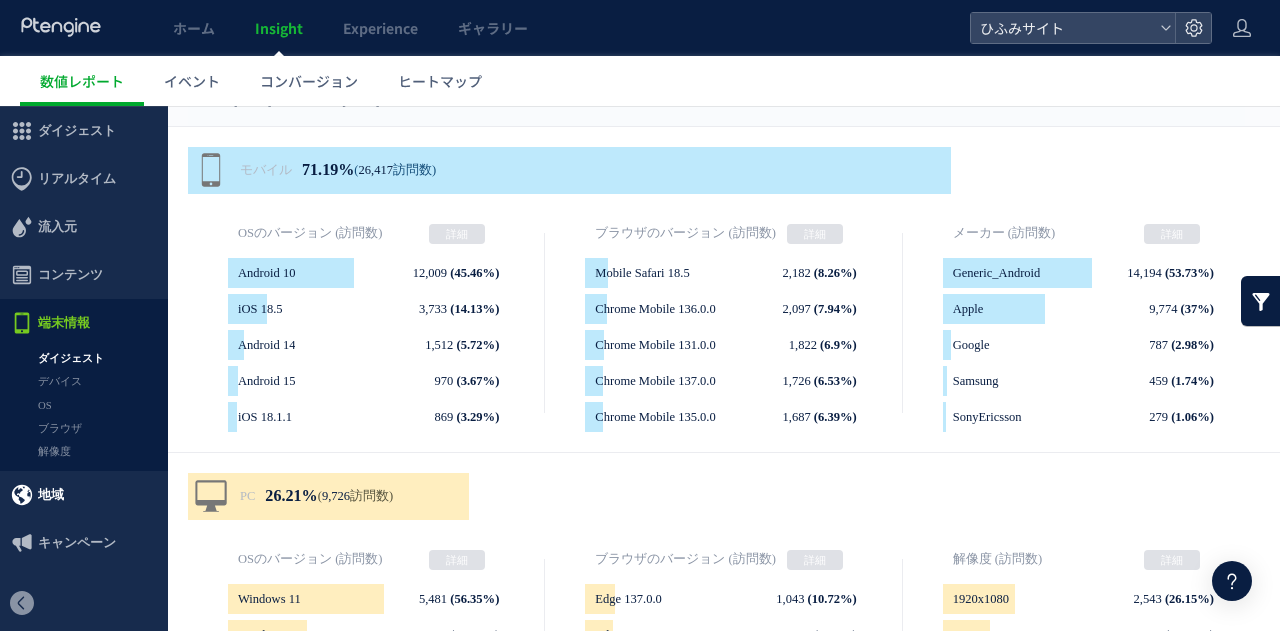 click on "地域" at bounding box center [51, 495] 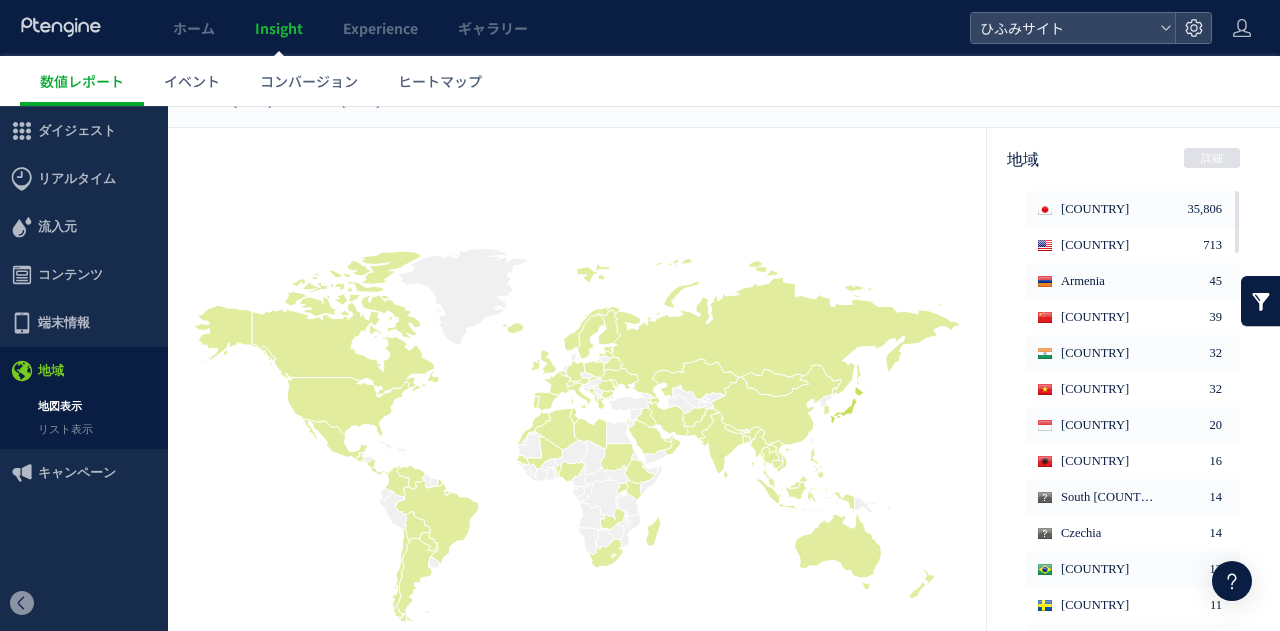 scroll, scrollTop: 280, scrollLeft: 0, axis: vertical 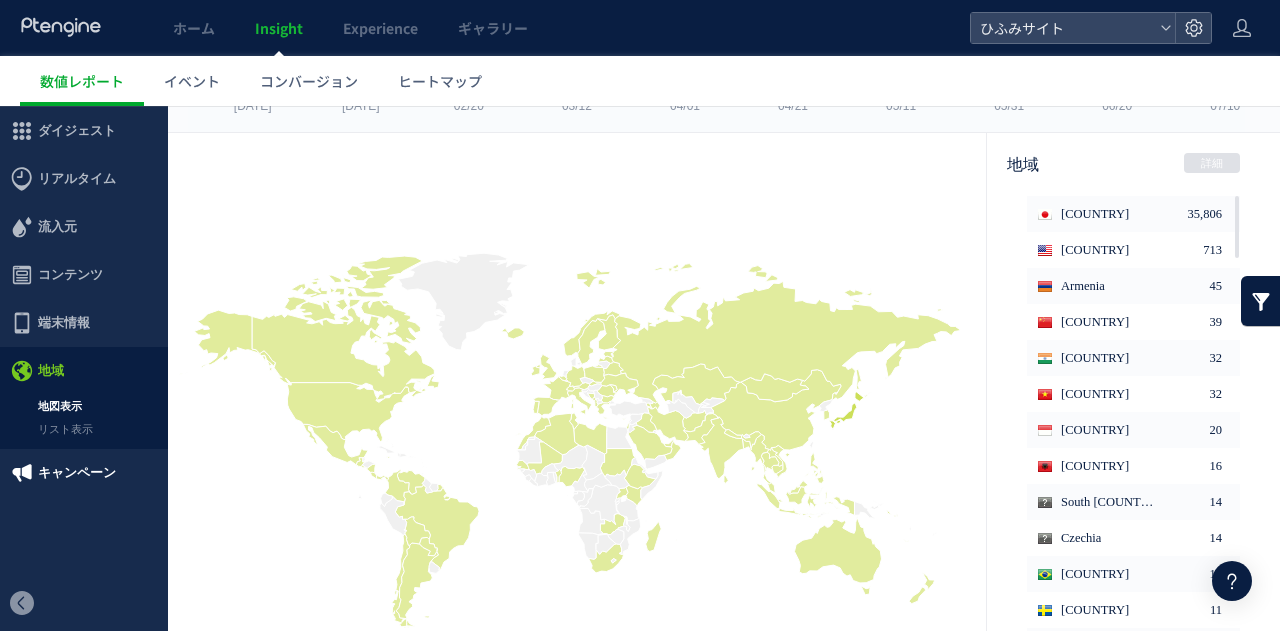 click on "キャンペーン" at bounding box center (77, 473) 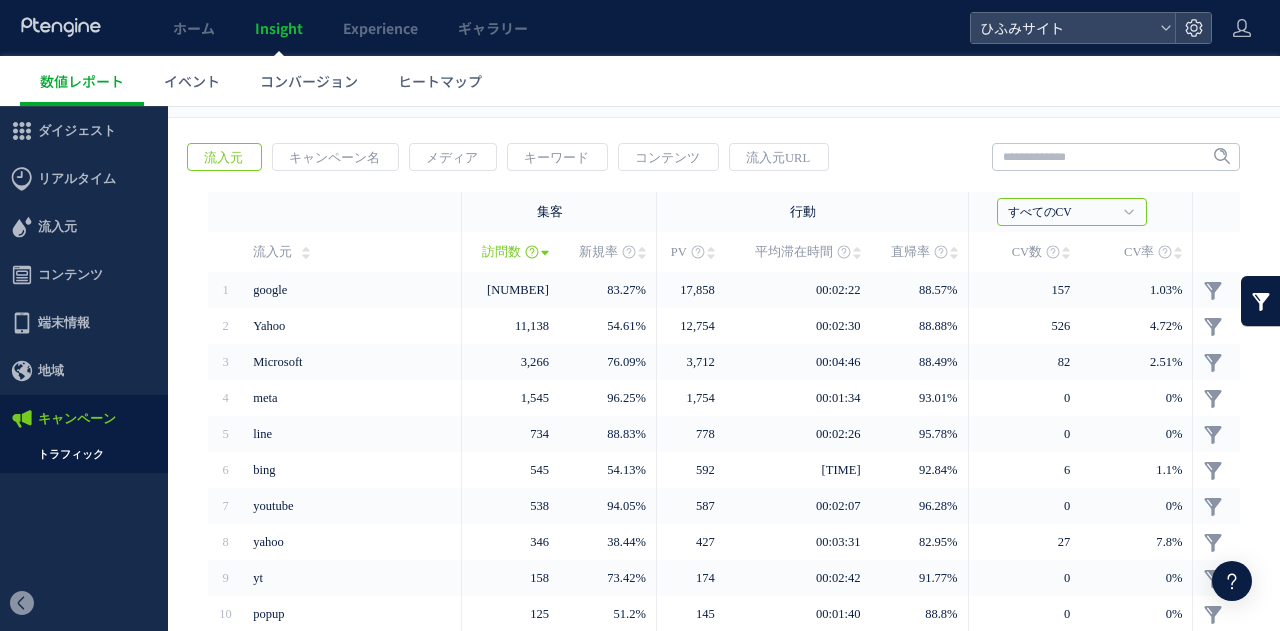 scroll, scrollTop: 300, scrollLeft: 0, axis: vertical 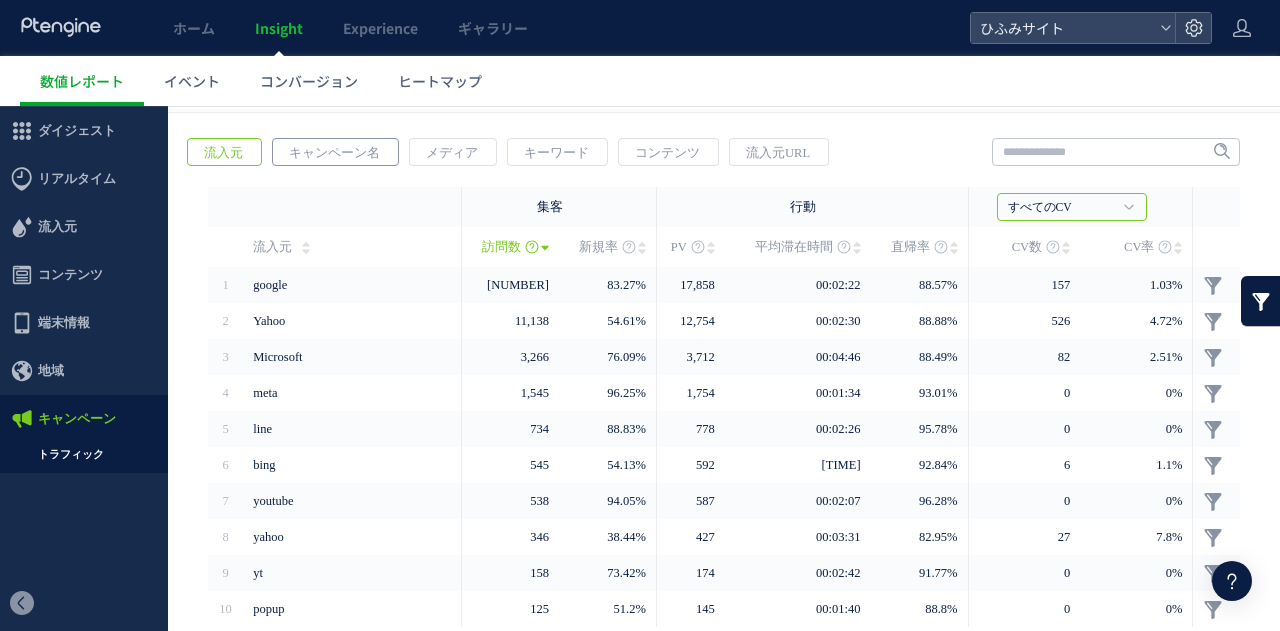 click on "キャンペーン名" at bounding box center (334, 153) 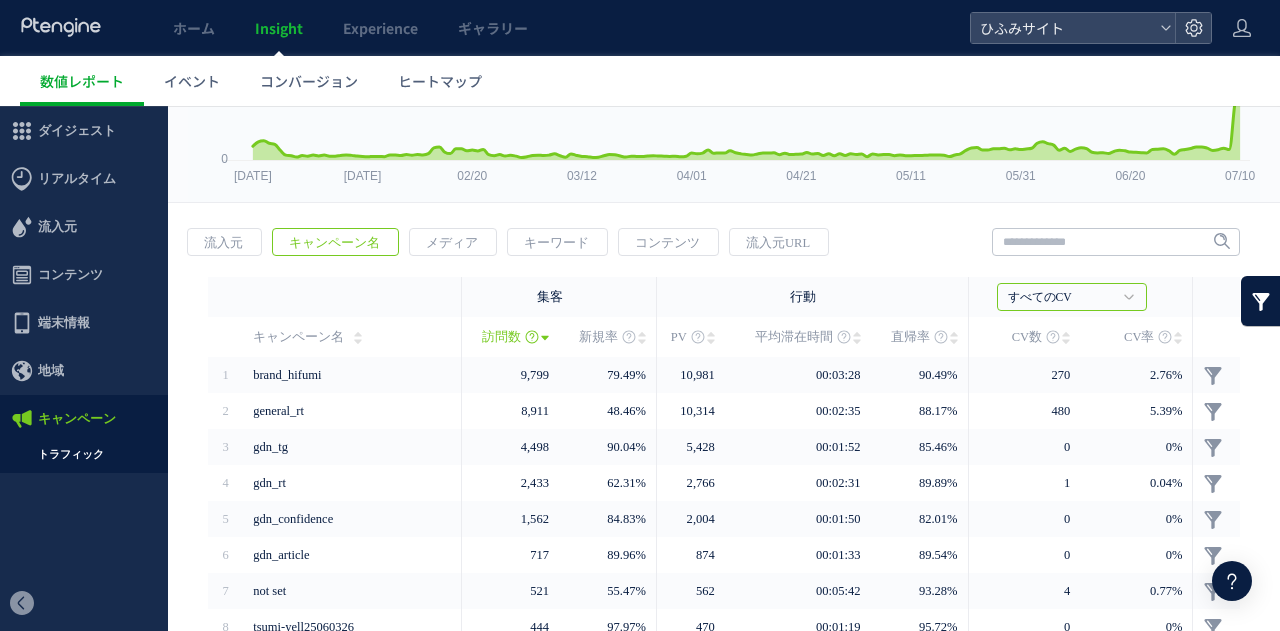 scroll, scrollTop: 190, scrollLeft: 0, axis: vertical 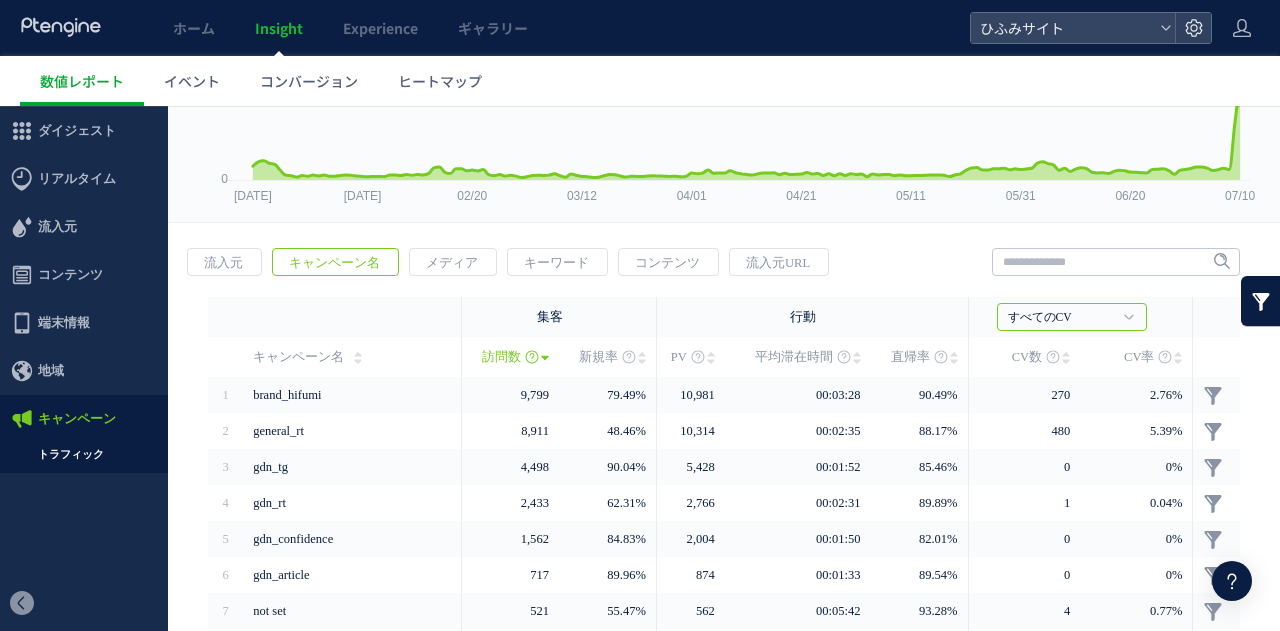 click on "戻る
流入元
キャンペーン名
メディア
キーワード
PV" at bounding box center (724, 528) 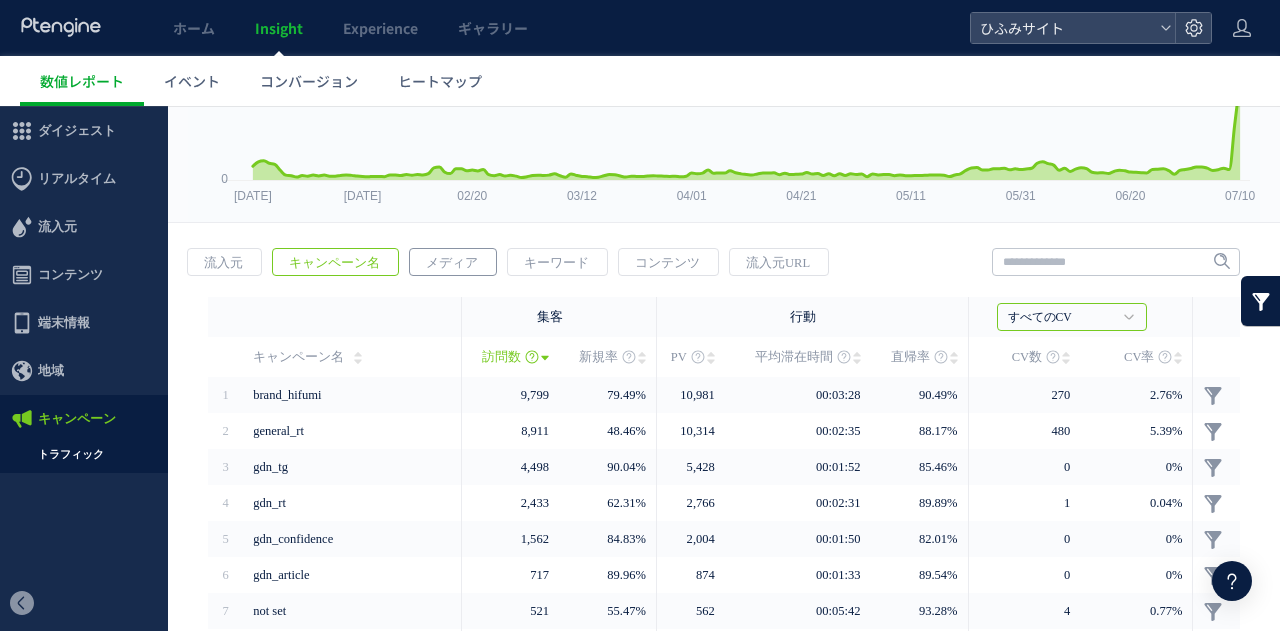 click on "メディア" at bounding box center (452, 263) 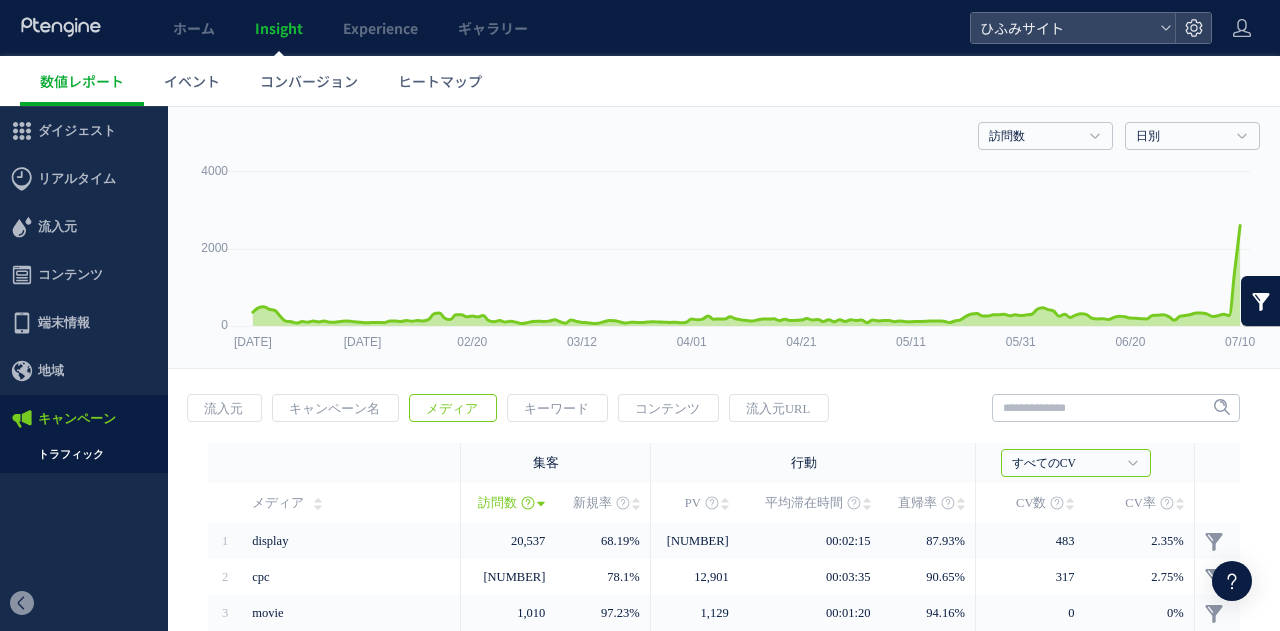 scroll, scrollTop: 43, scrollLeft: 0, axis: vertical 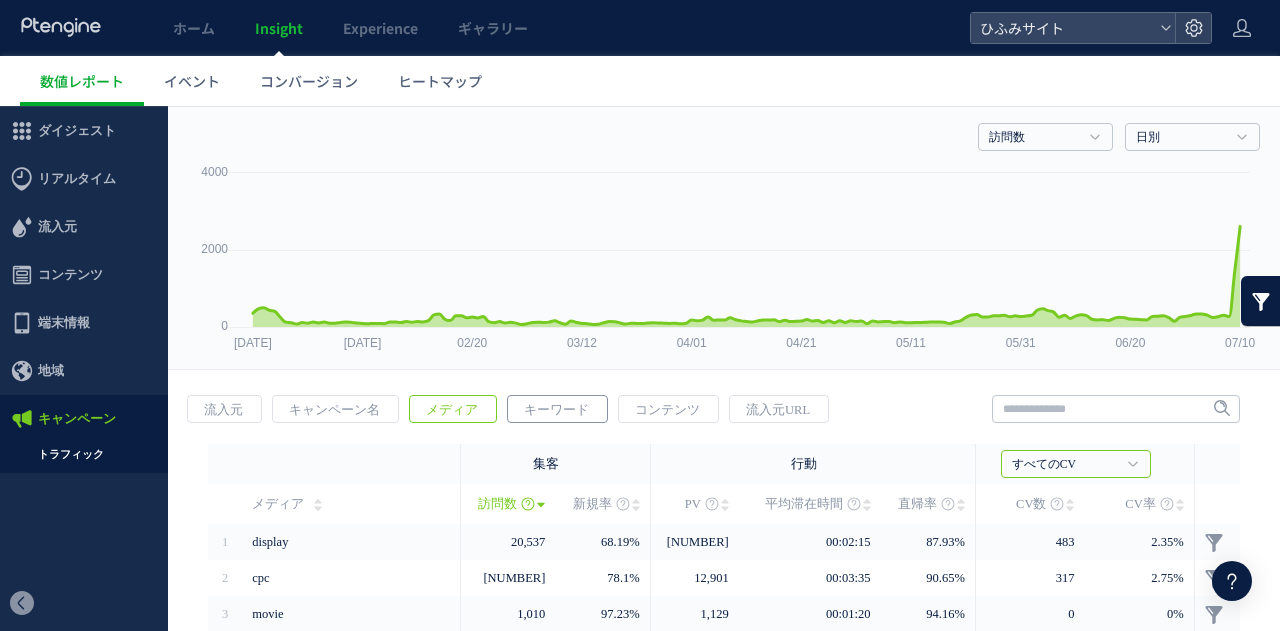 click on "キーワード" at bounding box center [556, 410] 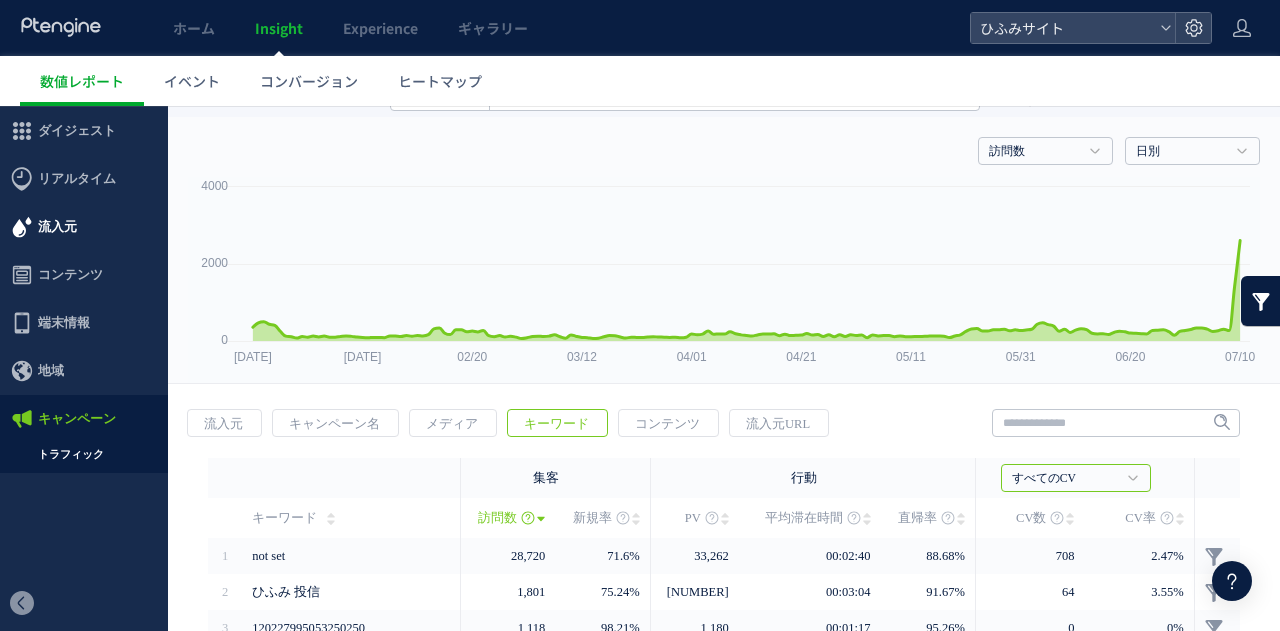 scroll, scrollTop: 0, scrollLeft: 0, axis: both 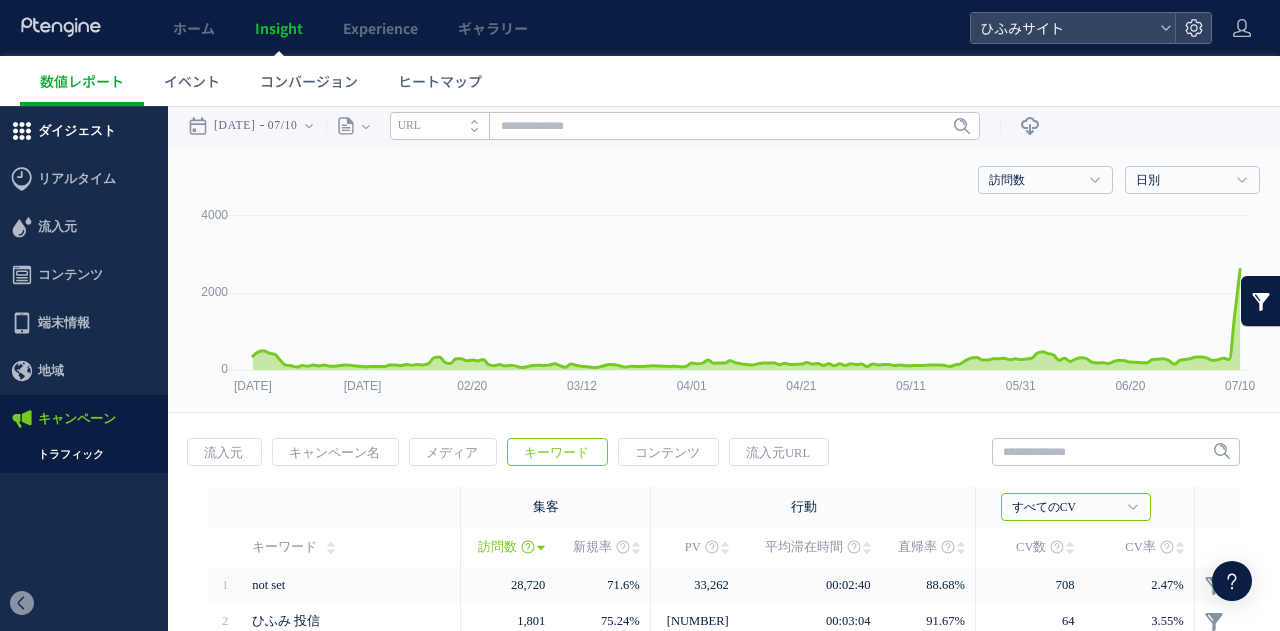 click on "ダイジェスト" at bounding box center (77, 131) 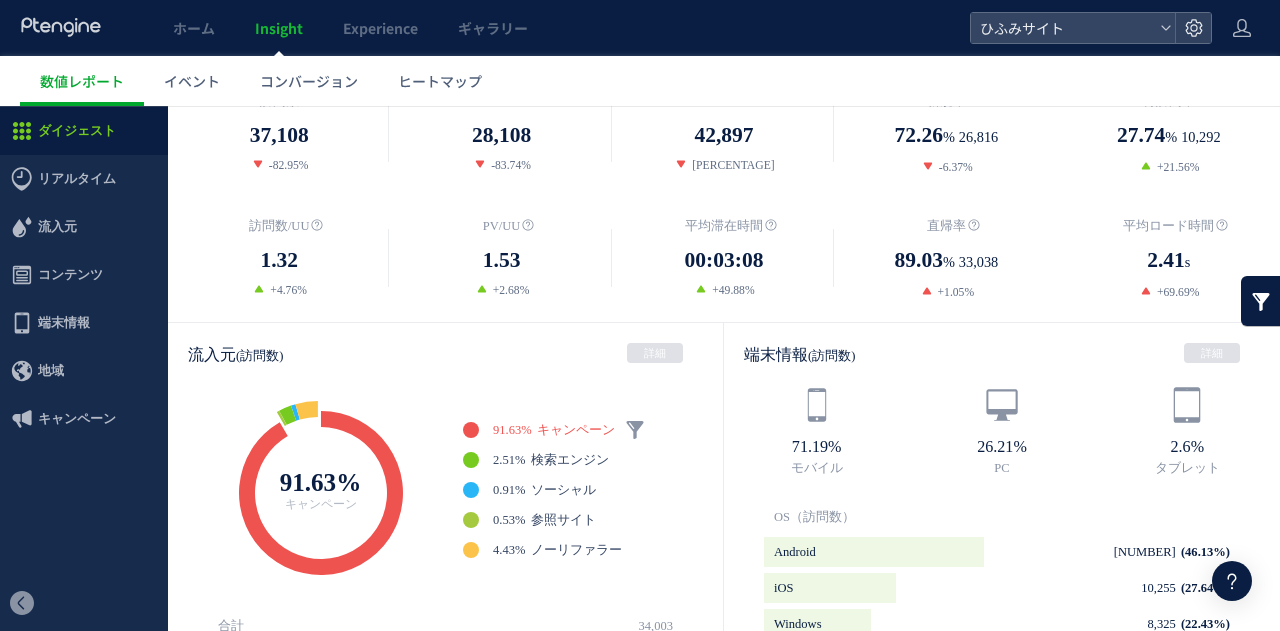 scroll, scrollTop: 0, scrollLeft: 0, axis: both 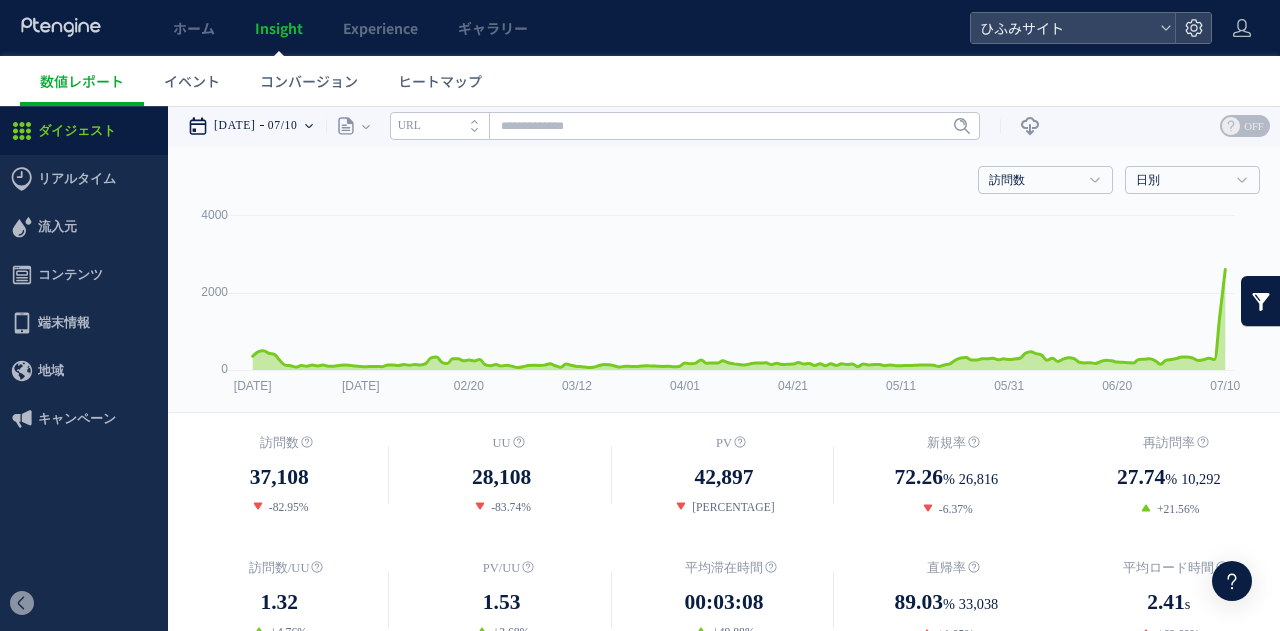 click on "07/10" at bounding box center (283, 126) 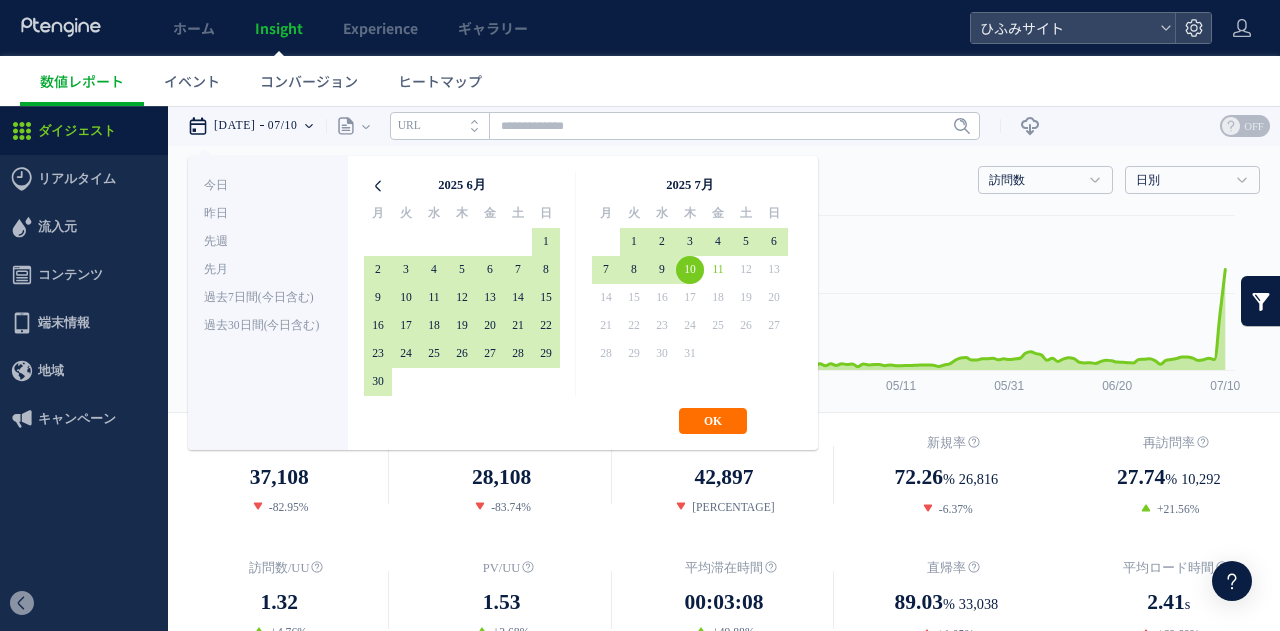 click at bounding box center [378, 186] 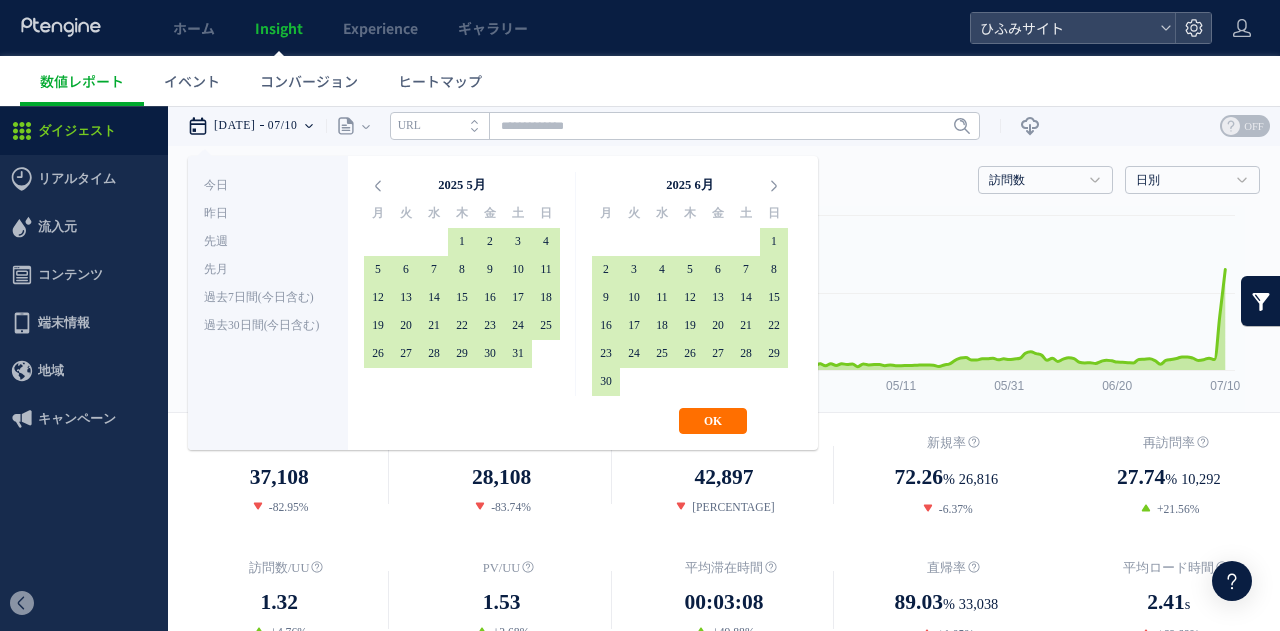 click at bounding box center [378, 186] 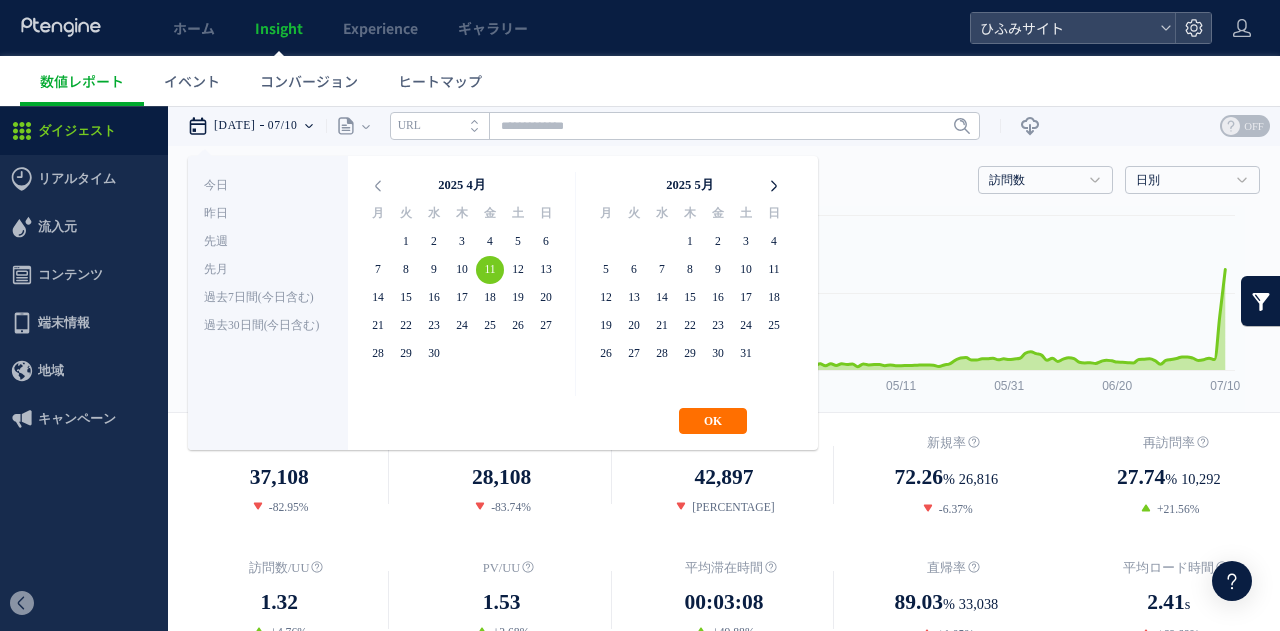 click at bounding box center [774, 186] 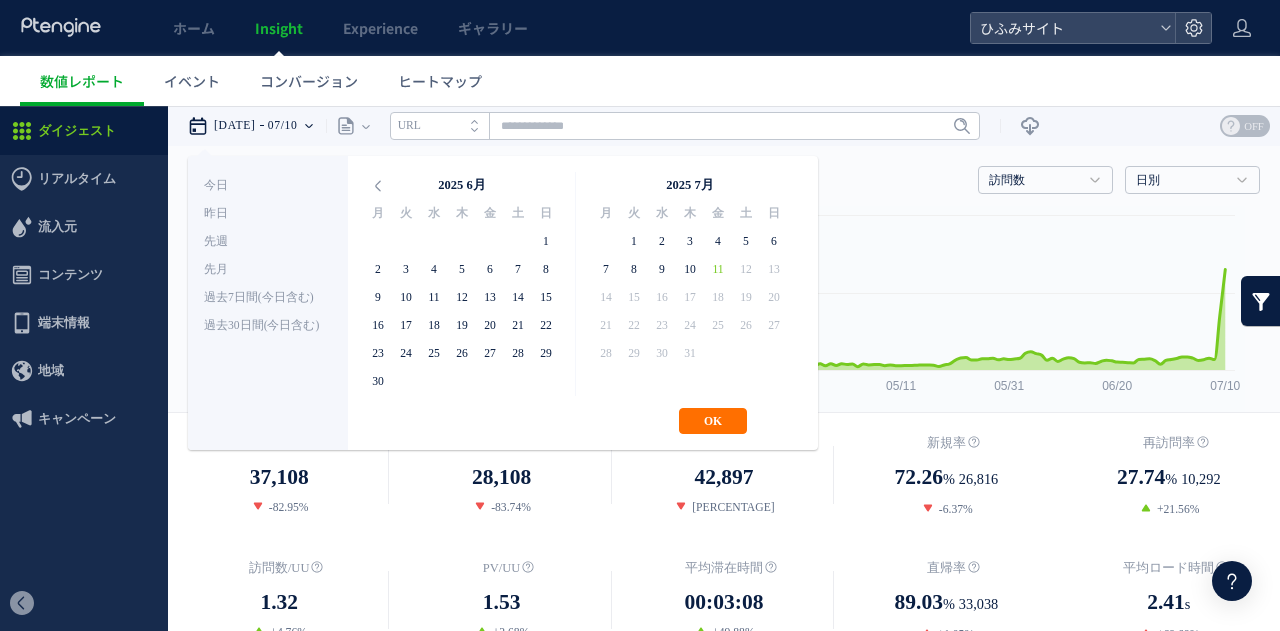 click at bounding box center (774, 186) 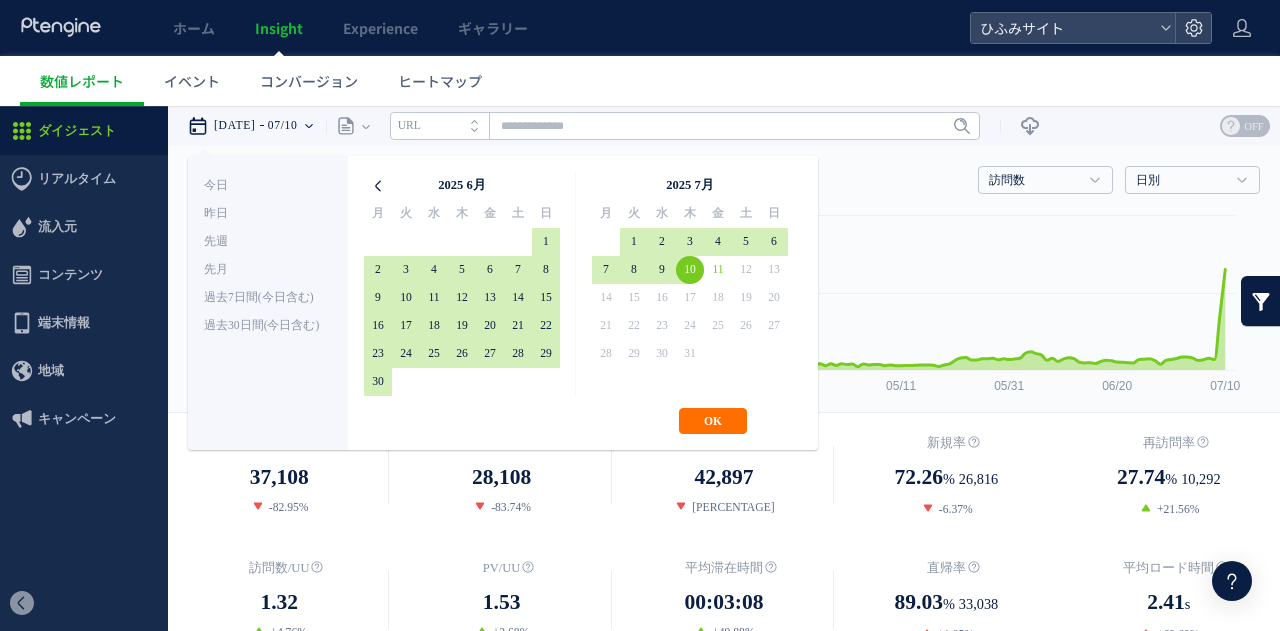click at bounding box center [378, 186] 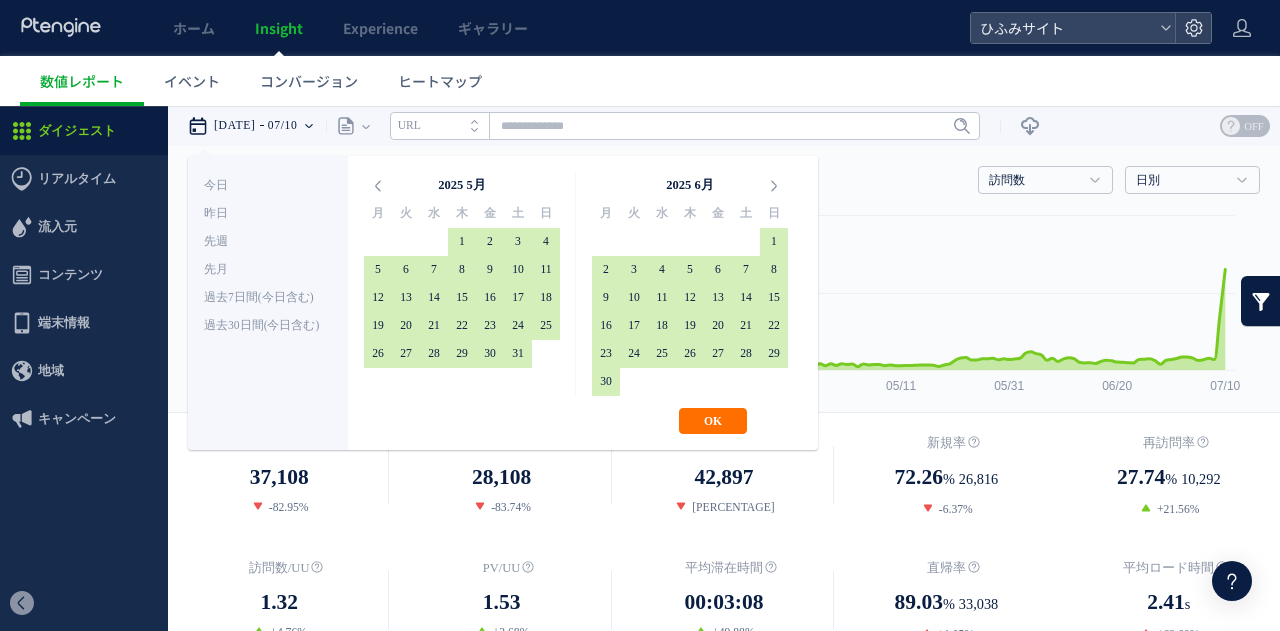 click at bounding box center (378, 186) 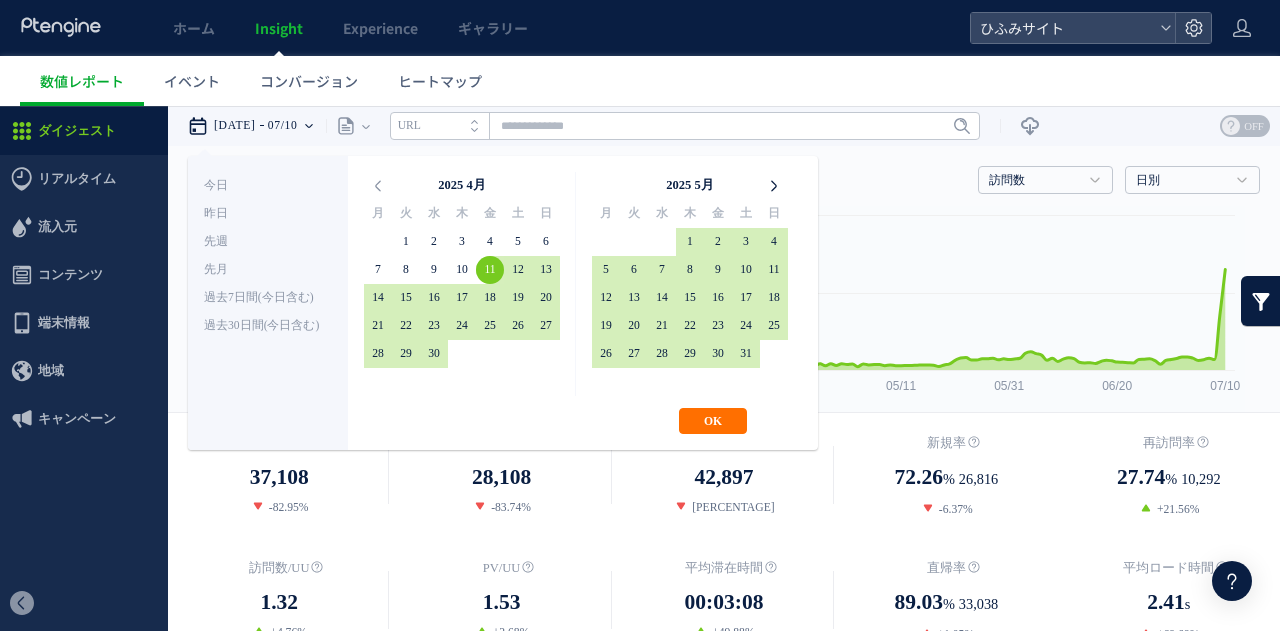 click at bounding box center (774, 186) 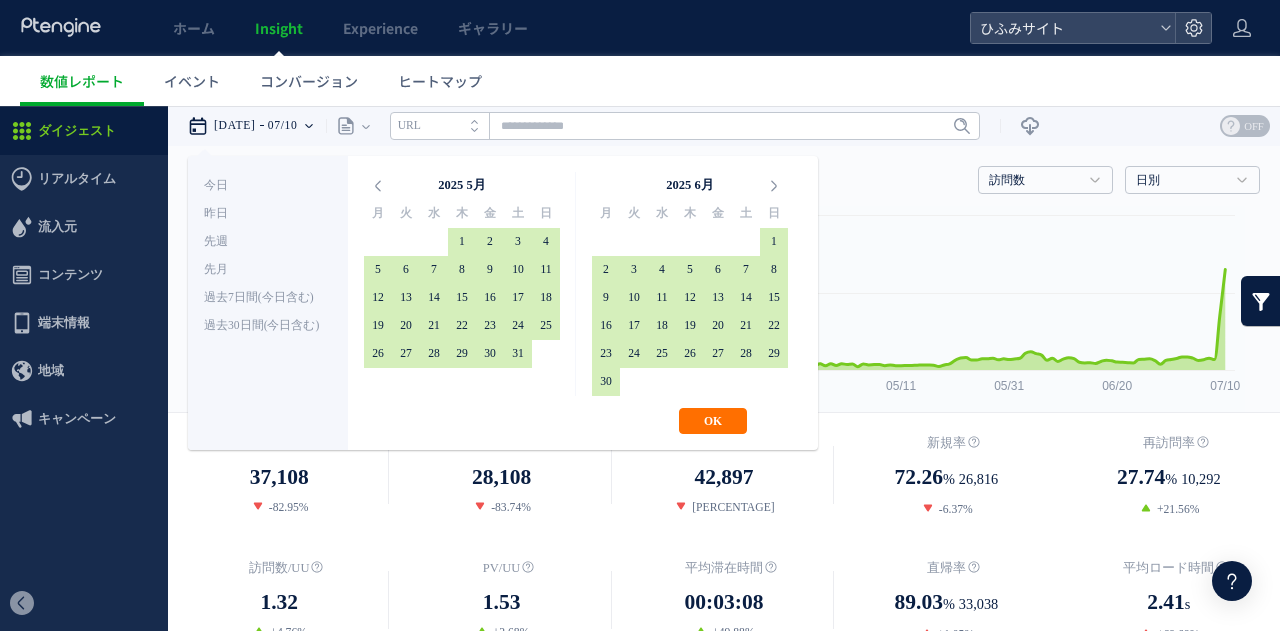 click at bounding box center [774, 186] 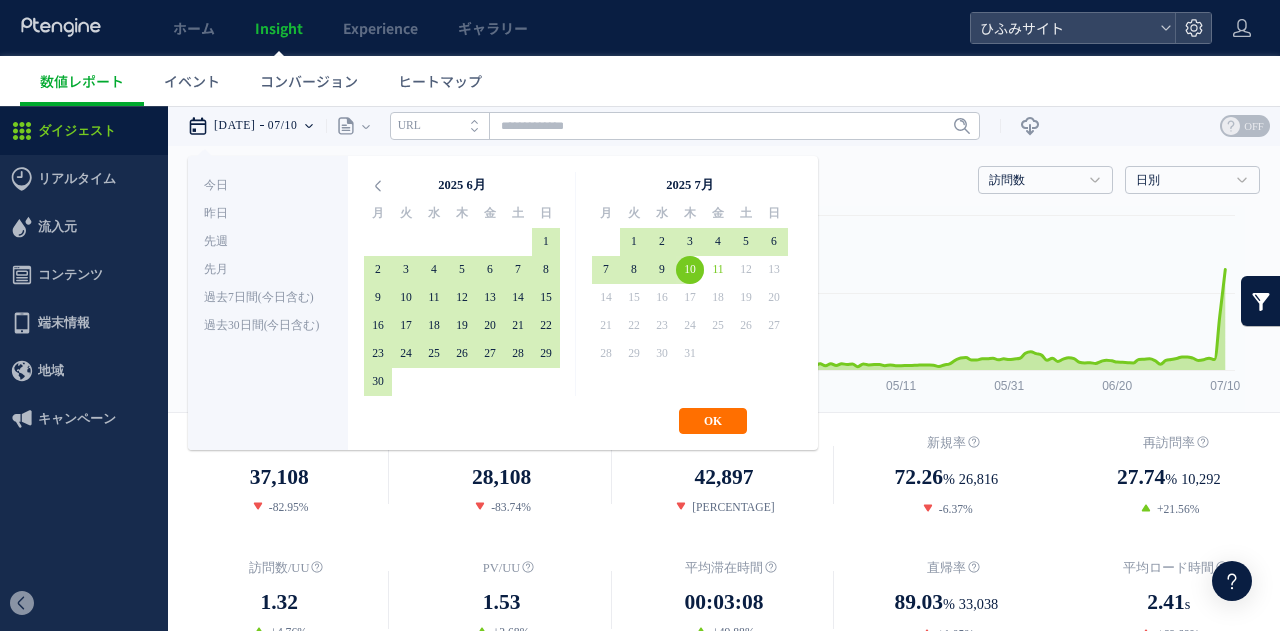 click on "**********" at bounding box center [503, 303] 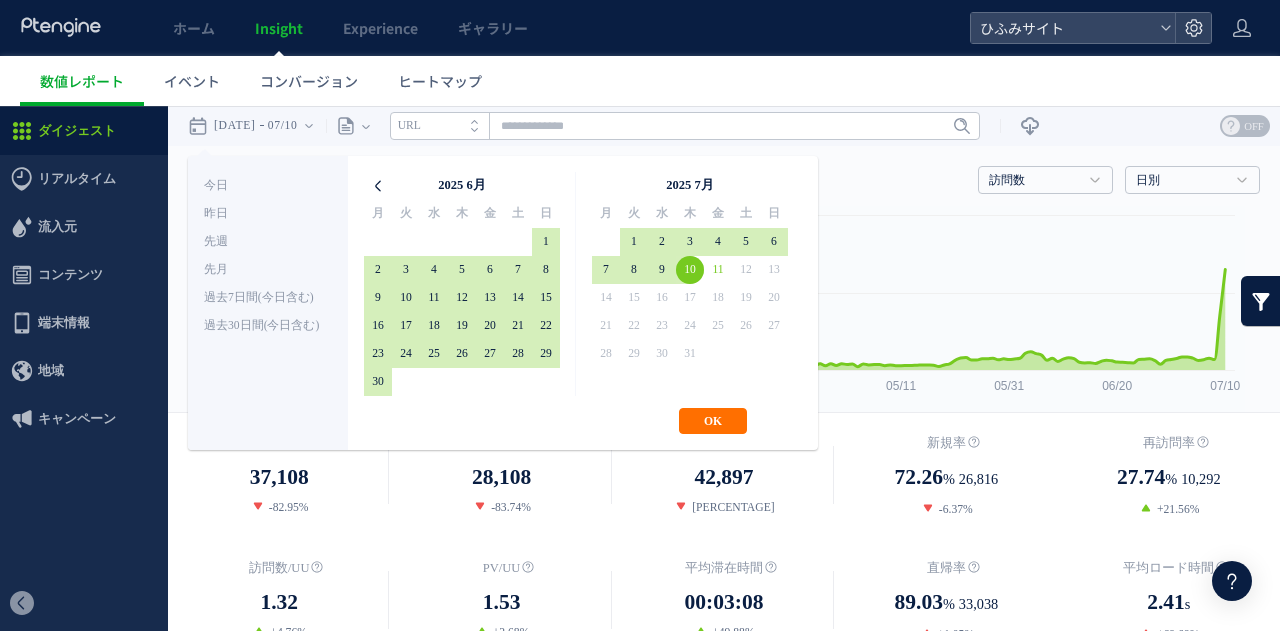 click at bounding box center (378, 186) 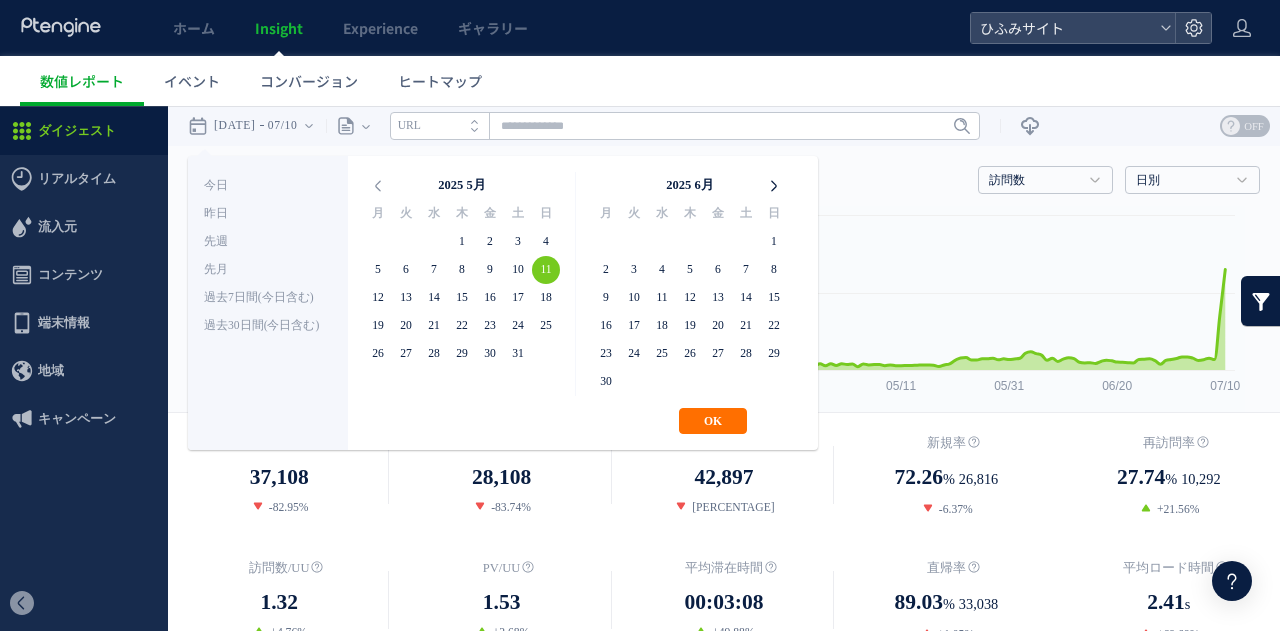 click at bounding box center (774, 186) 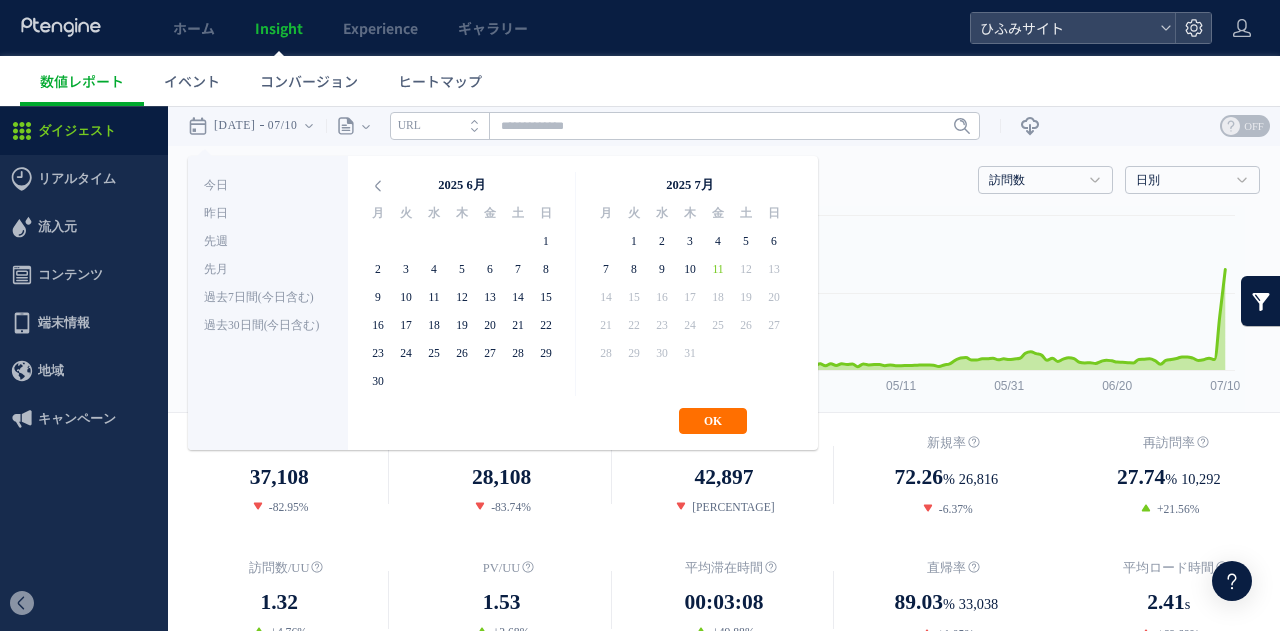 click at bounding box center (774, 186) 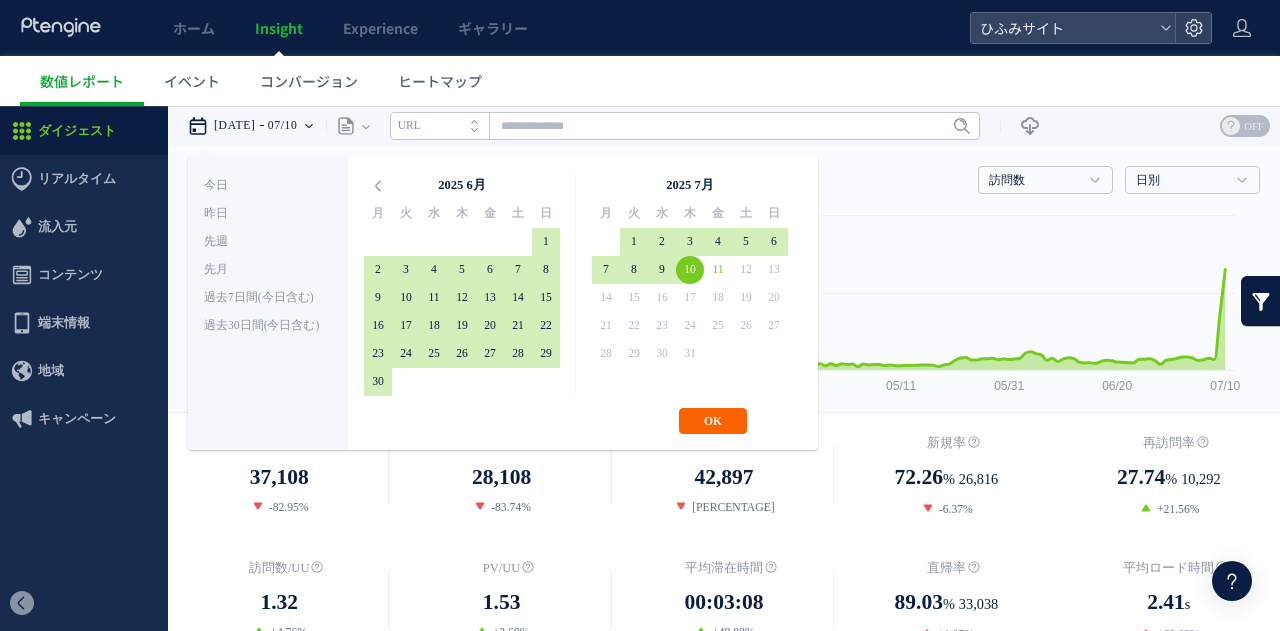click on "OK" at bounding box center (713, 421) 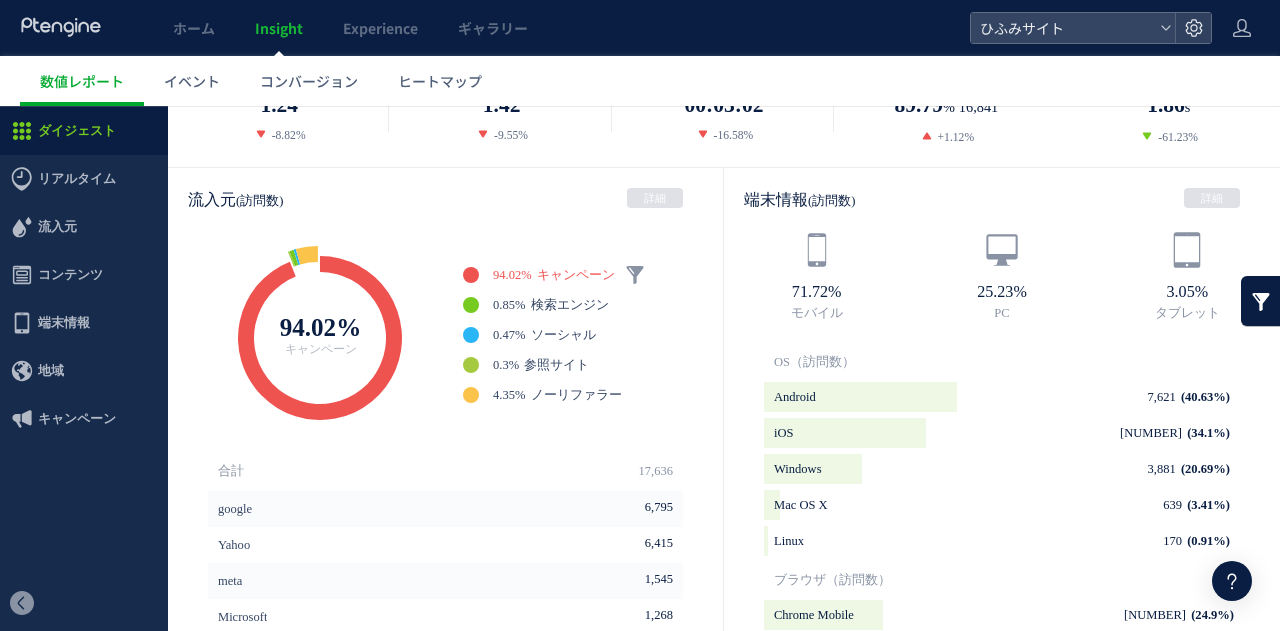scroll, scrollTop: 500, scrollLeft: 0, axis: vertical 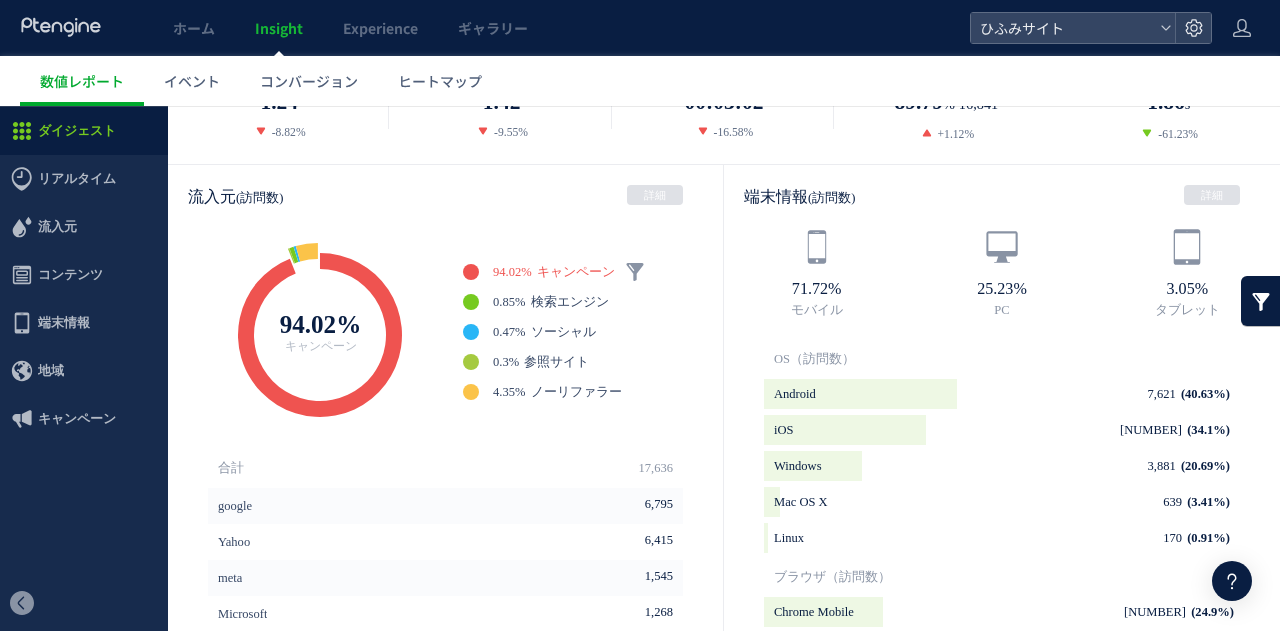 click on "ホーム Insight Experience ギャラリー" at bounding box center (485, 28) 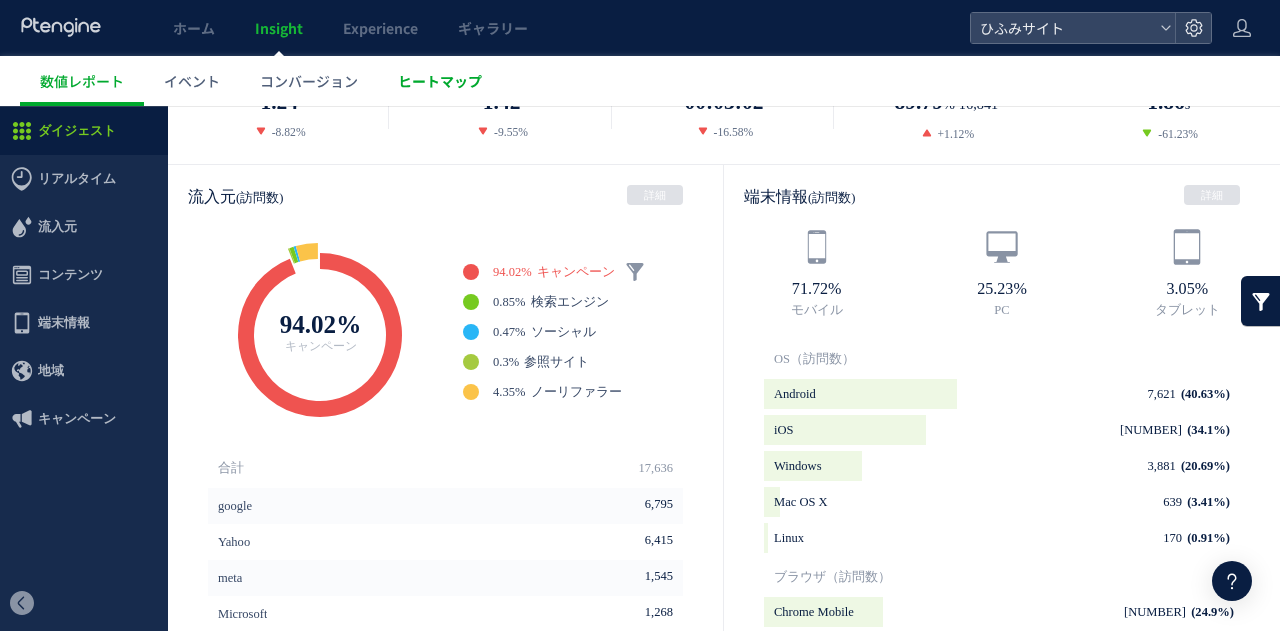 click on "ヒートマップ" at bounding box center [440, 81] 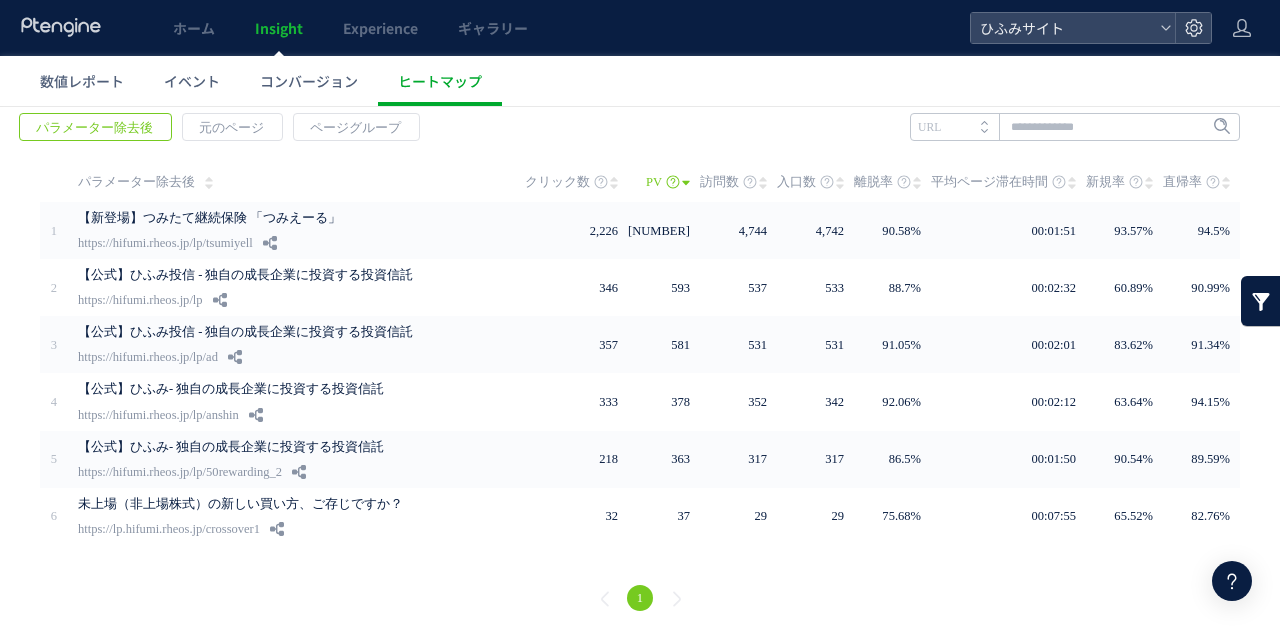 scroll, scrollTop: 0, scrollLeft: 0, axis: both 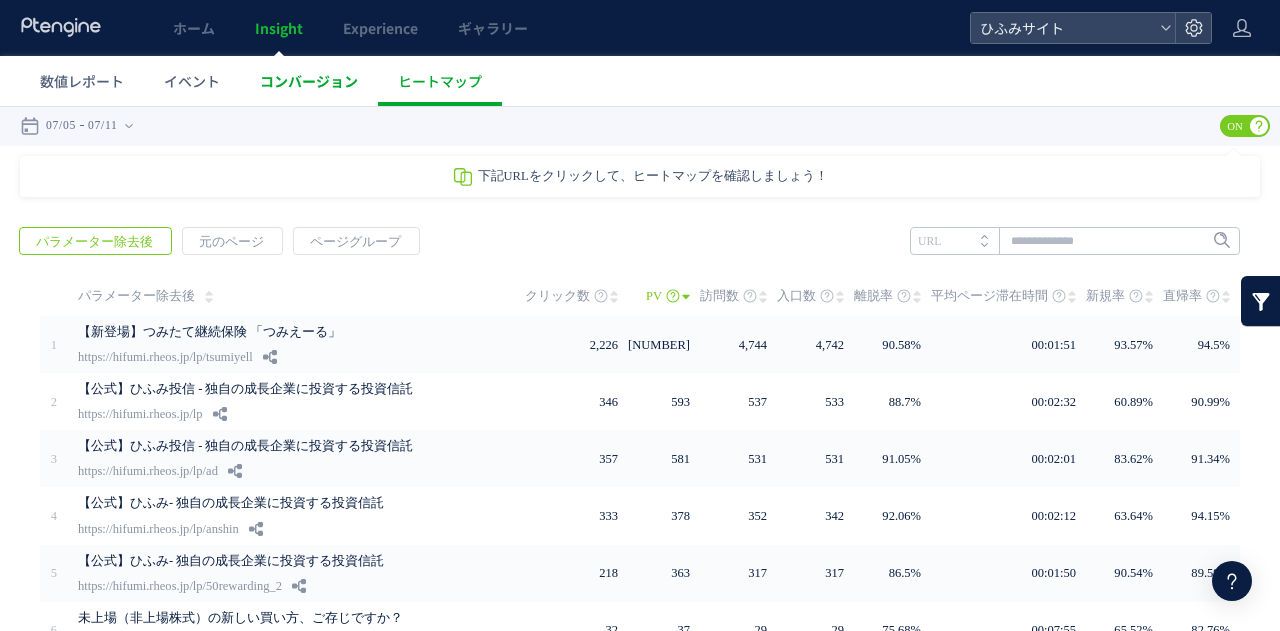 click on "コンバージョン" at bounding box center [309, 81] 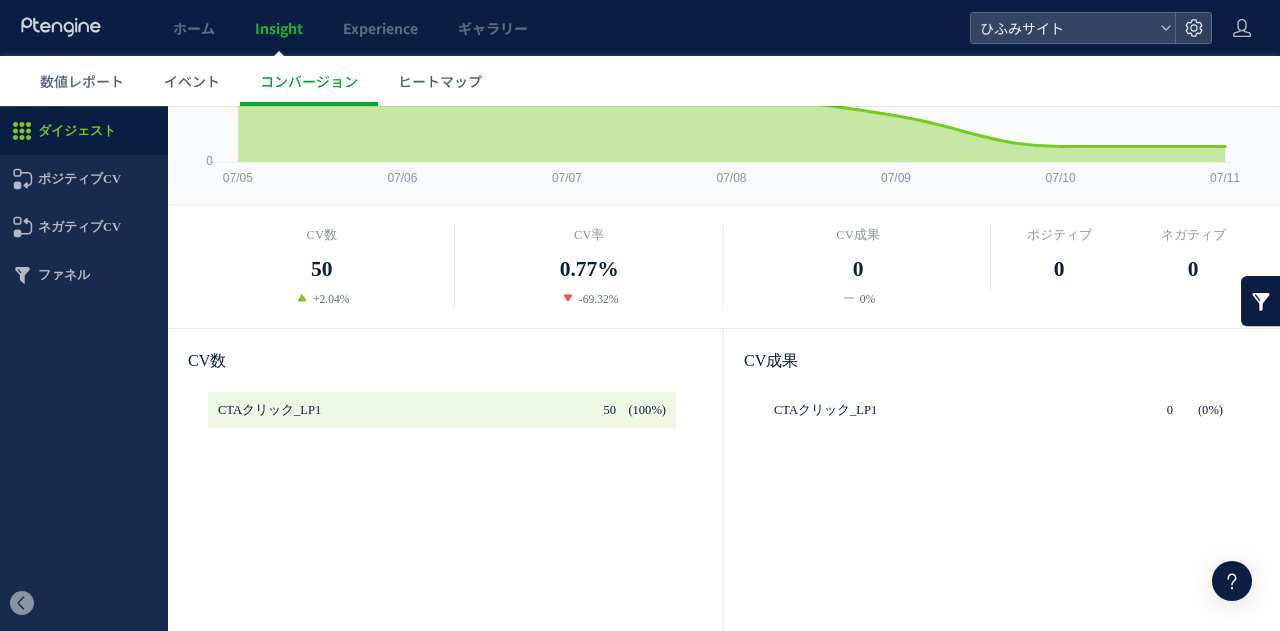 scroll, scrollTop: 215, scrollLeft: 0, axis: vertical 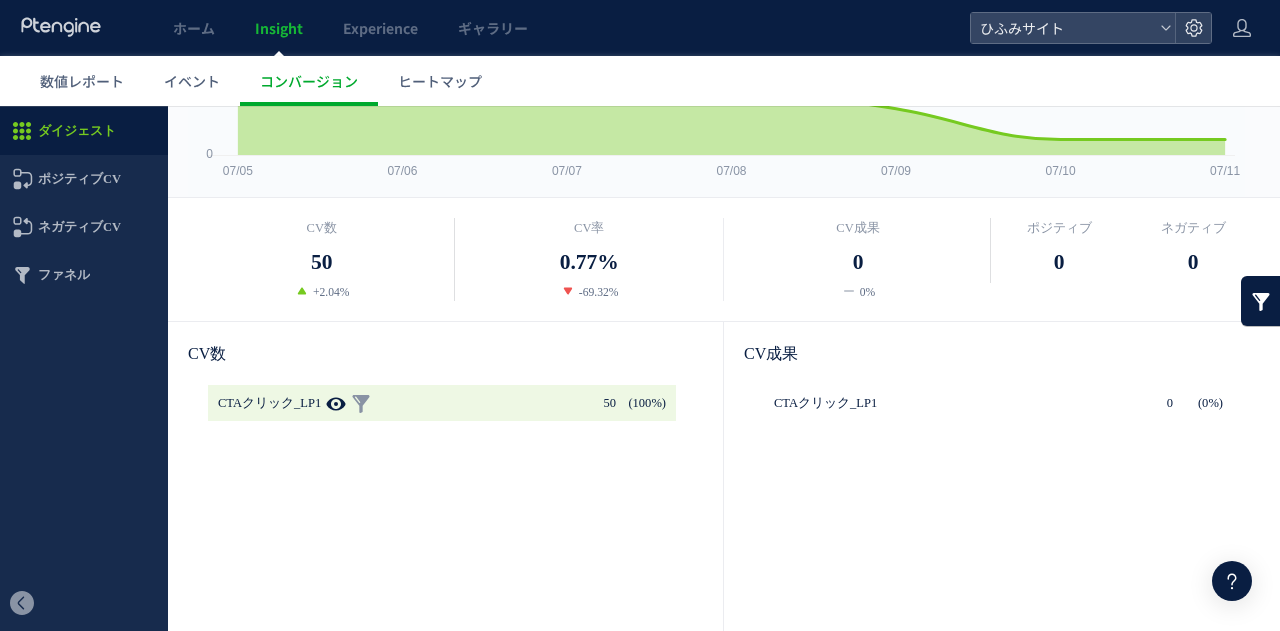 click 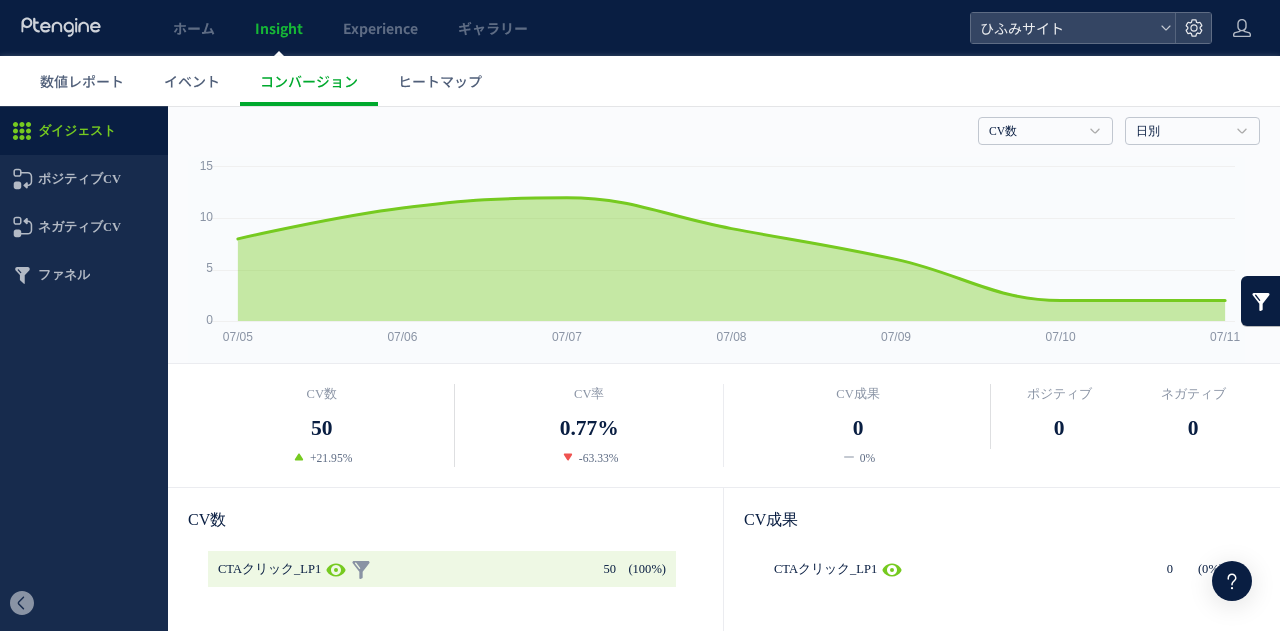 scroll, scrollTop: 26, scrollLeft: 0, axis: vertical 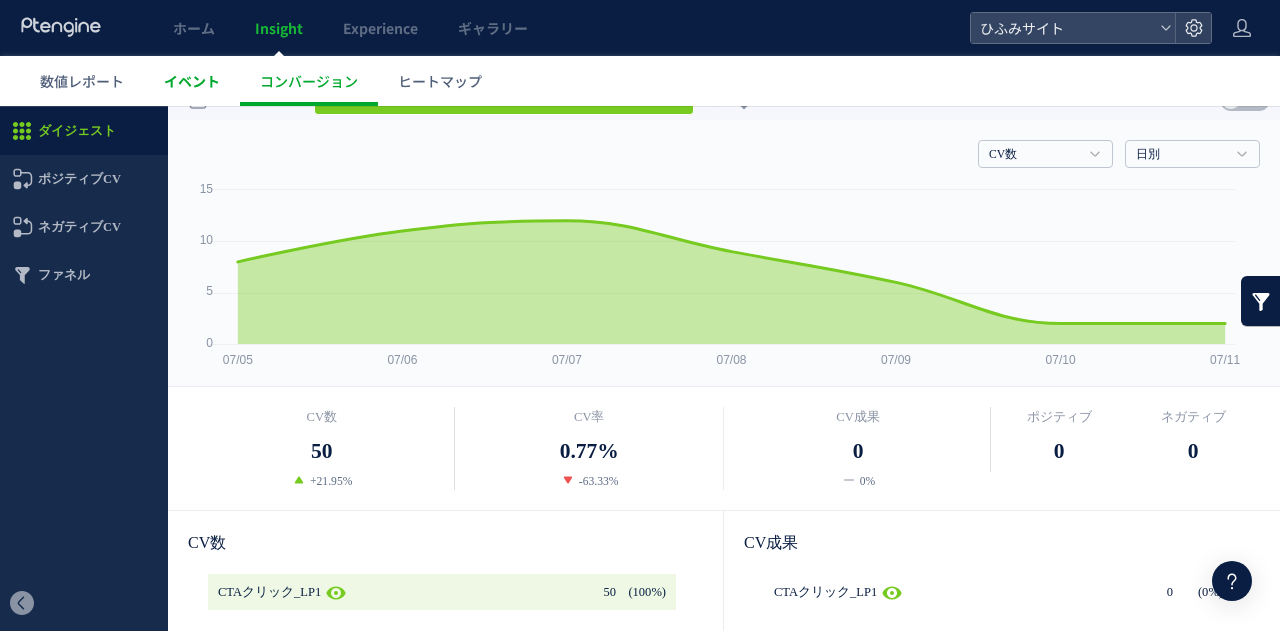 click on "イベント" at bounding box center (192, 81) 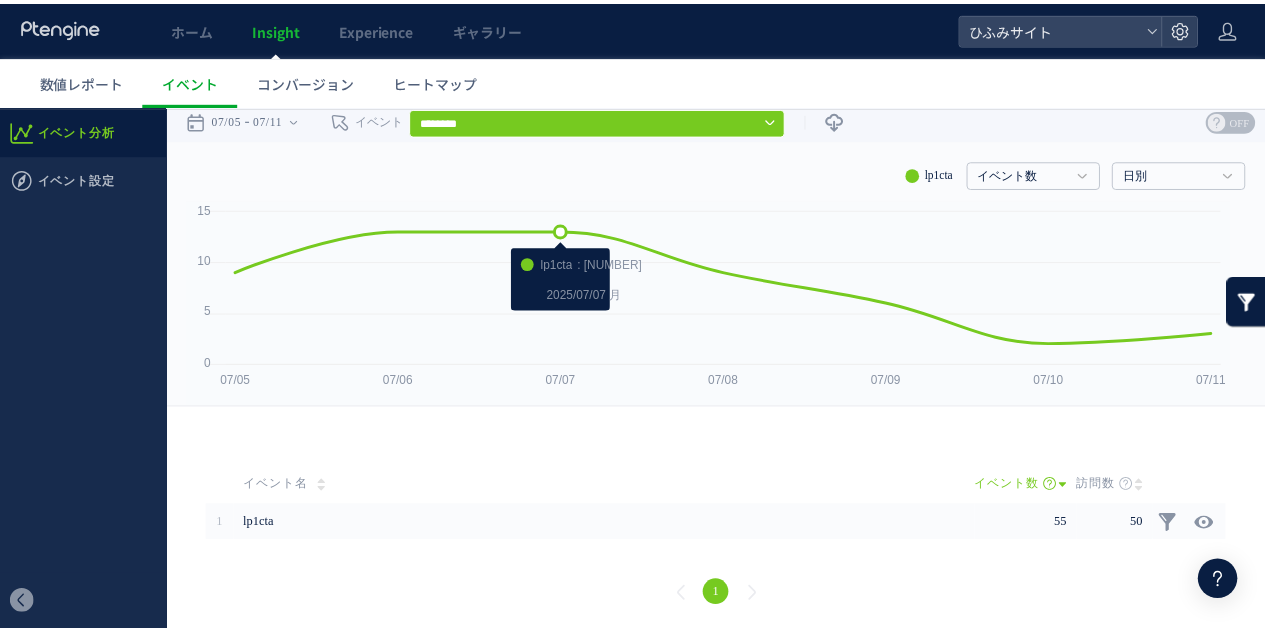 scroll, scrollTop: 0, scrollLeft: 0, axis: both 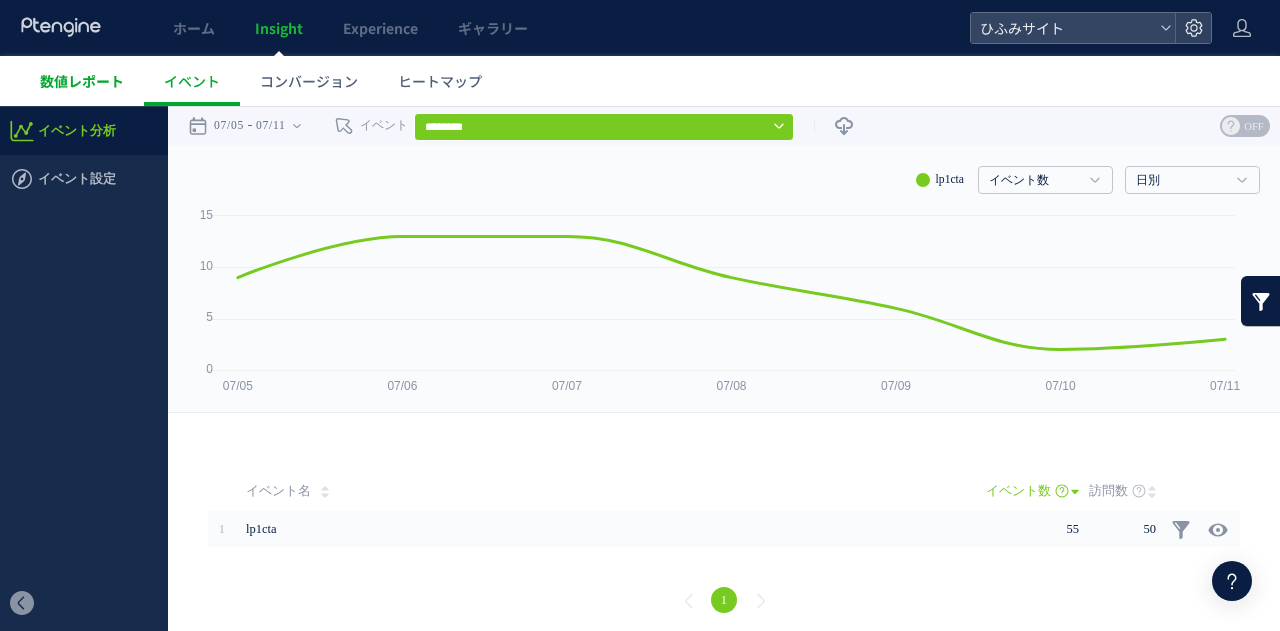 click on "数値レポート" at bounding box center [82, 81] 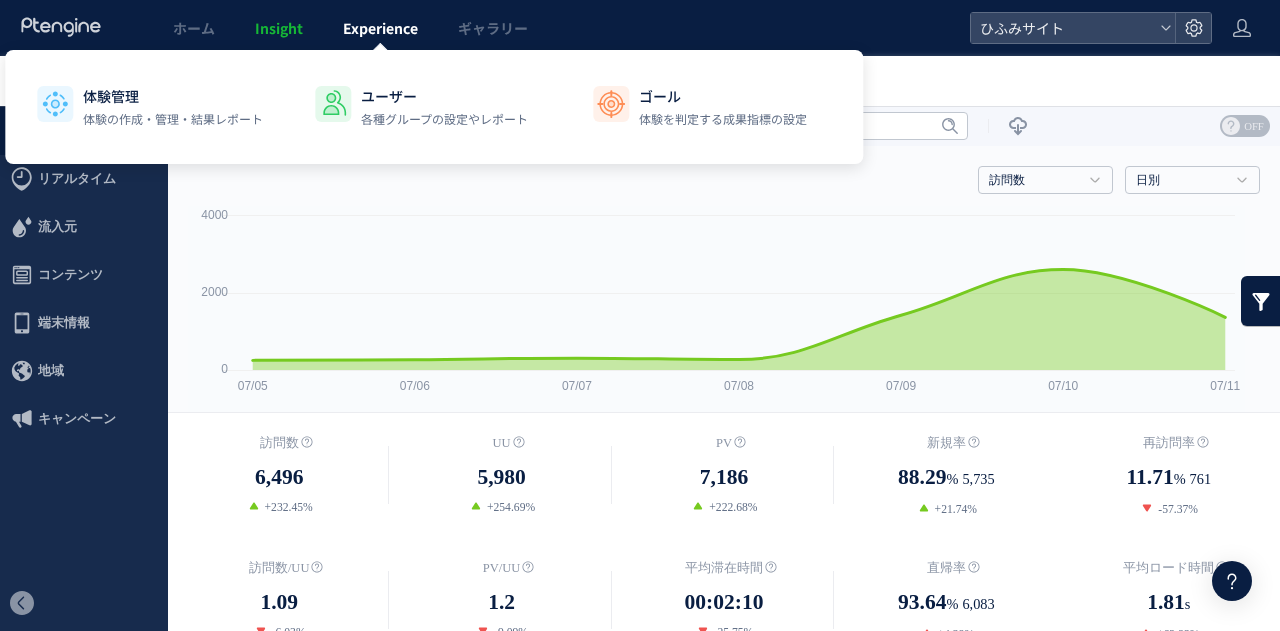 click on "Experience" at bounding box center (380, 28) 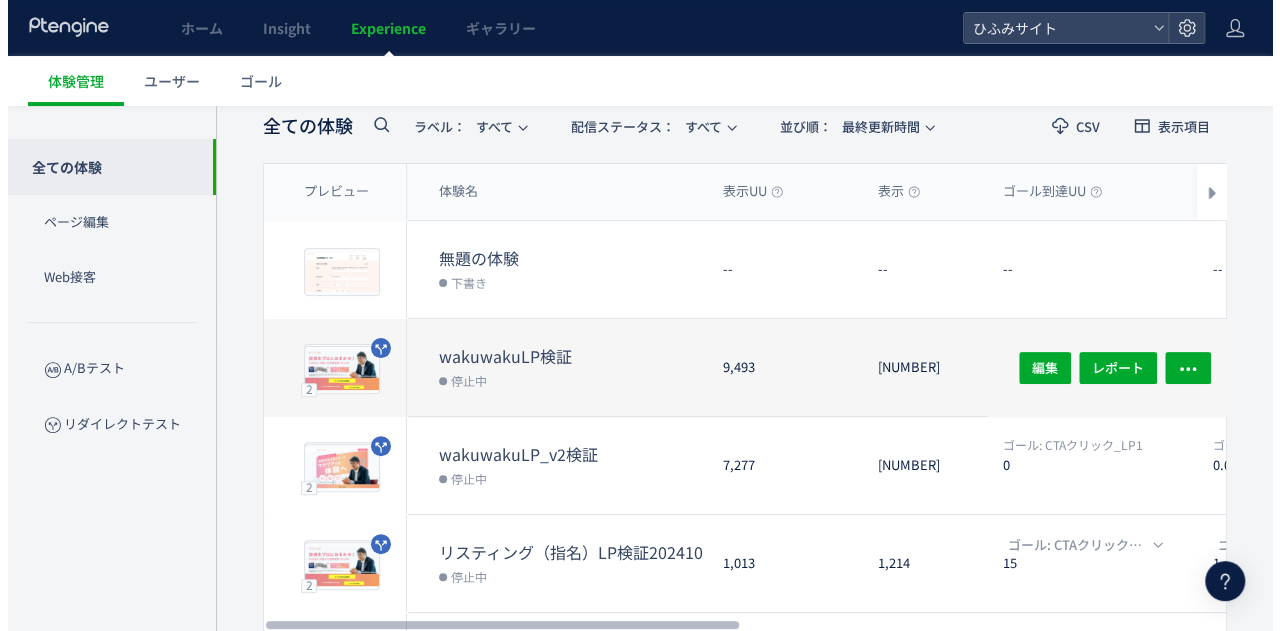 scroll, scrollTop: 107, scrollLeft: 0, axis: vertical 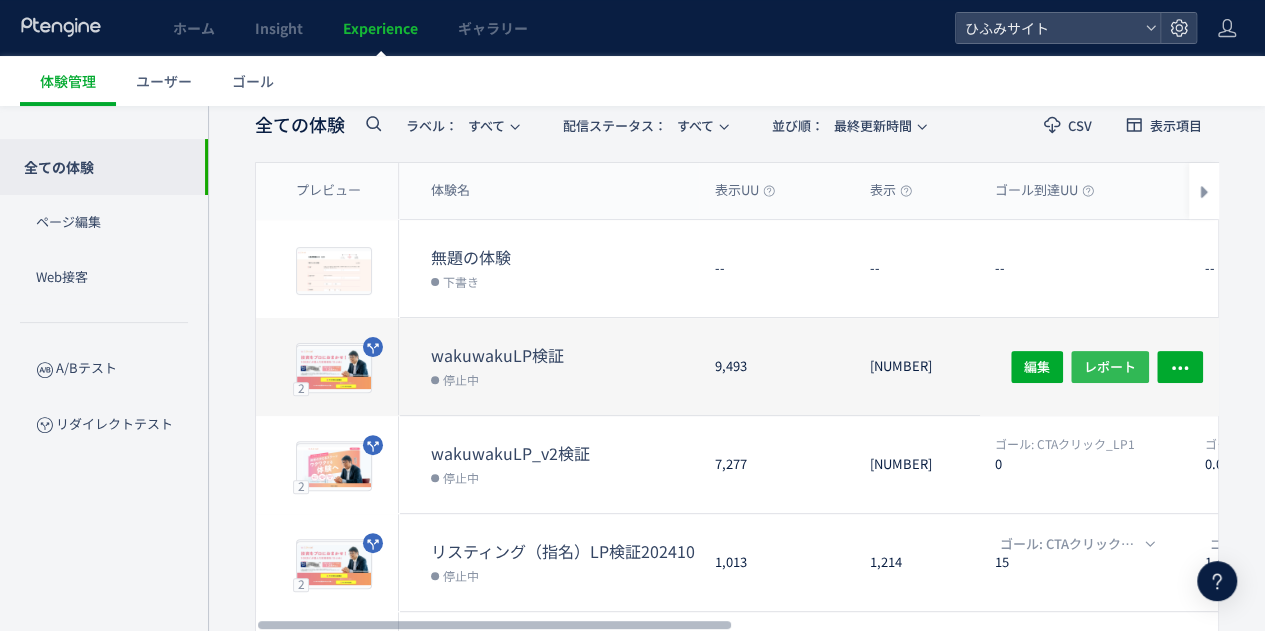 click on "レポート" at bounding box center [1110, 366] 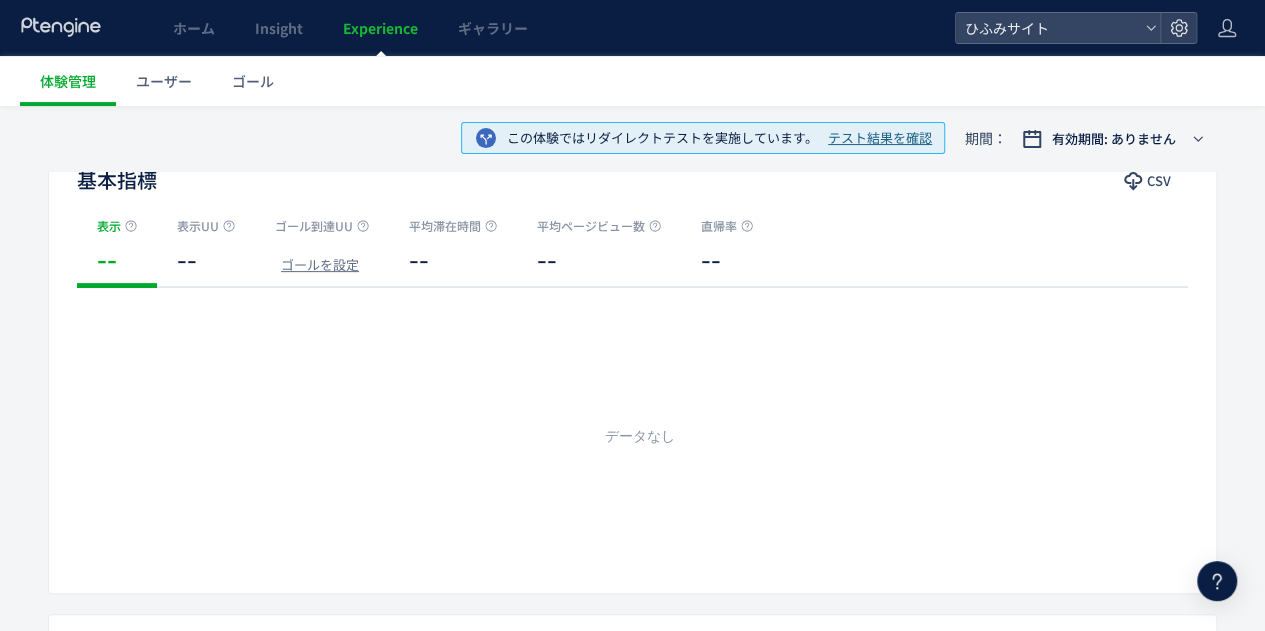 scroll, scrollTop: 0, scrollLeft: 0, axis: both 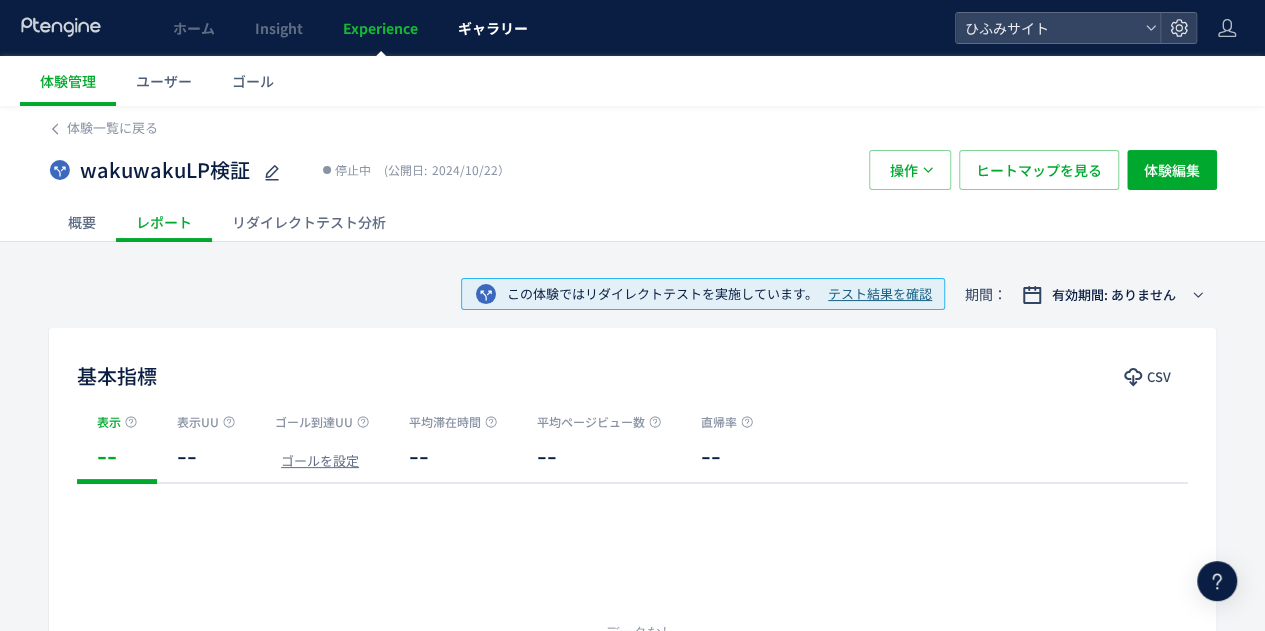click on "ギャラリー" at bounding box center [493, 28] 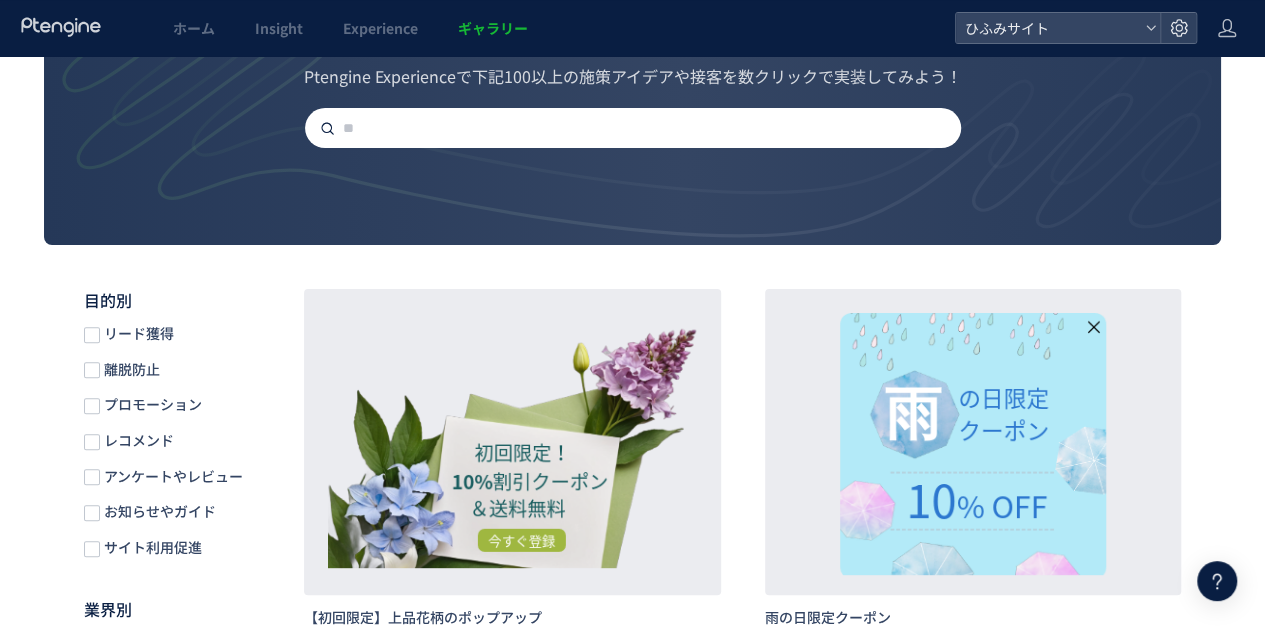 scroll, scrollTop: 0, scrollLeft: 0, axis: both 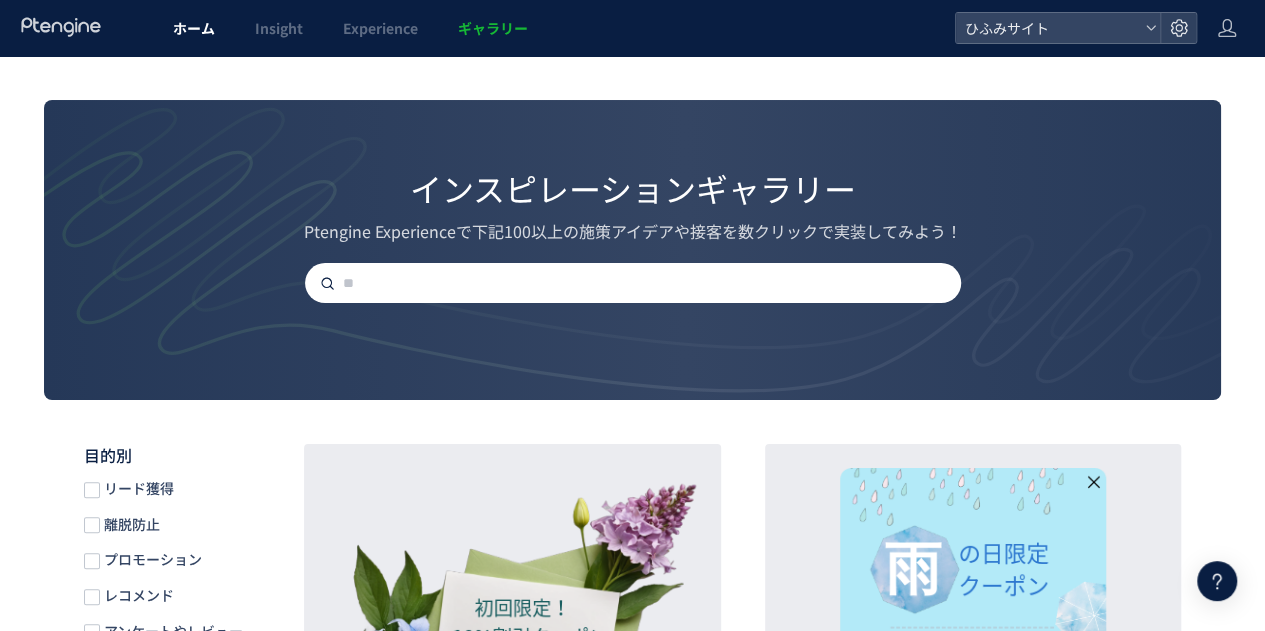 click on "ホーム" at bounding box center (194, 28) 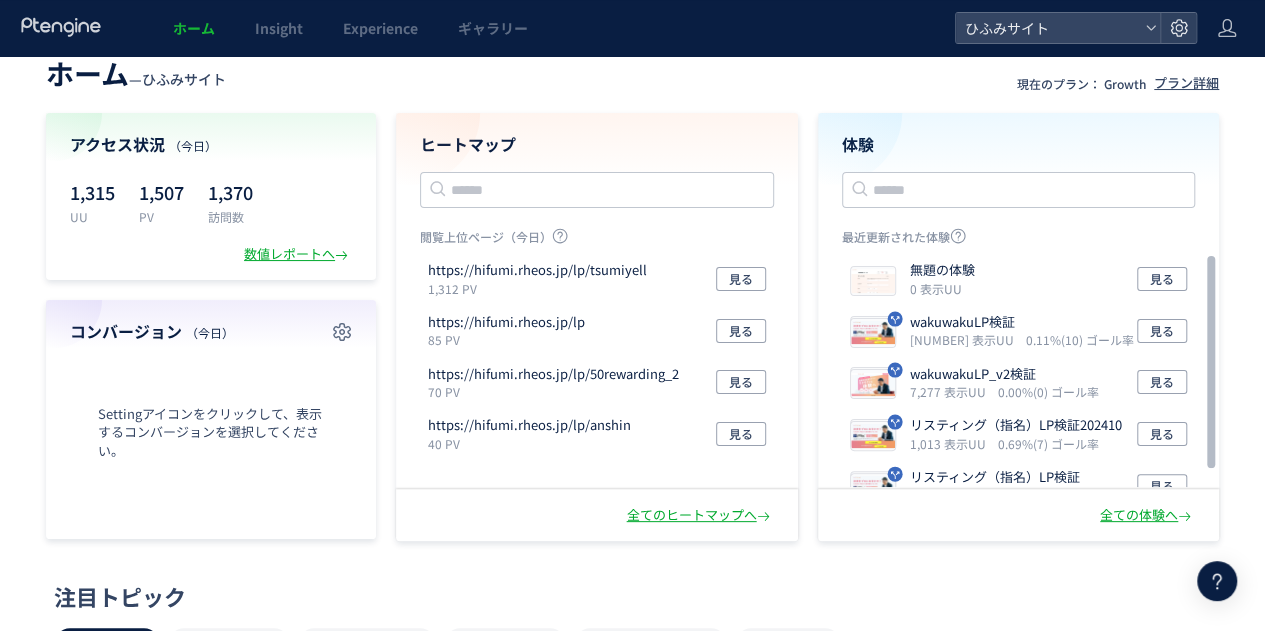 scroll, scrollTop: 26, scrollLeft: 0, axis: vertical 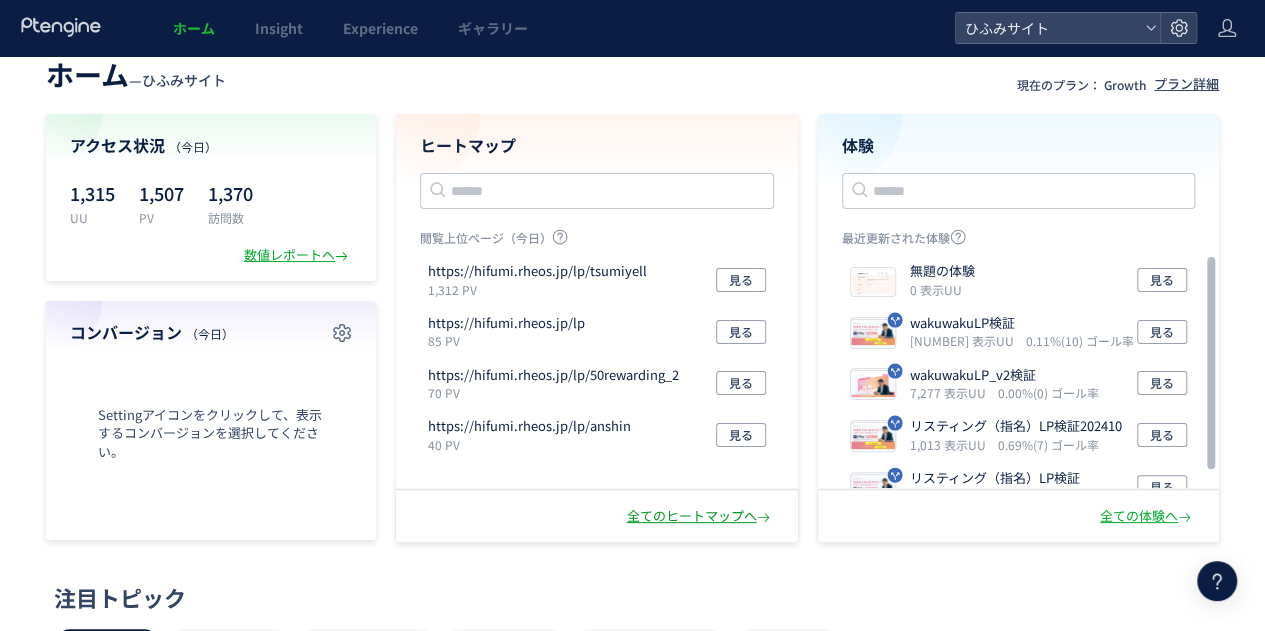 click on "全てのヒートマップへ" at bounding box center (700, 516) 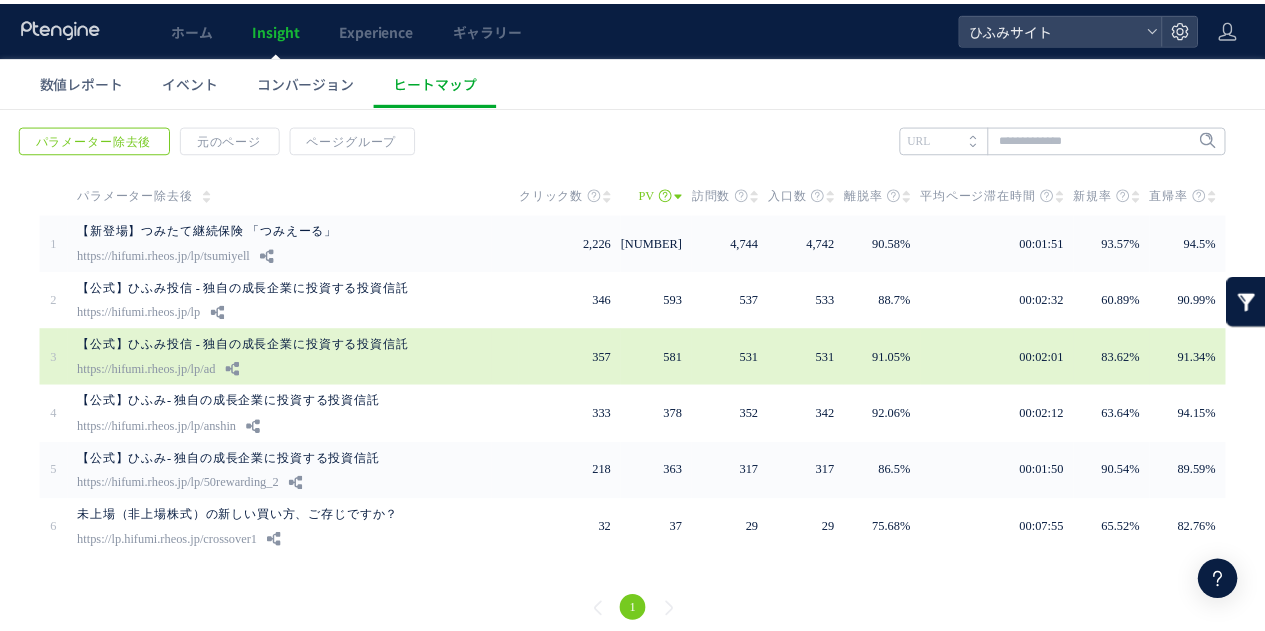 scroll, scrollTop: 114, scrollLeft: 0, axis: vertical 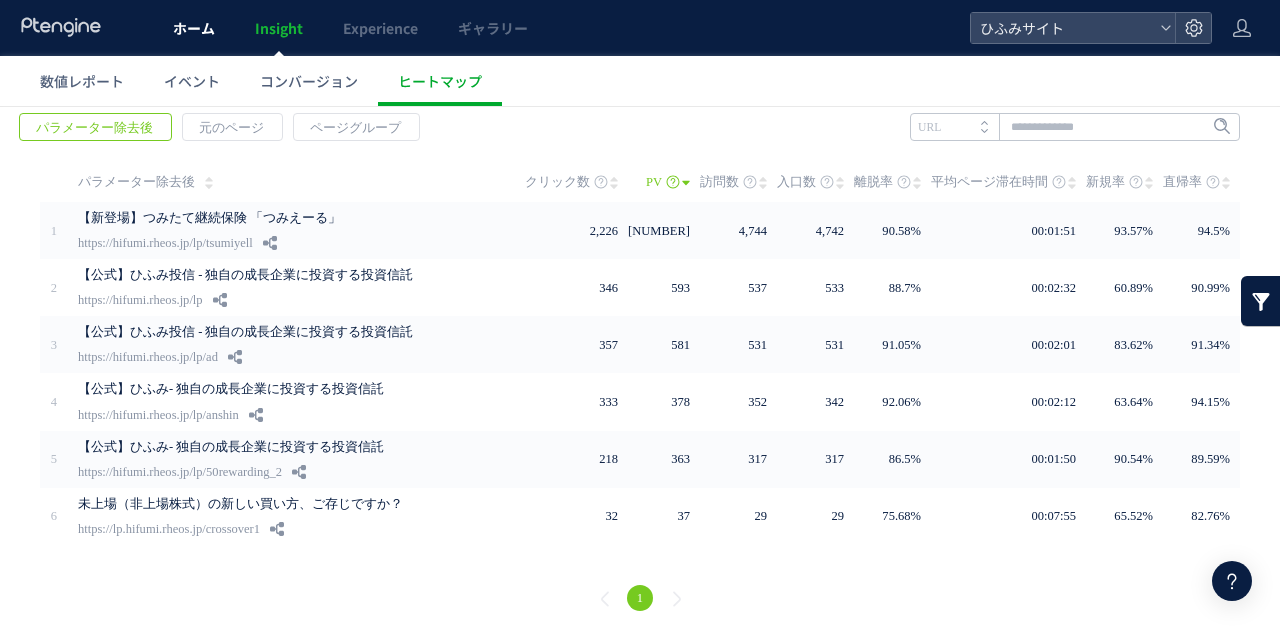 click on "ホーム" at bounding box center [194, 28] 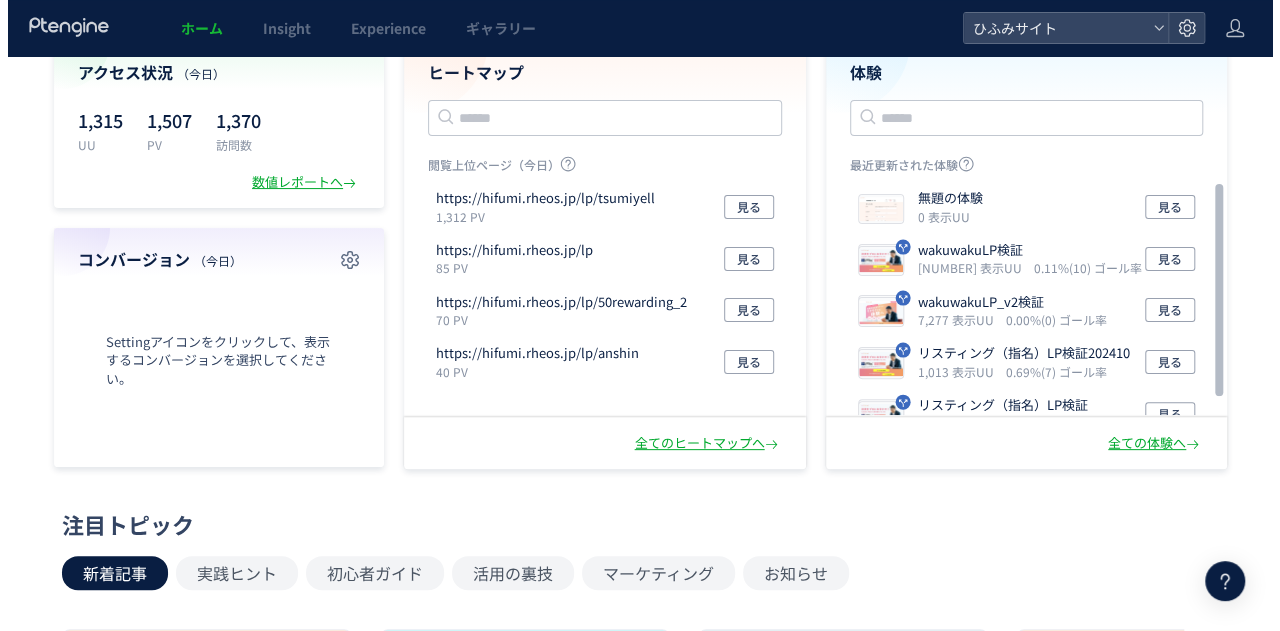 scroll, scrollTop: 0, scrollLeft: 0, axis: both 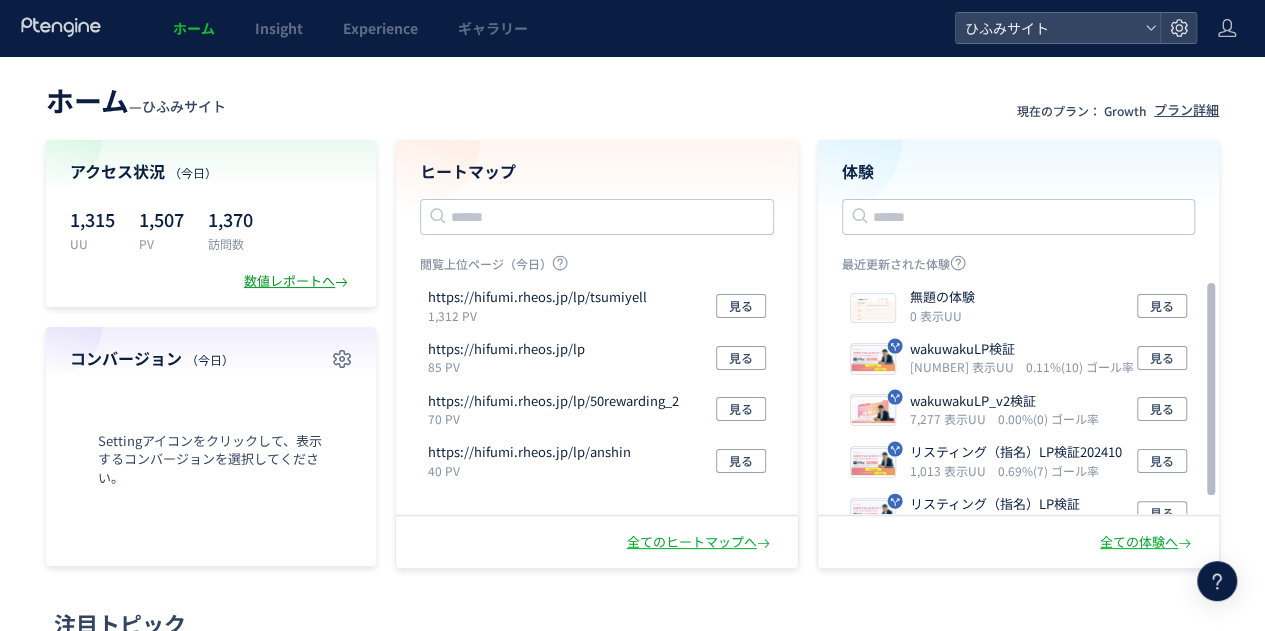 click on "数値レポートへ" at bounding box center [298, 281] 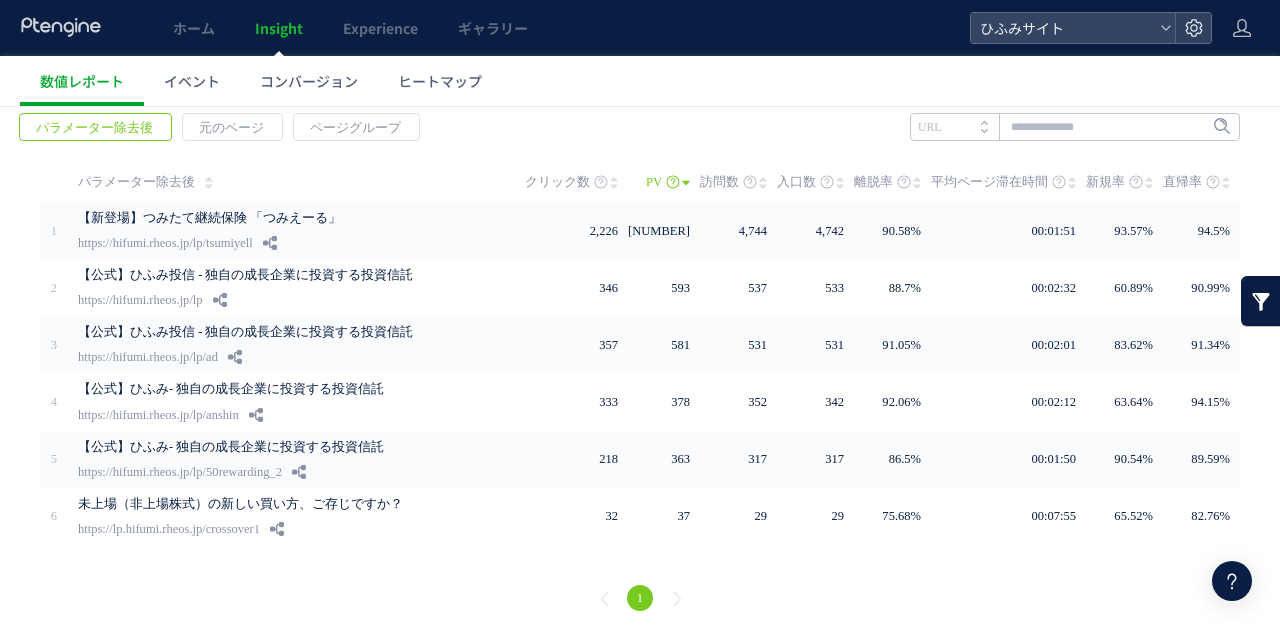 scroll, scrollTop: 0, scrollLeft: 0, axis: both 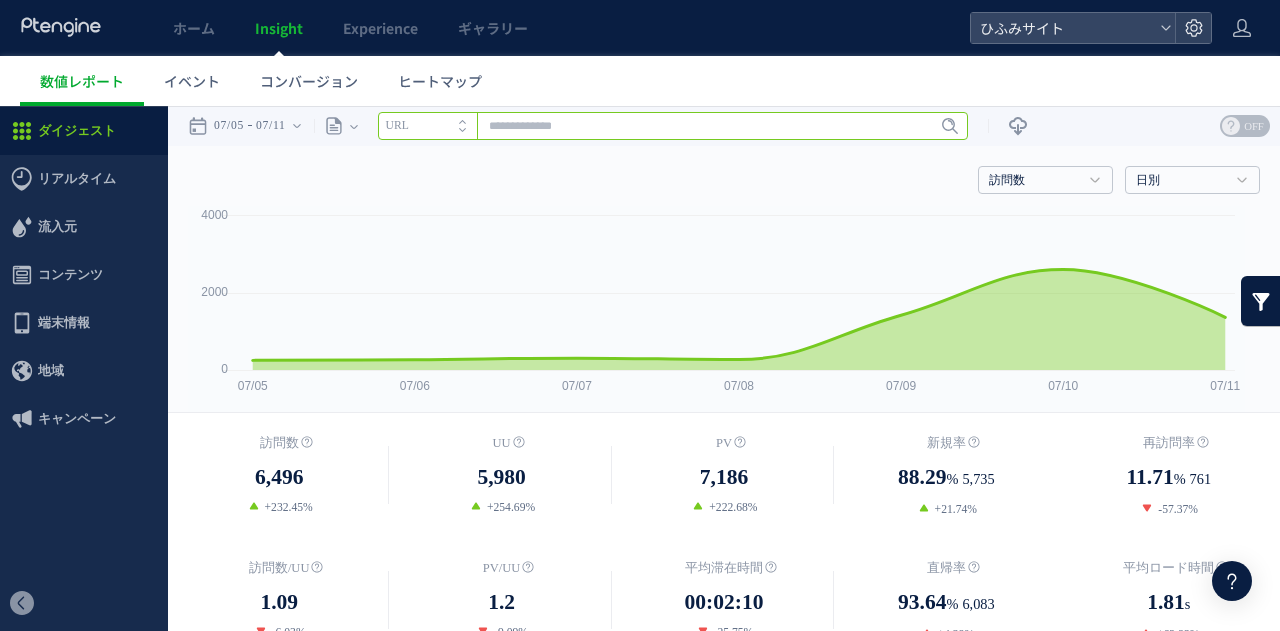 click at bounding box center [673, 126] 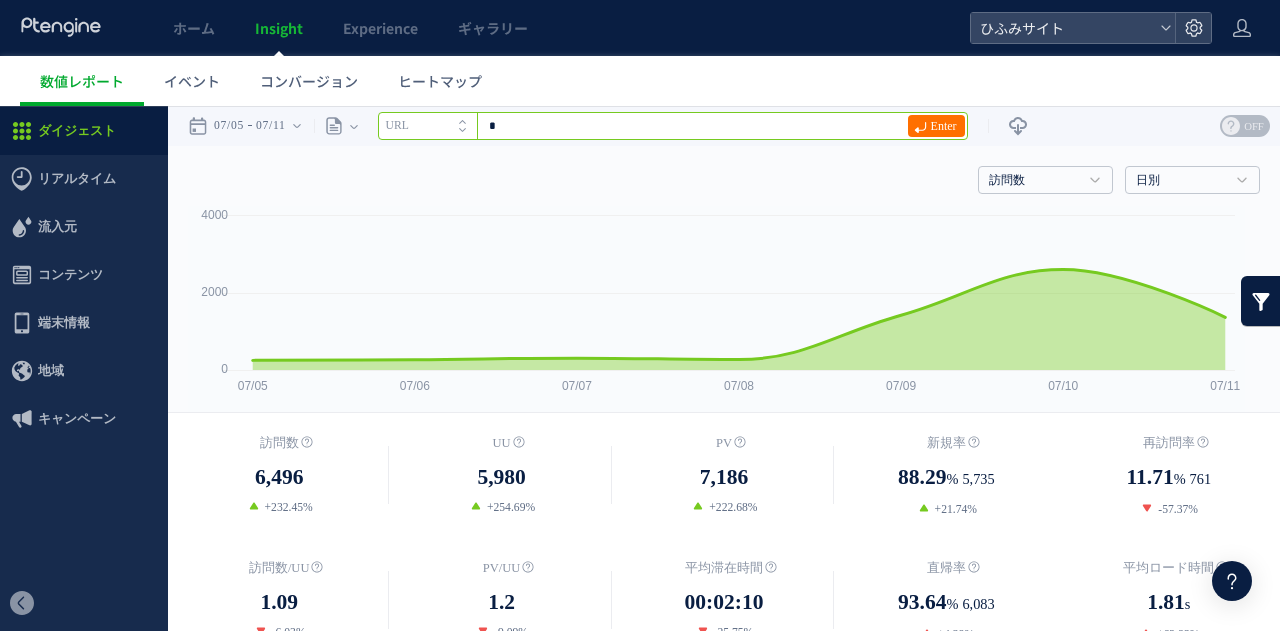 type on "*" 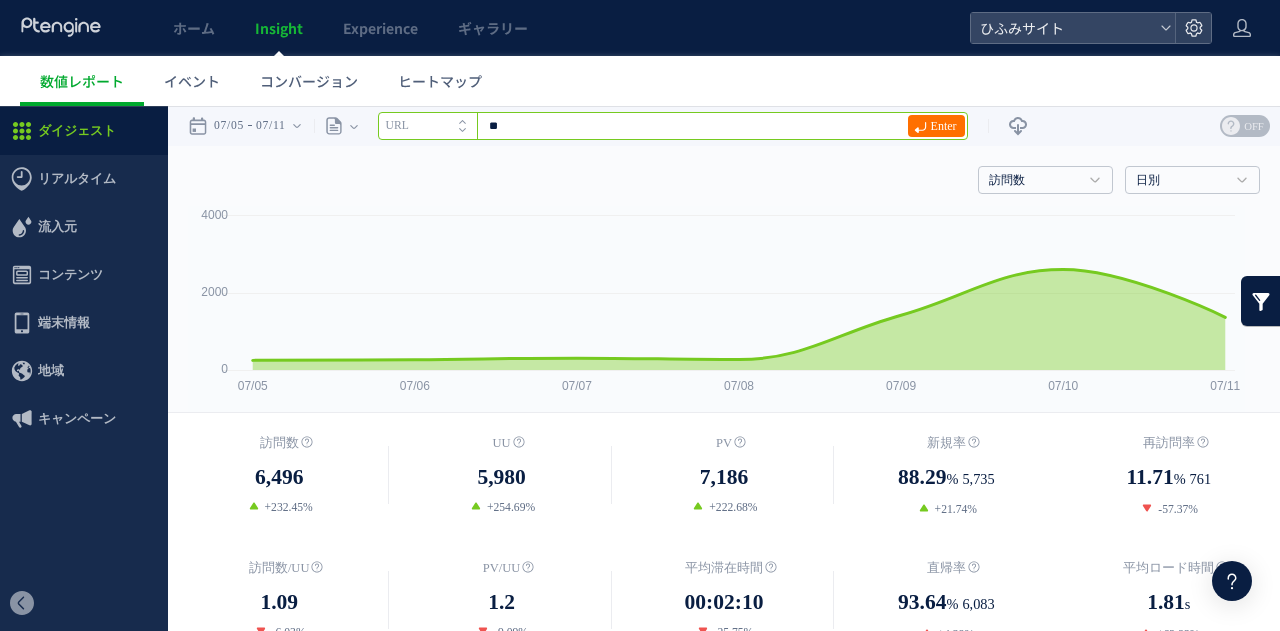 type on "*" 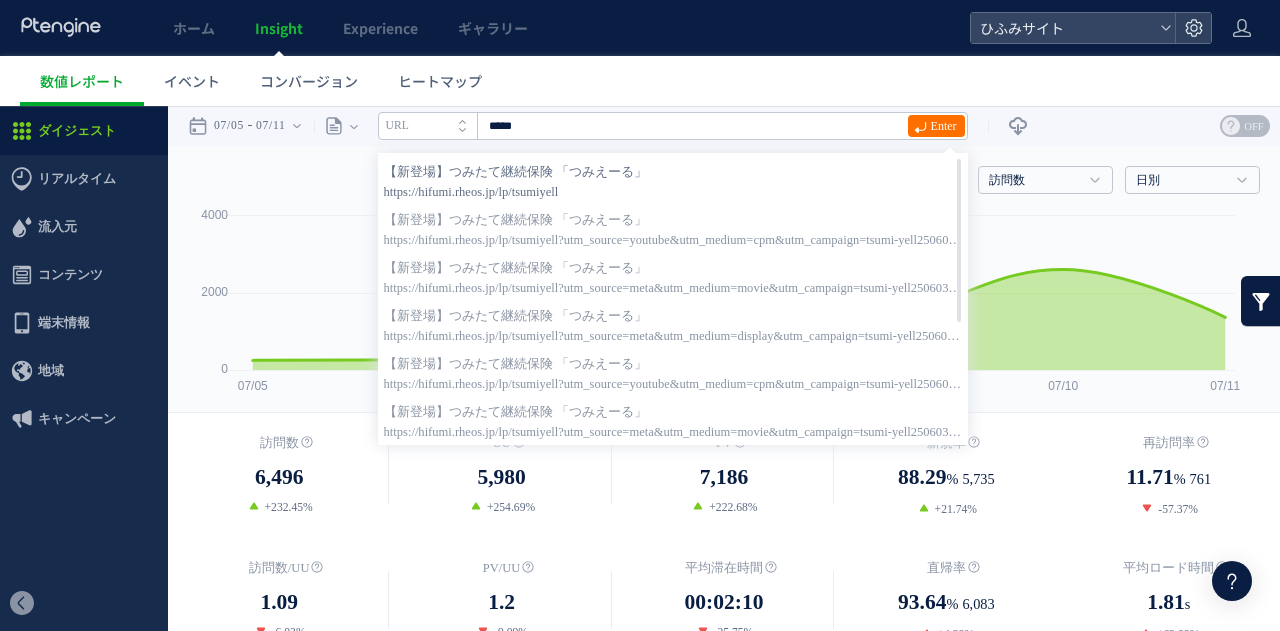 click on "【新登場】つみたて継続保険 「つみえーる」" at bounding box center [673, 172] 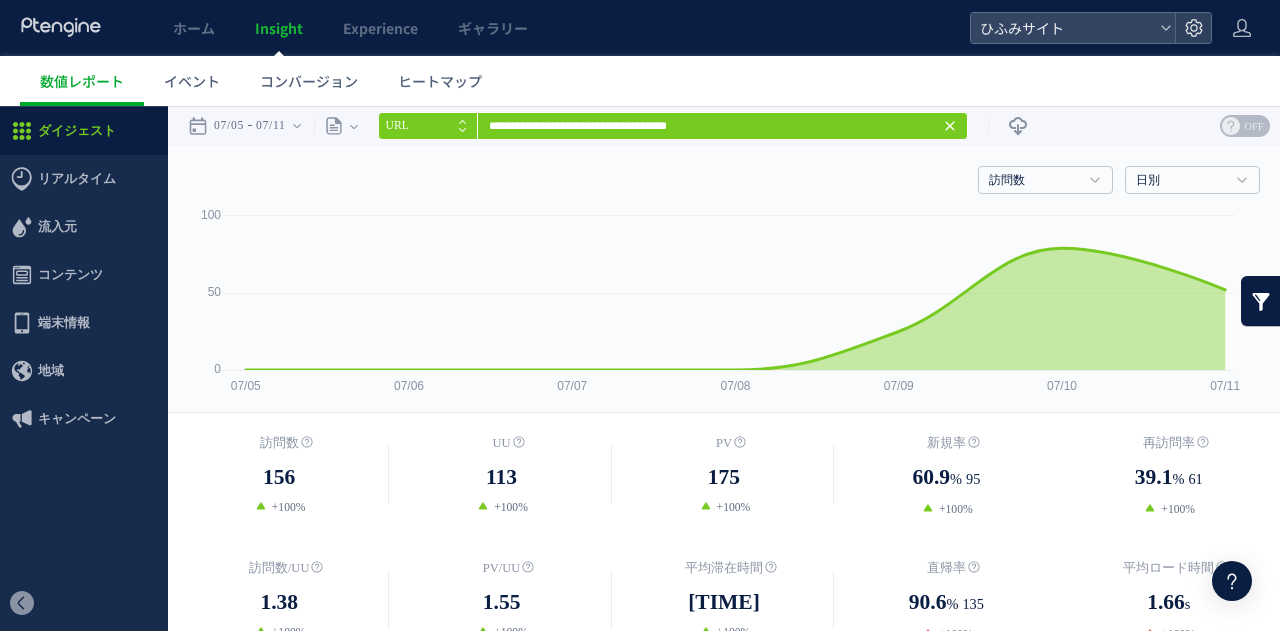 click on "URL" at bounding box center [427, 126] 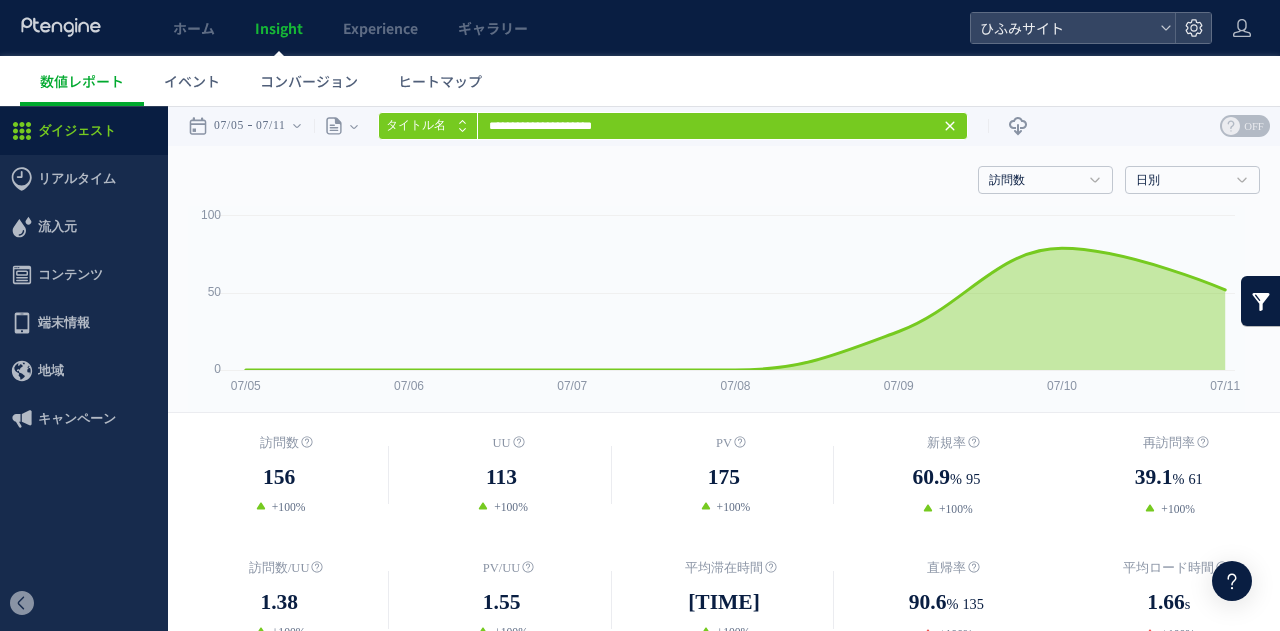 click on "タイトル名" at bounding box center [416, 125] 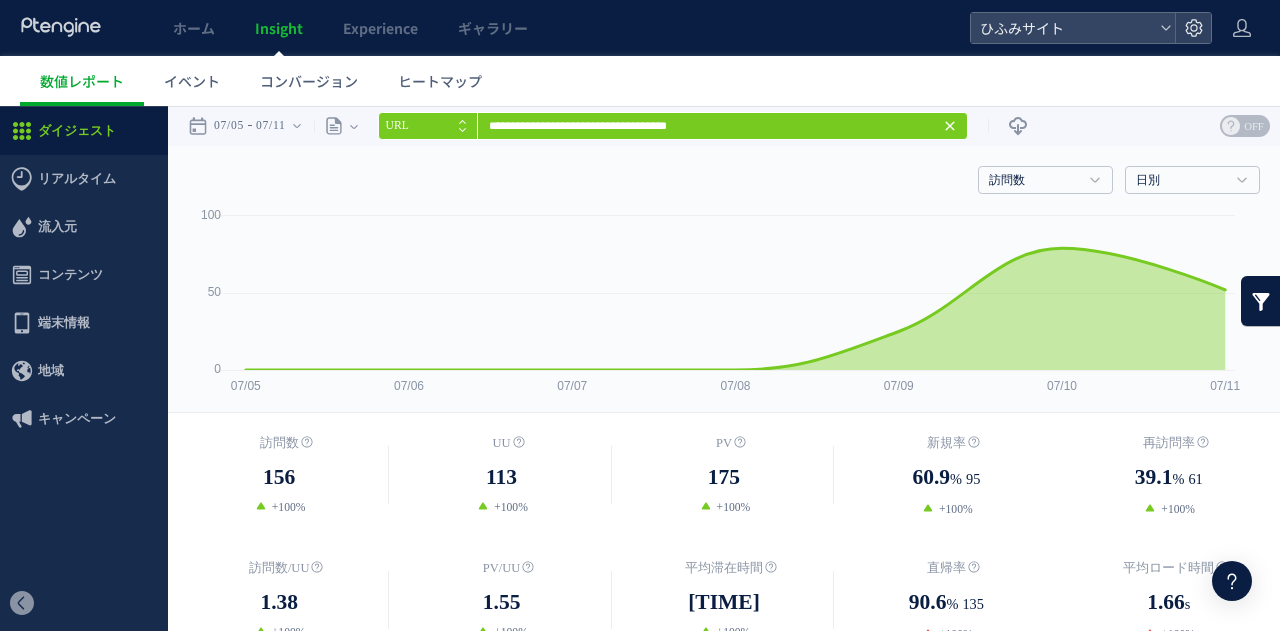 click on "URL" at bounding box center [427, 126] 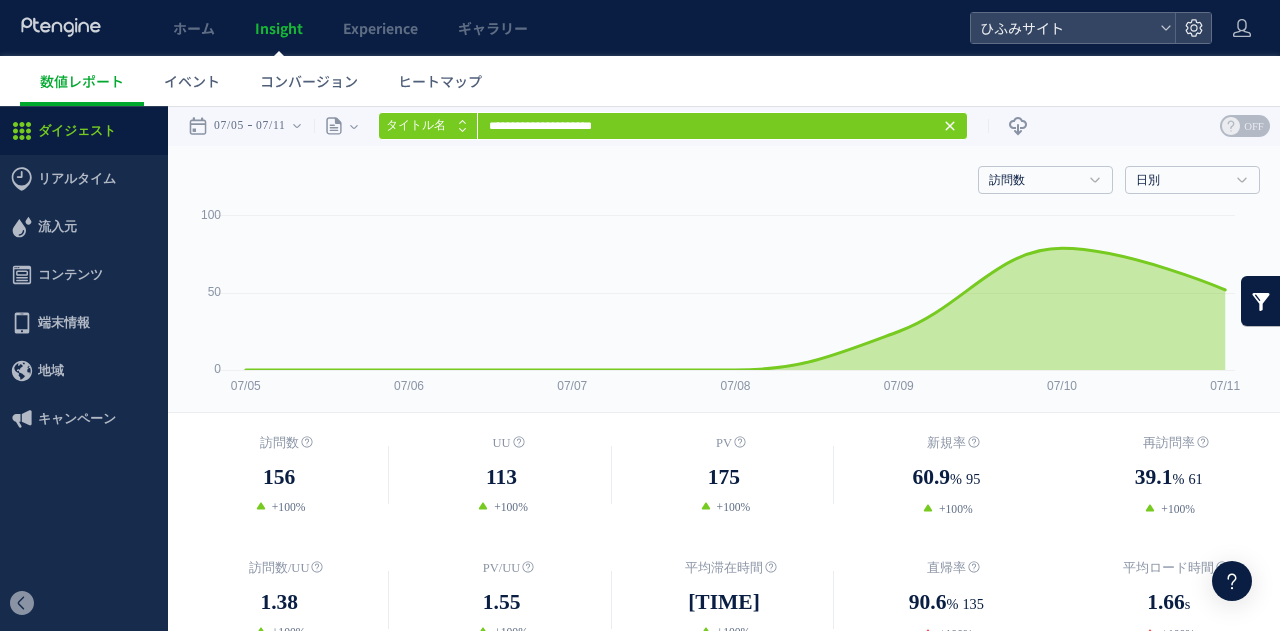 click on "タイトル名" at bounding box center [416, 125] 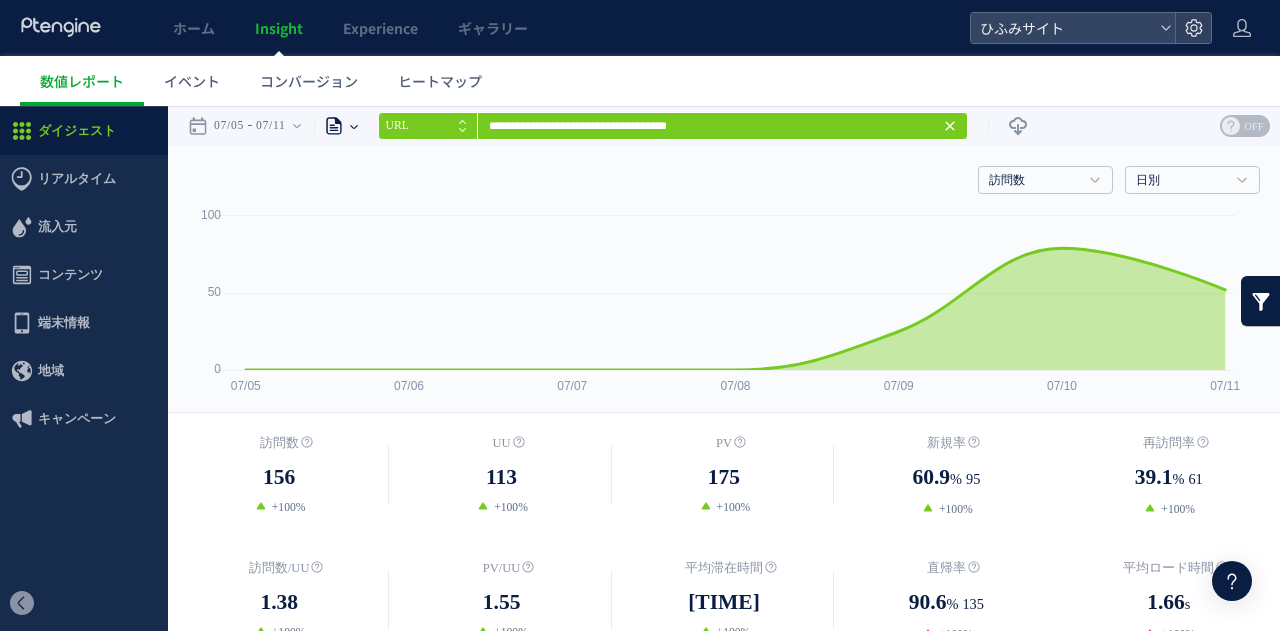 click on "ページ" at bounding box center (332, 126) 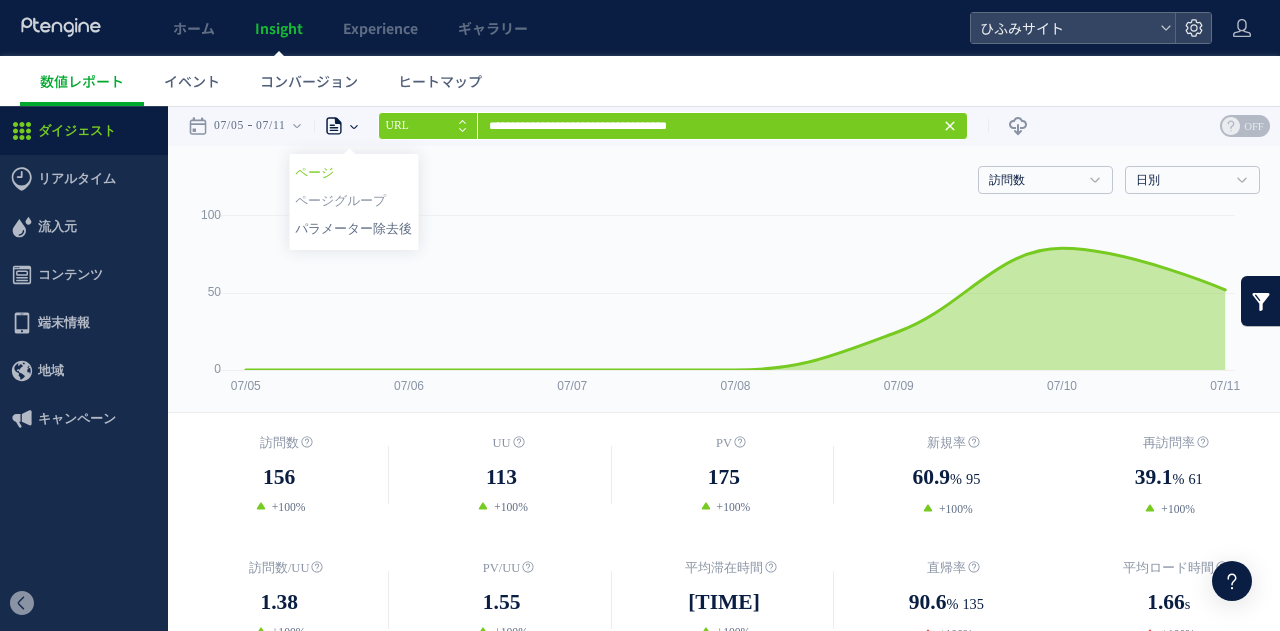 click on "パラメーター除去後" at bounding box center (353, 229) 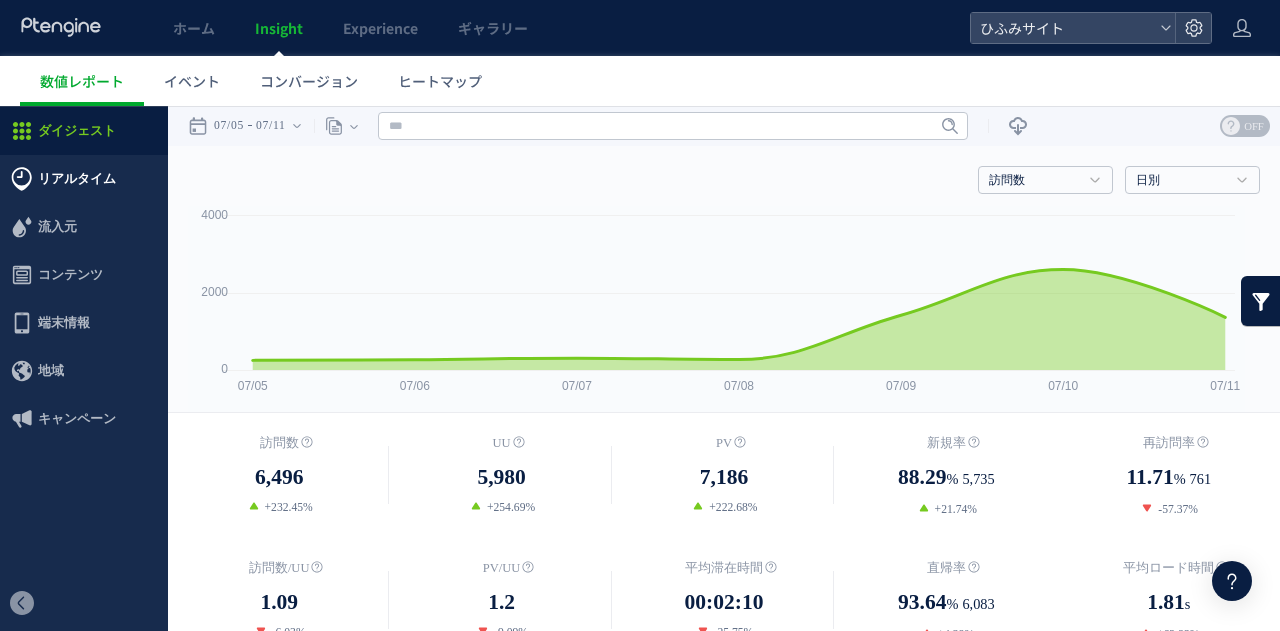 click on "リアルタイム" at bounding box center (77, 179) 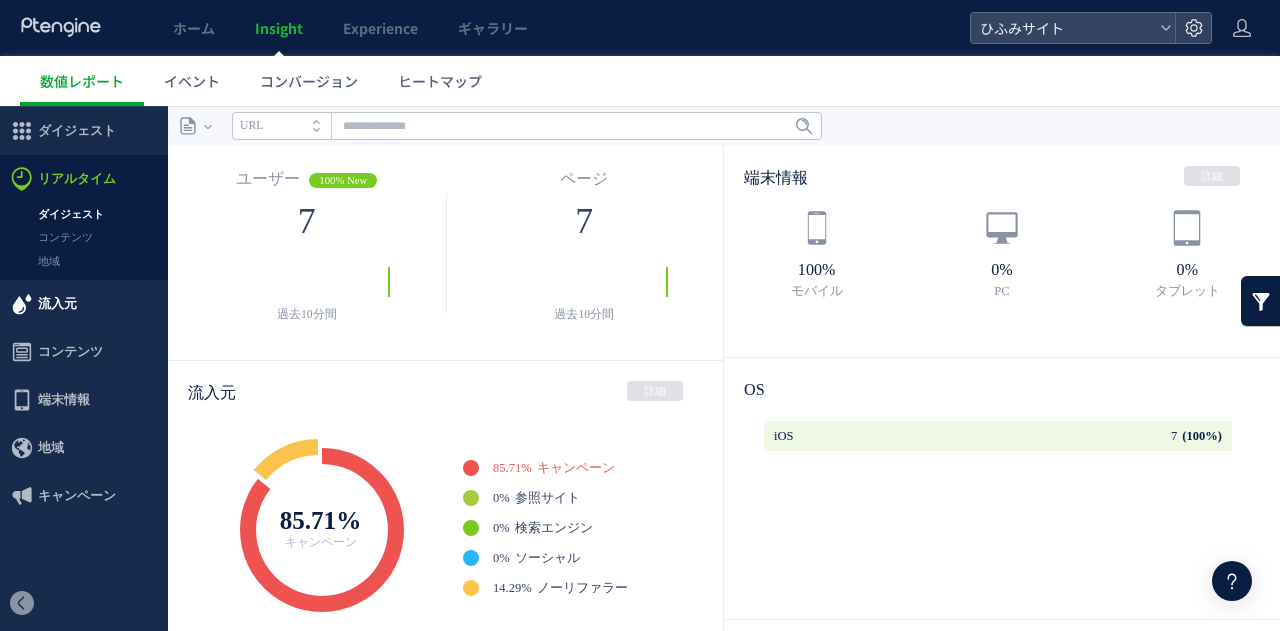 click on "流入元" at bounding box center [57, 304] 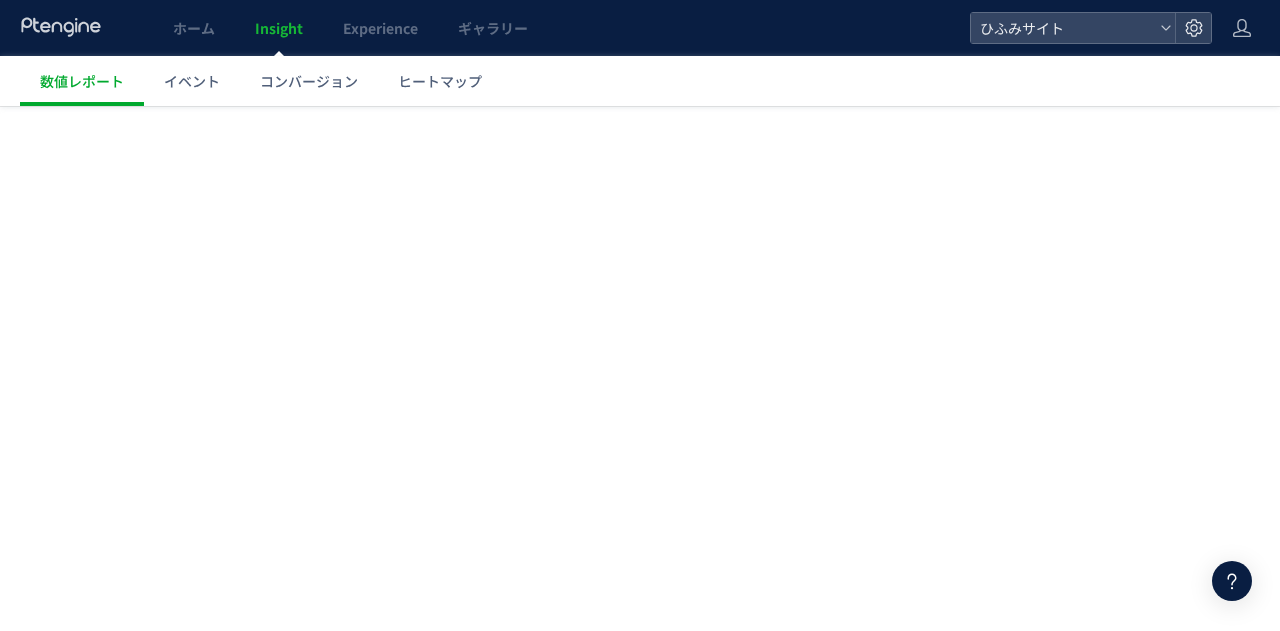 scroll, scrollTop: 0, scrollLeft: 0, axis: both 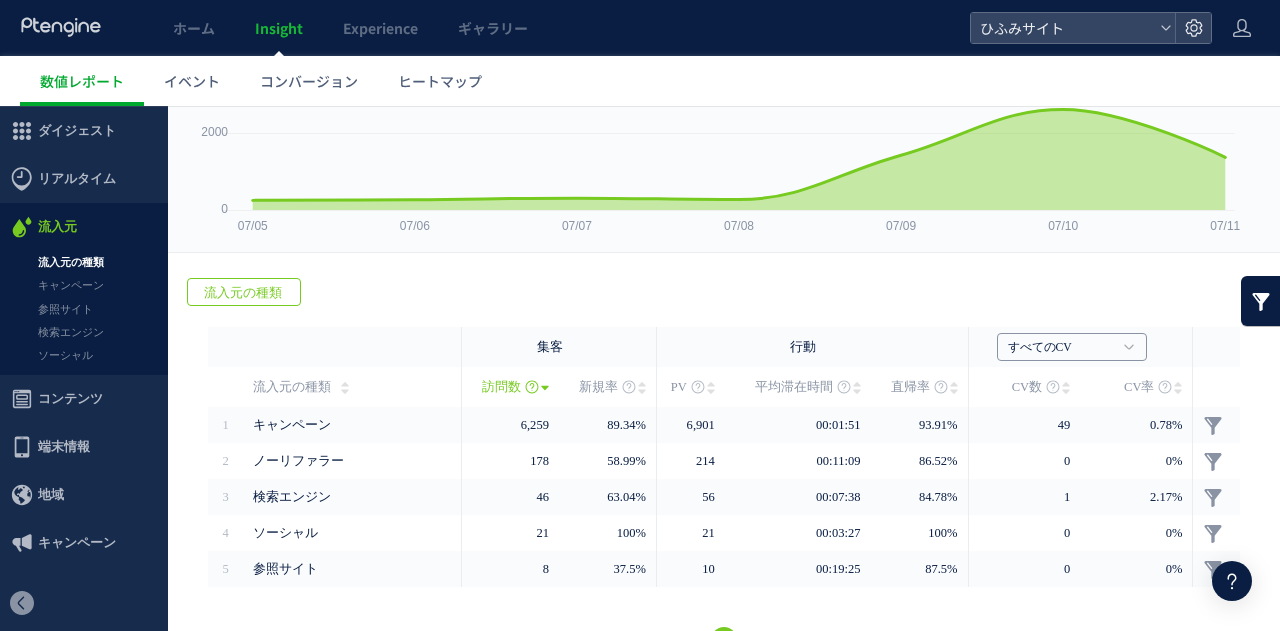 click on "すべてのCV" at bounding box center [1061, 348] 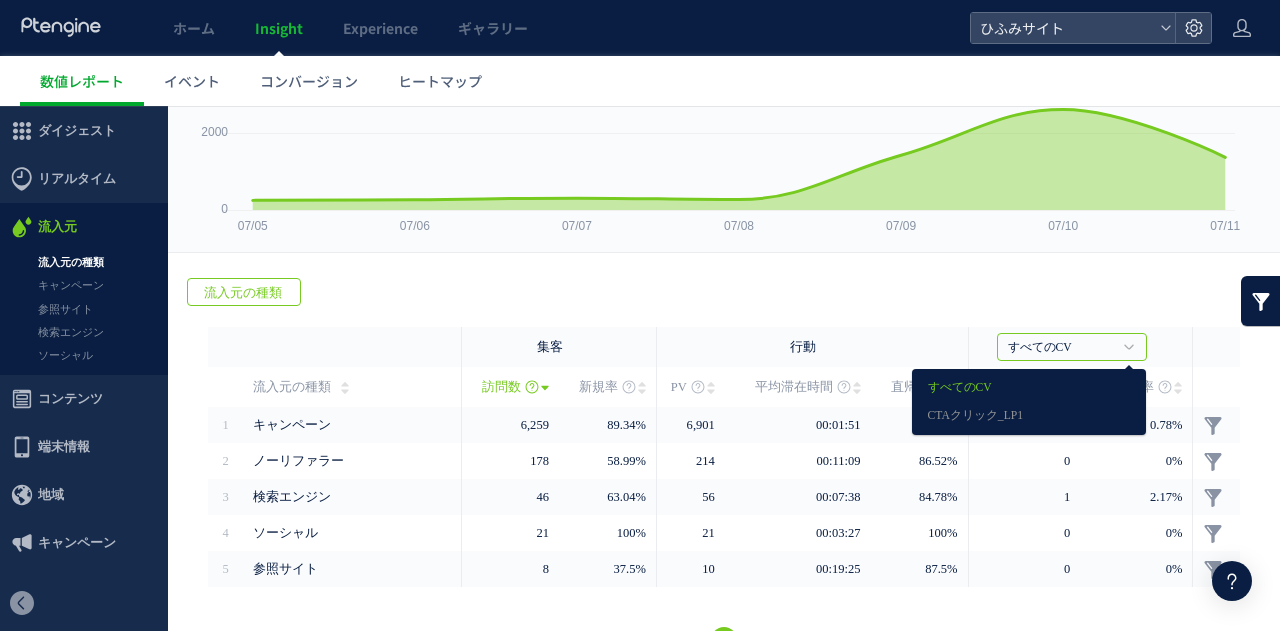 click on "戻る
流入元の種類
ヒートマップを計測させるには、解析コードを実装してください。
実装
URL" at bounding box center (724, 468) 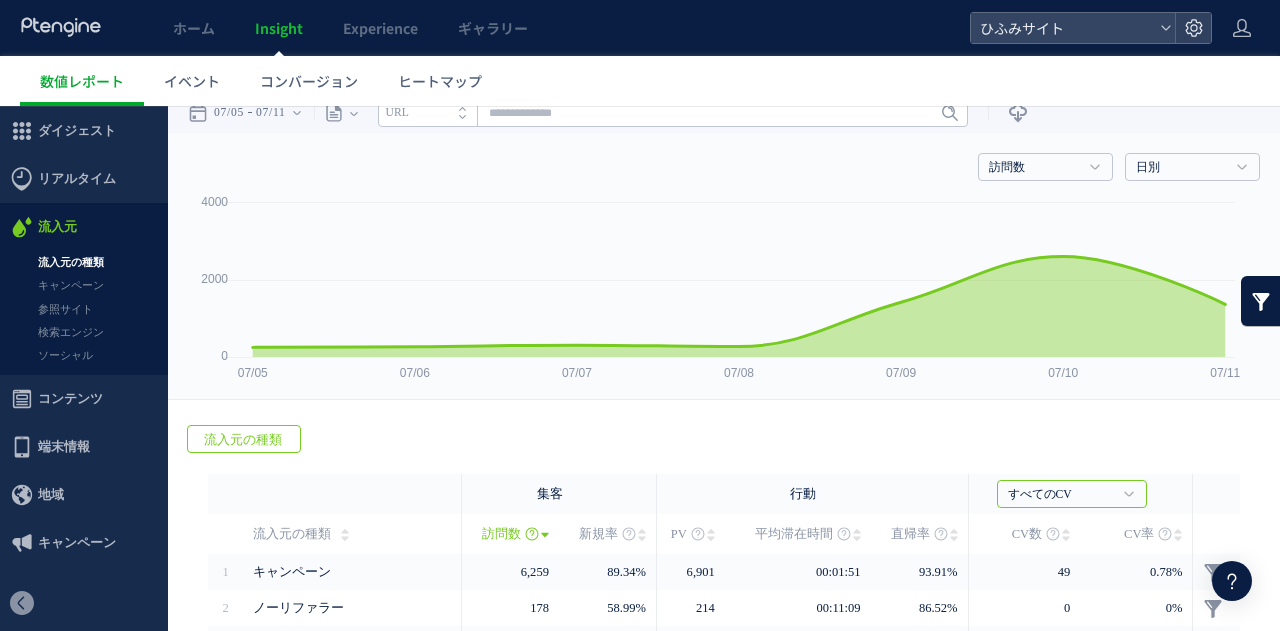 scroll, scrollTop: 0, scrollLeft: 0, axis: both 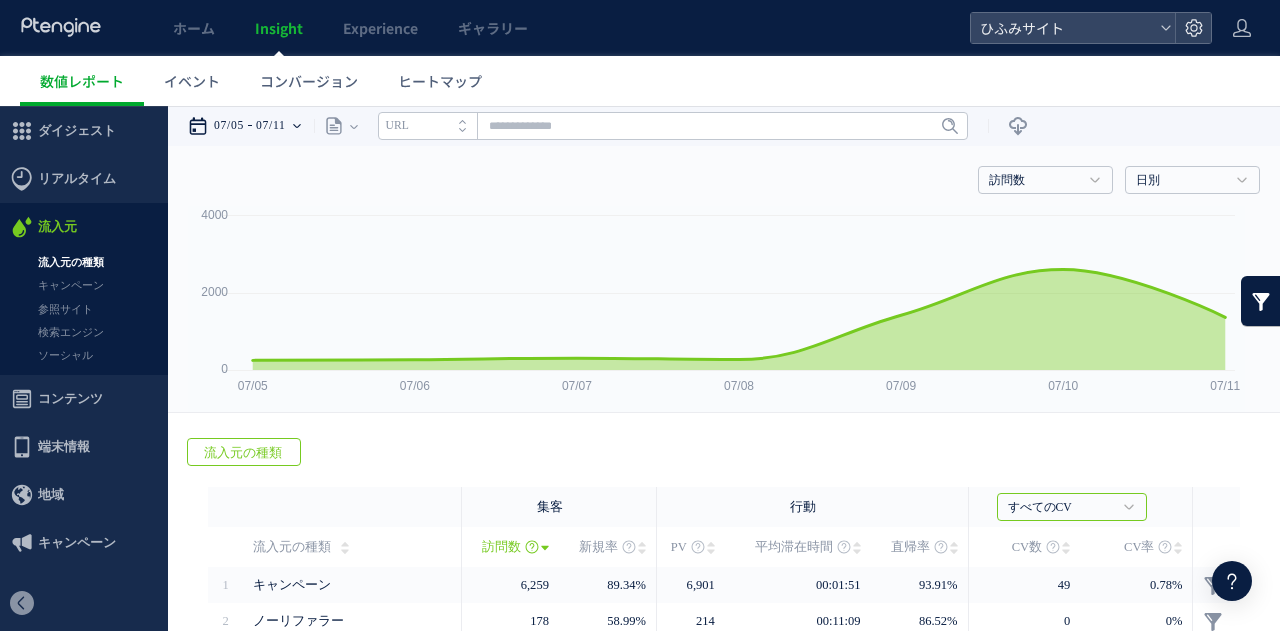 click on "07/11" at bounding box center (271, 126) 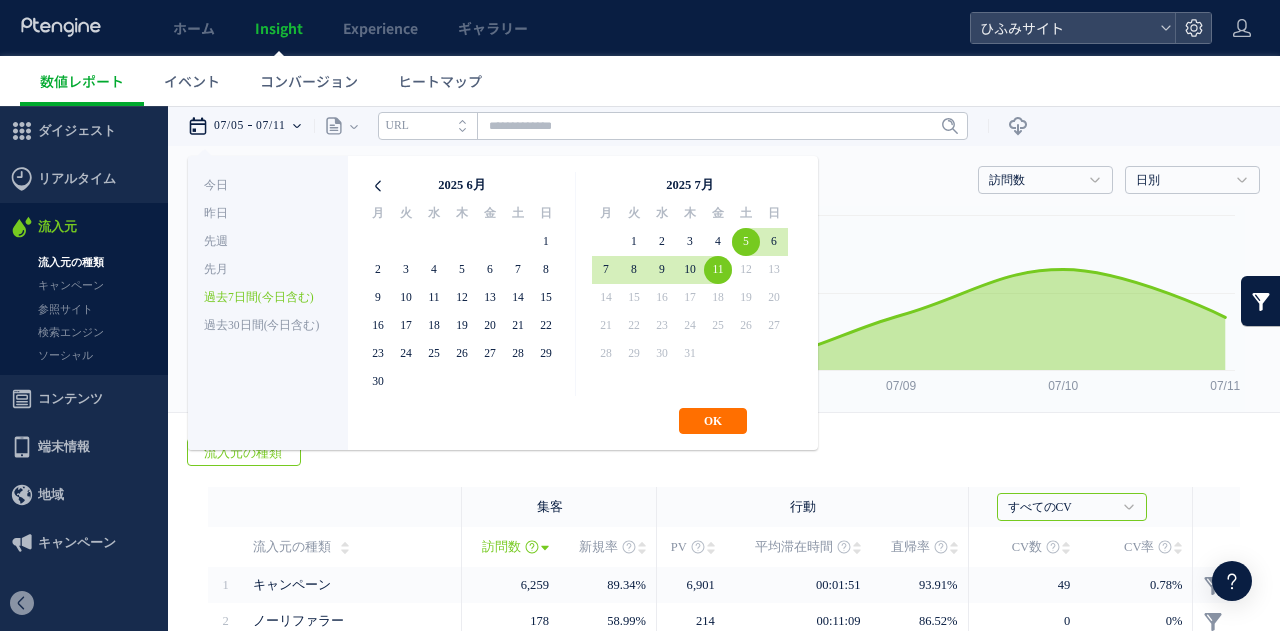 click at bounding box center (378, 186) 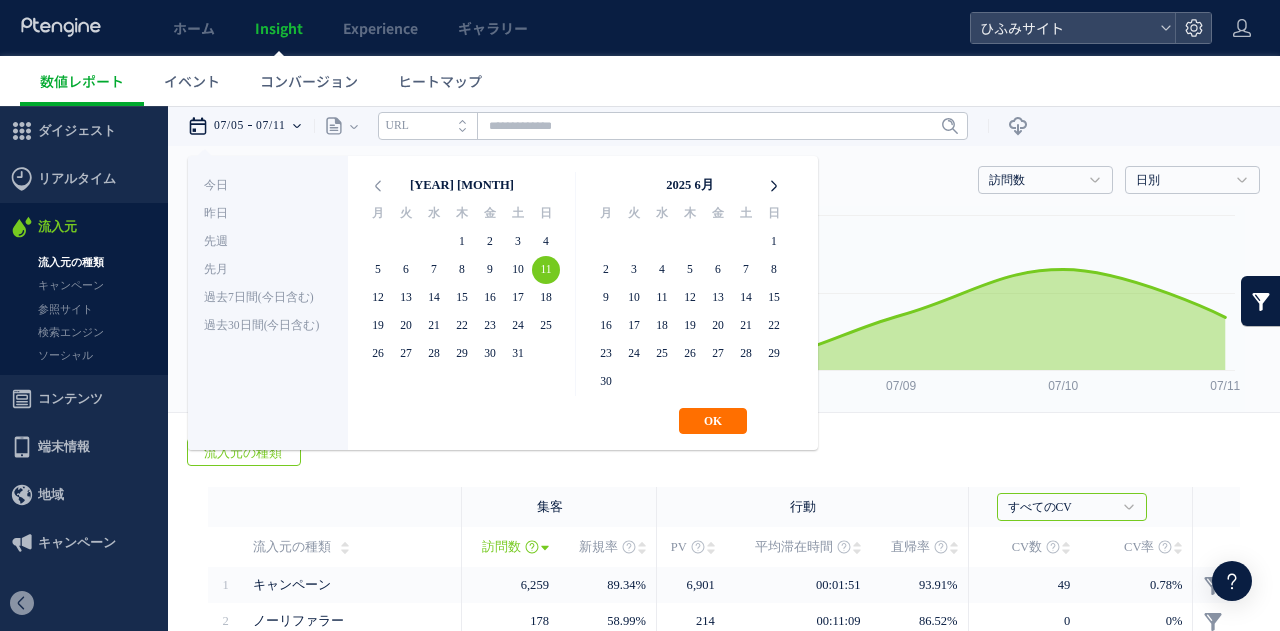 click at bounding box center [774, 186] 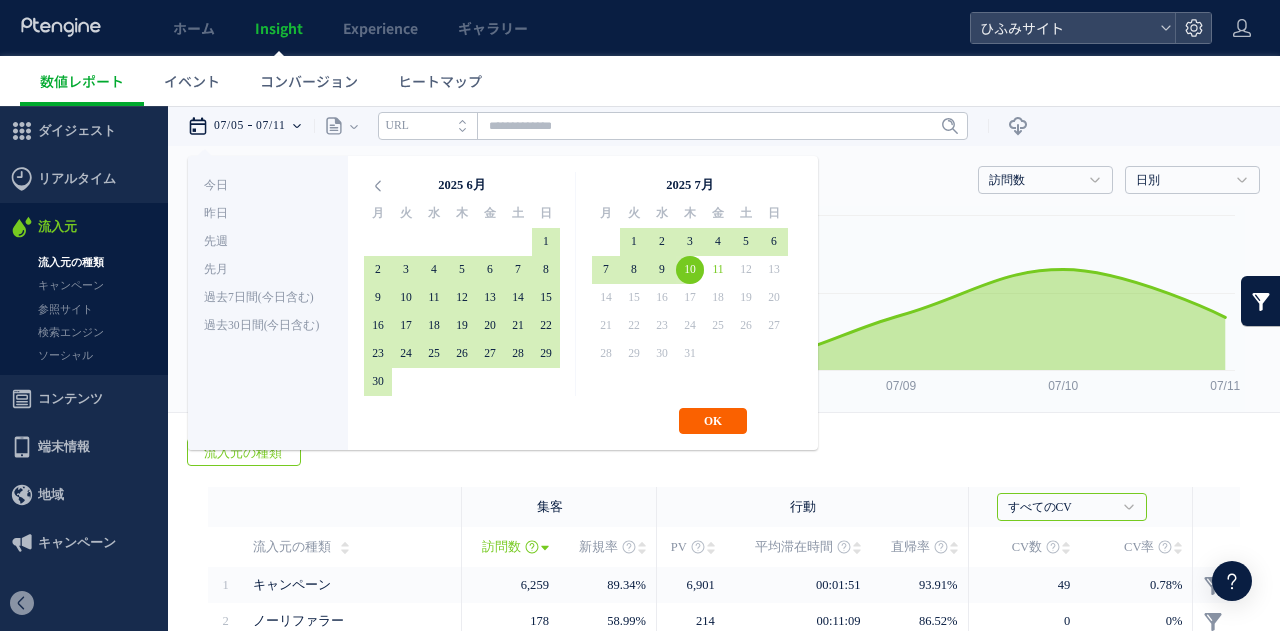 click on "OK" at bounding box center (713, 421) 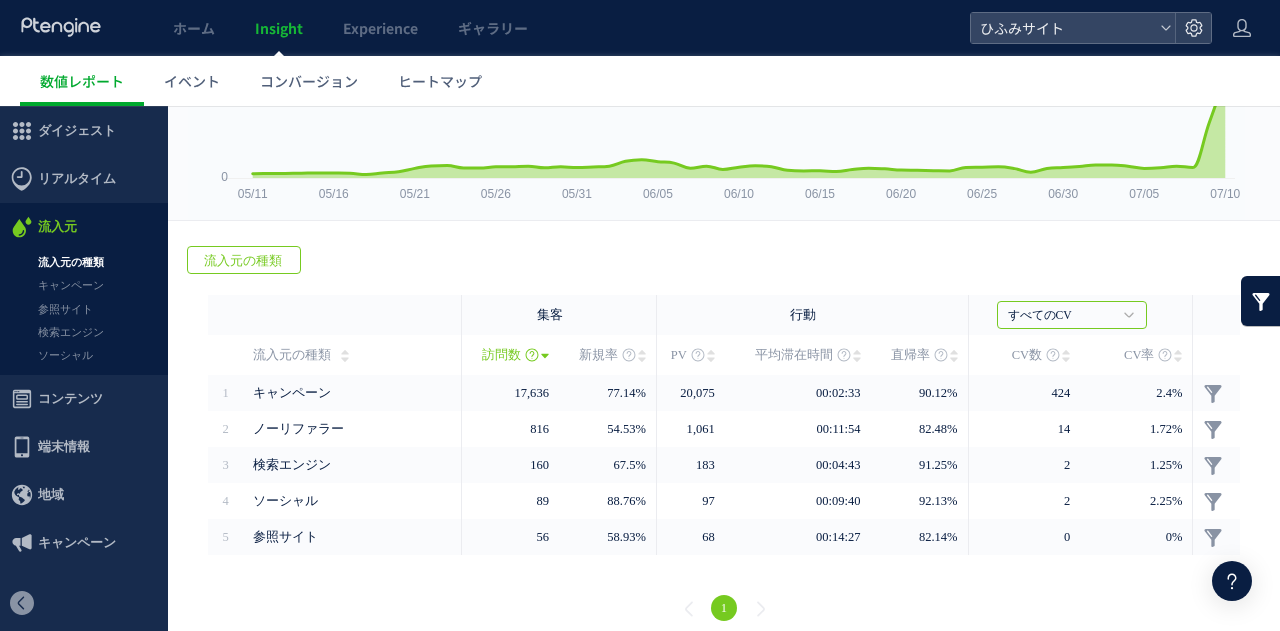 scroll, scrollTop: 194, scrollLeft: 0, axis: vertical 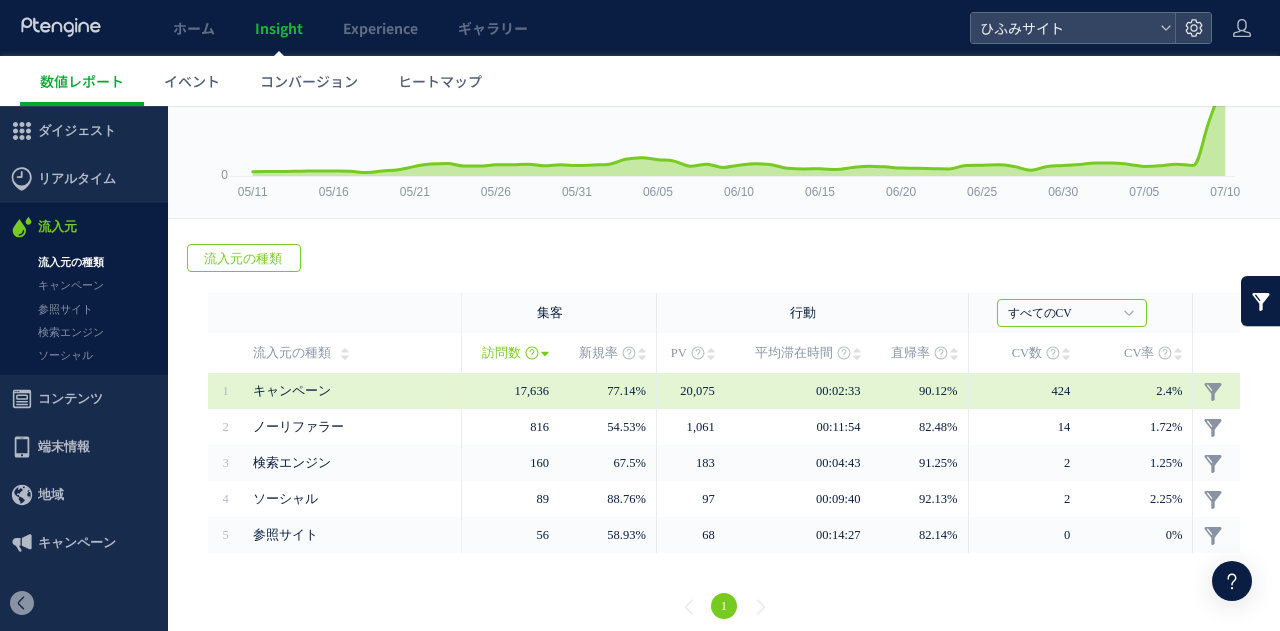 click on "キャンペーン" at bounding box center [351, 391] 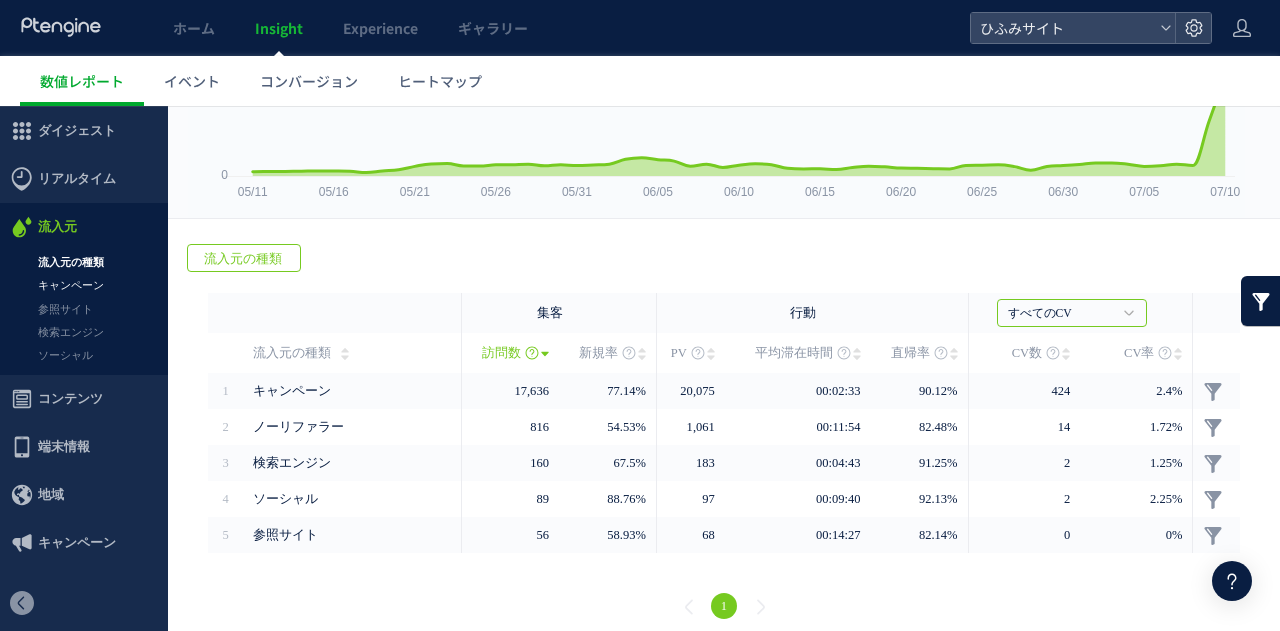 click on "キャンペーン" at bounding box center (84, 285) 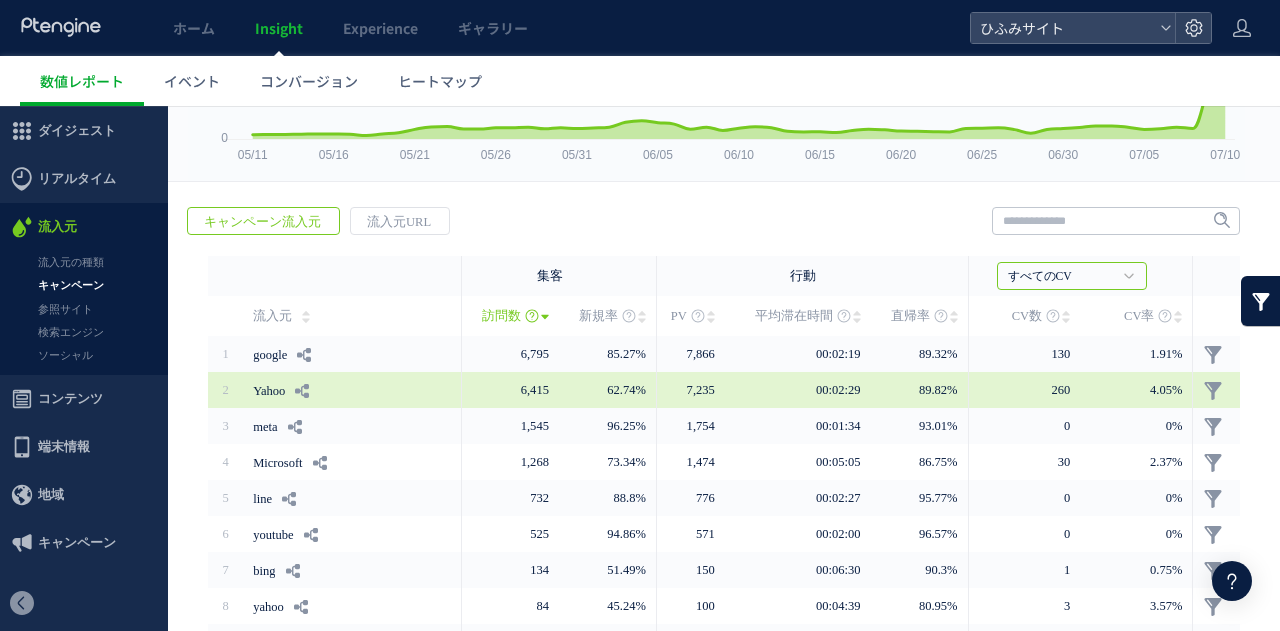 scroll, scrollTop: 228, scrollLeft: 0, axis: vertical 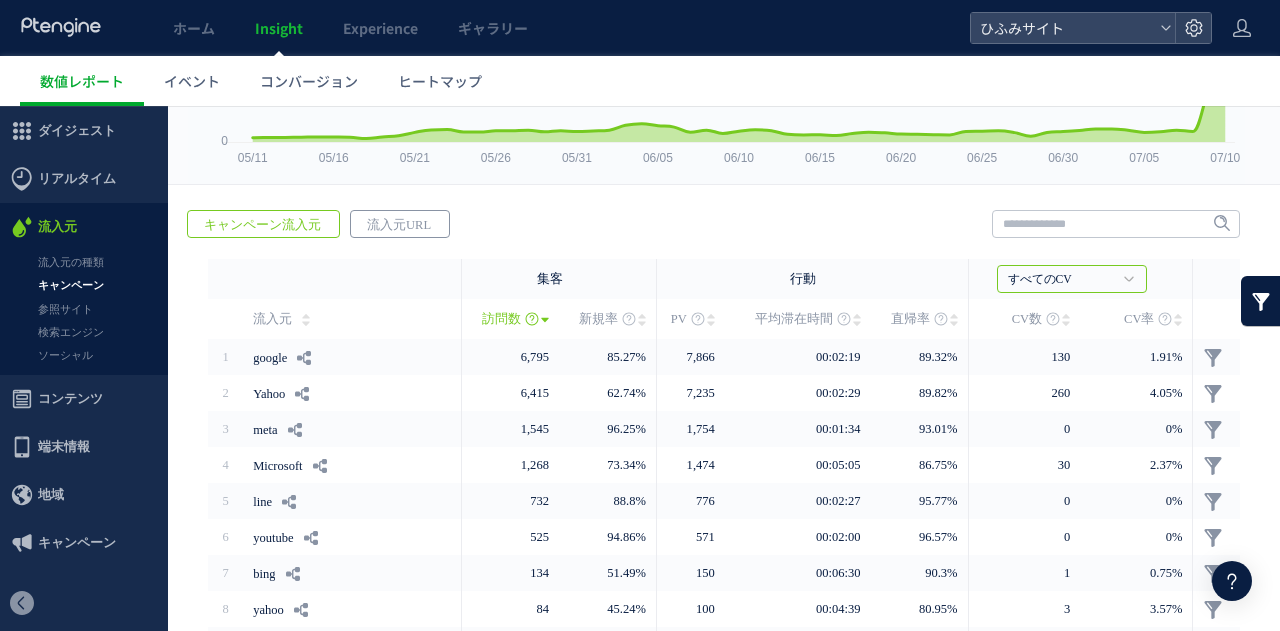click on "流入元URL" at bounding box center (399, 225) 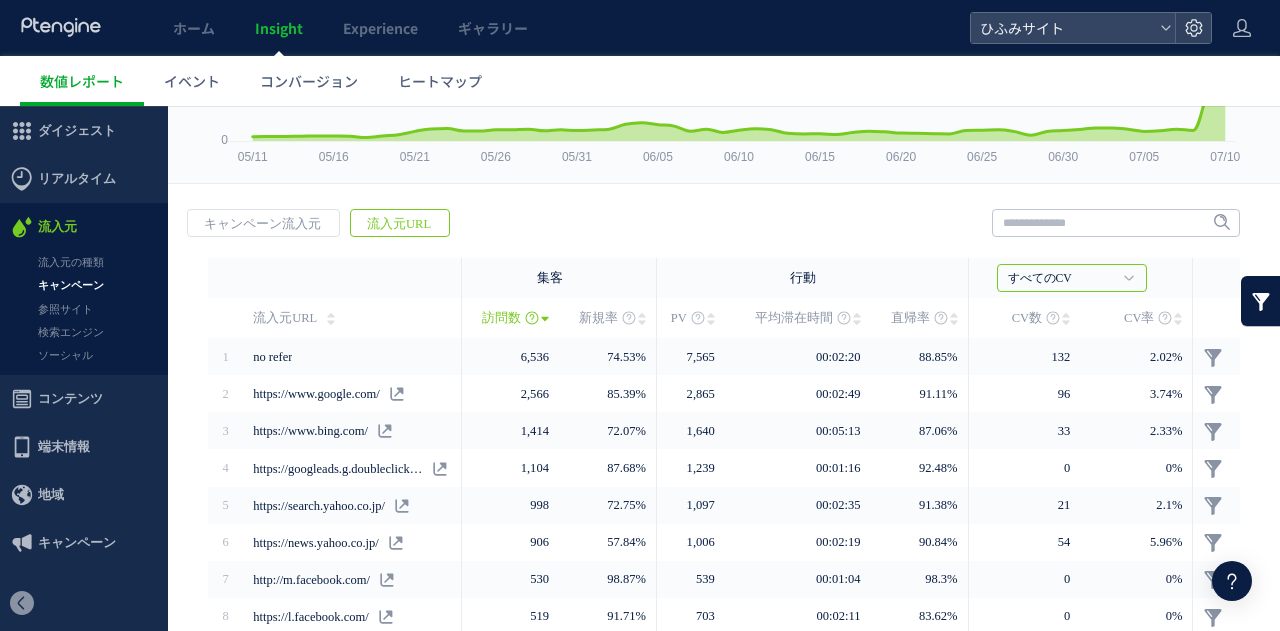 scroll, scrollTop: 272, scrollLeft: 0, axis: vertical 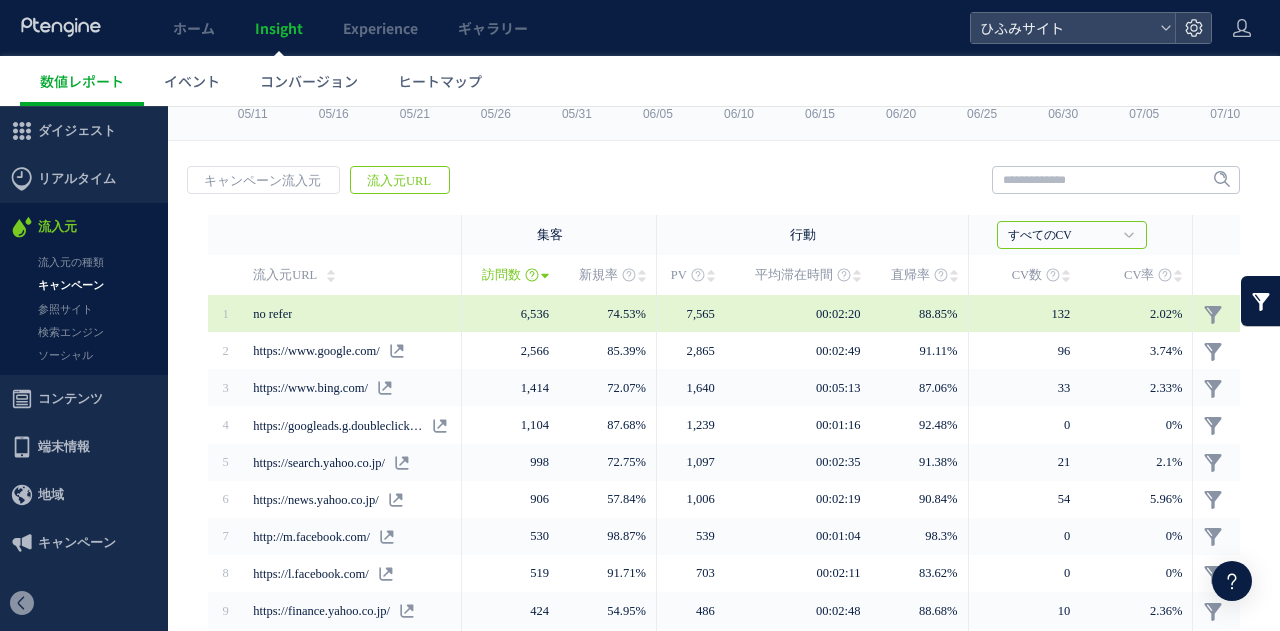click on "no refer" at bounding box center [351, 313] 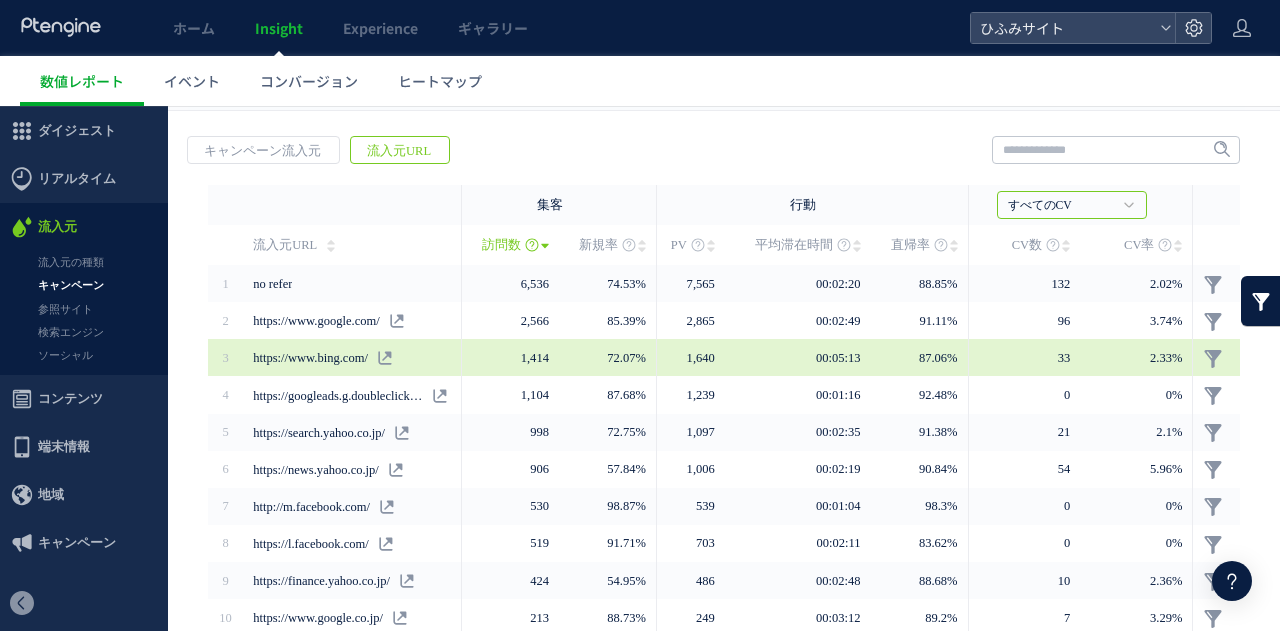 scroll, scrollTop: 308, scrollLeft: 0, axis: vertical 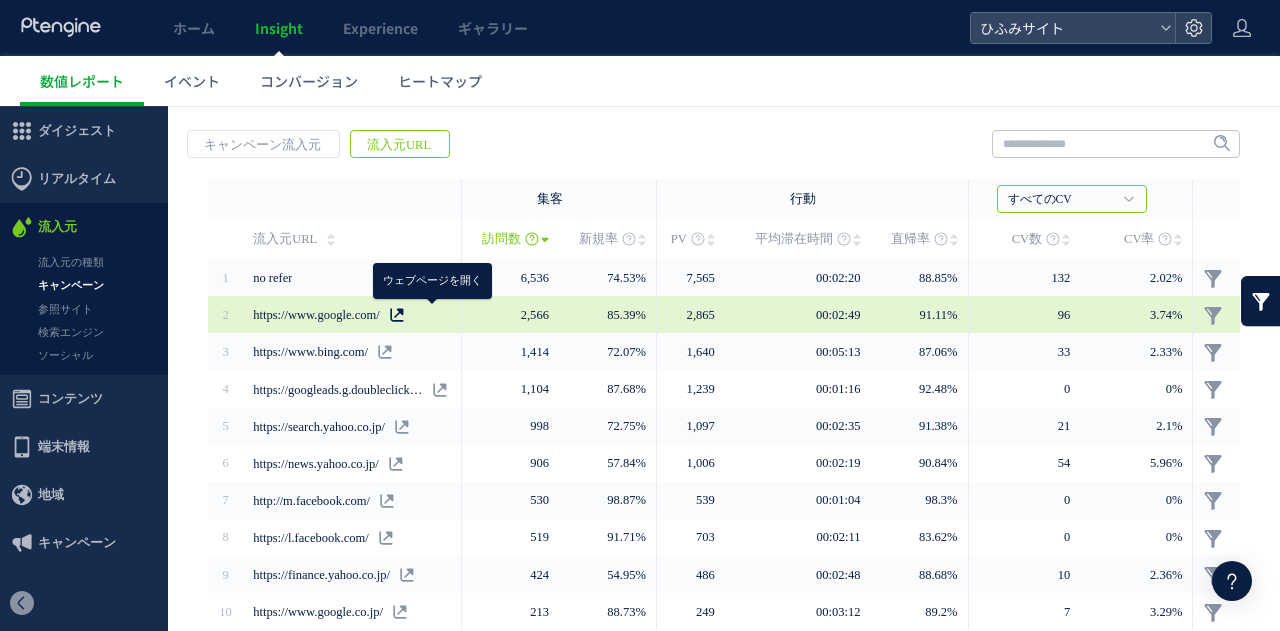 click 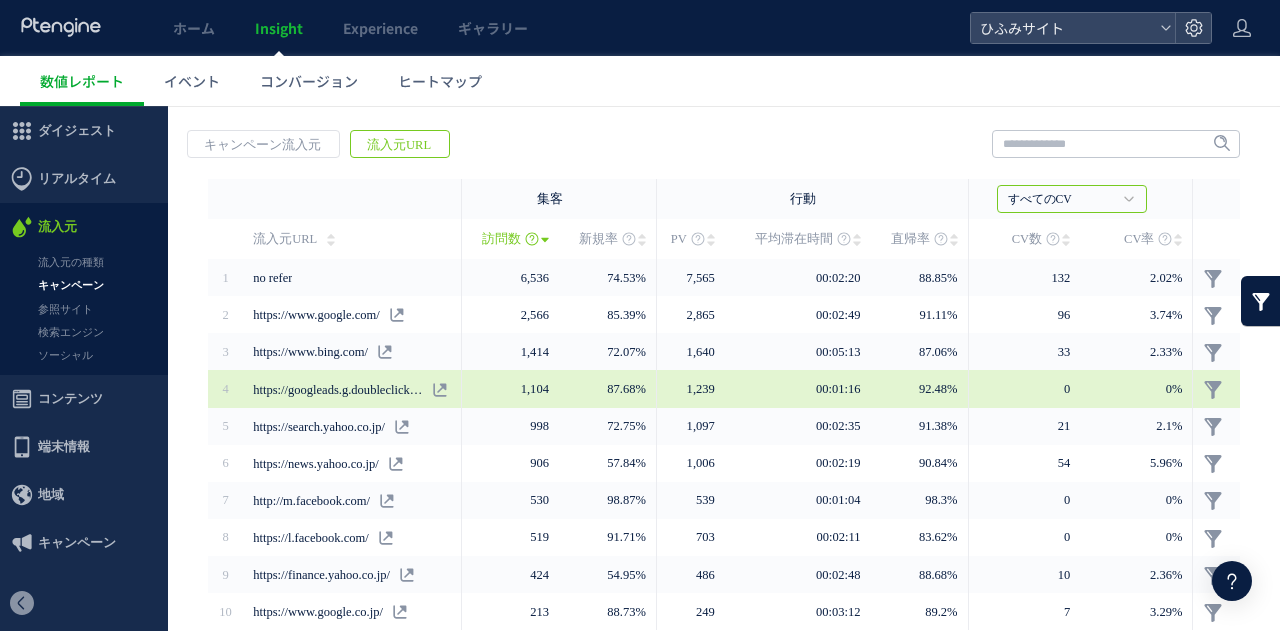 scroll, scrollTop: 392, scrollLeft: 0, axis: vertical 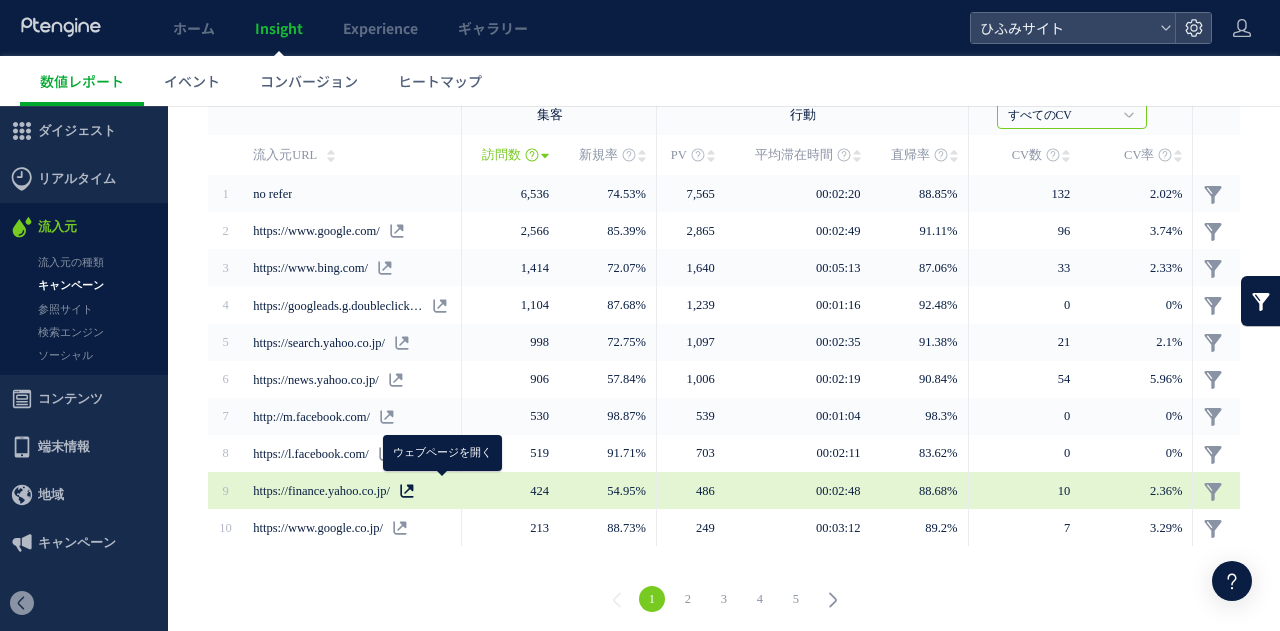 click 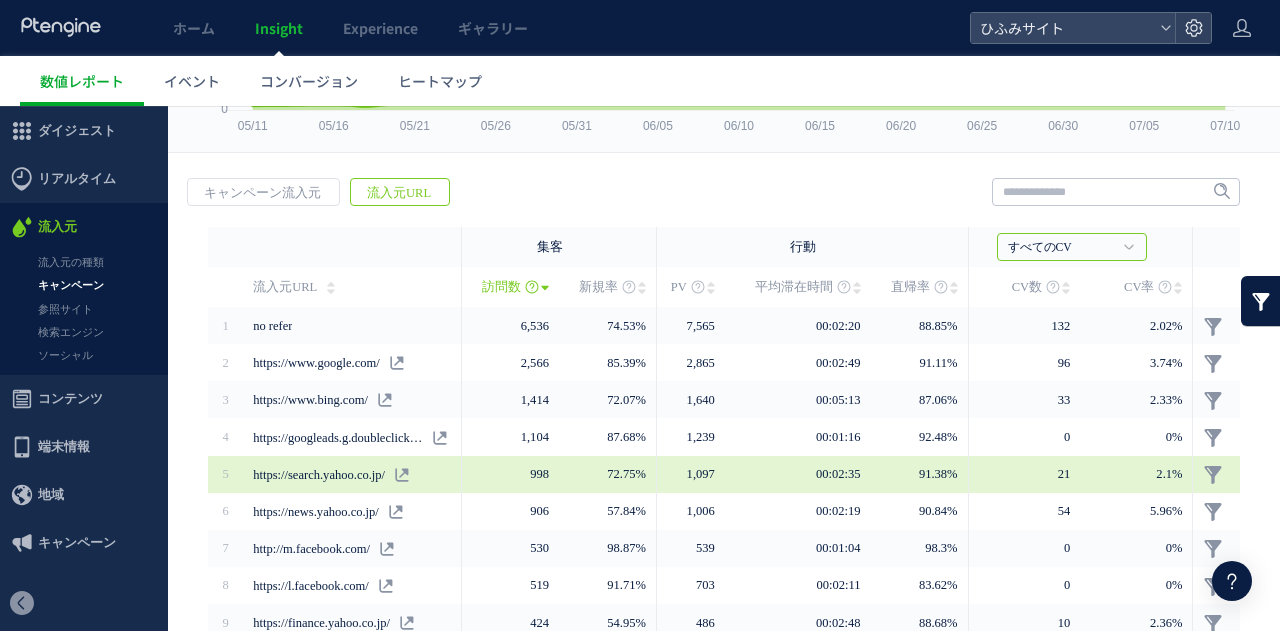 scroll, scrollTop: 250, scrollLeft: 0, axis: vertical 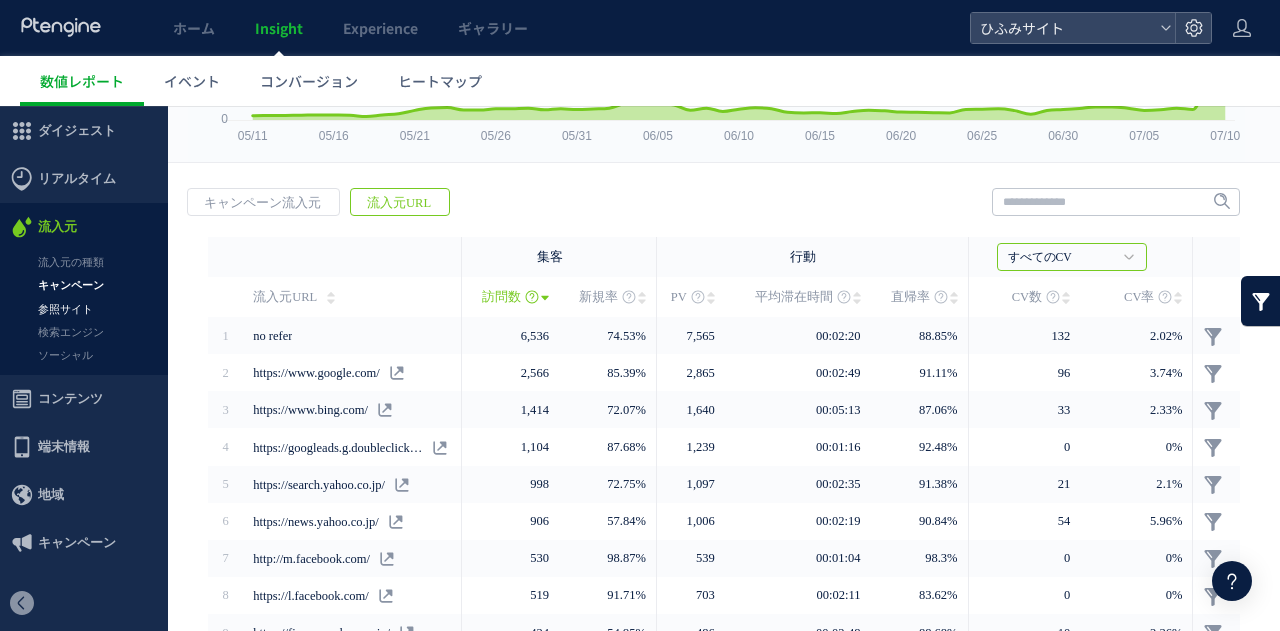 click on "参照サイト" at bounding box center (84, 309) 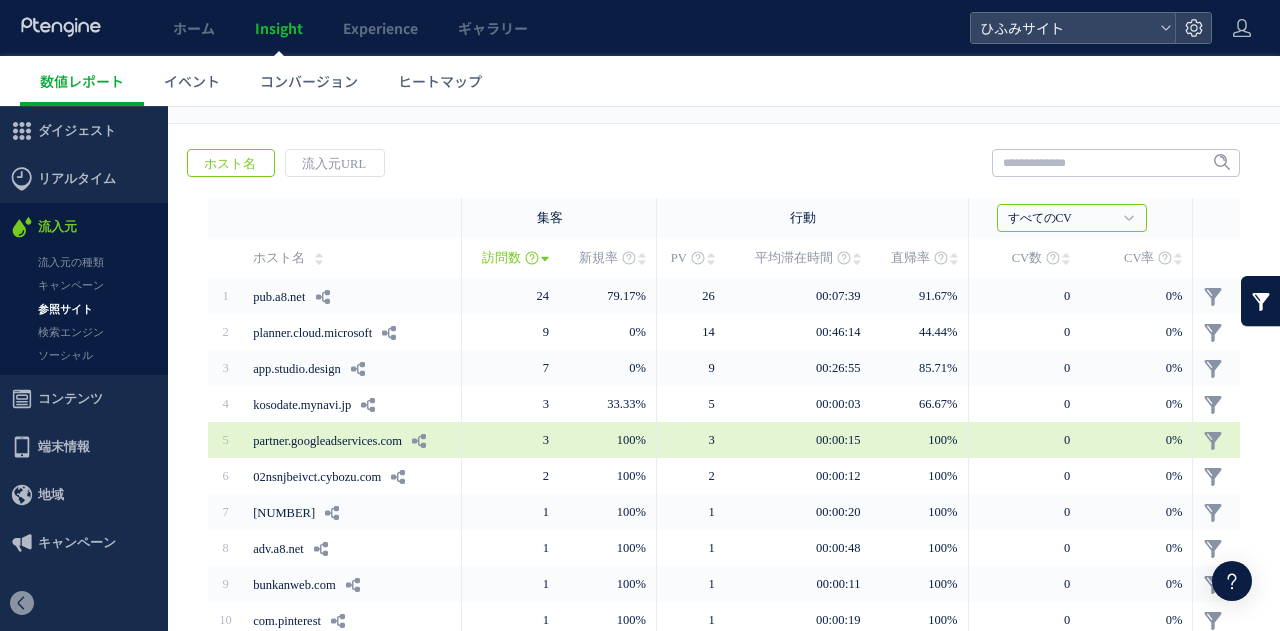 scroll, scrollTop: 386, scrollLeft: 0, axis: vertical 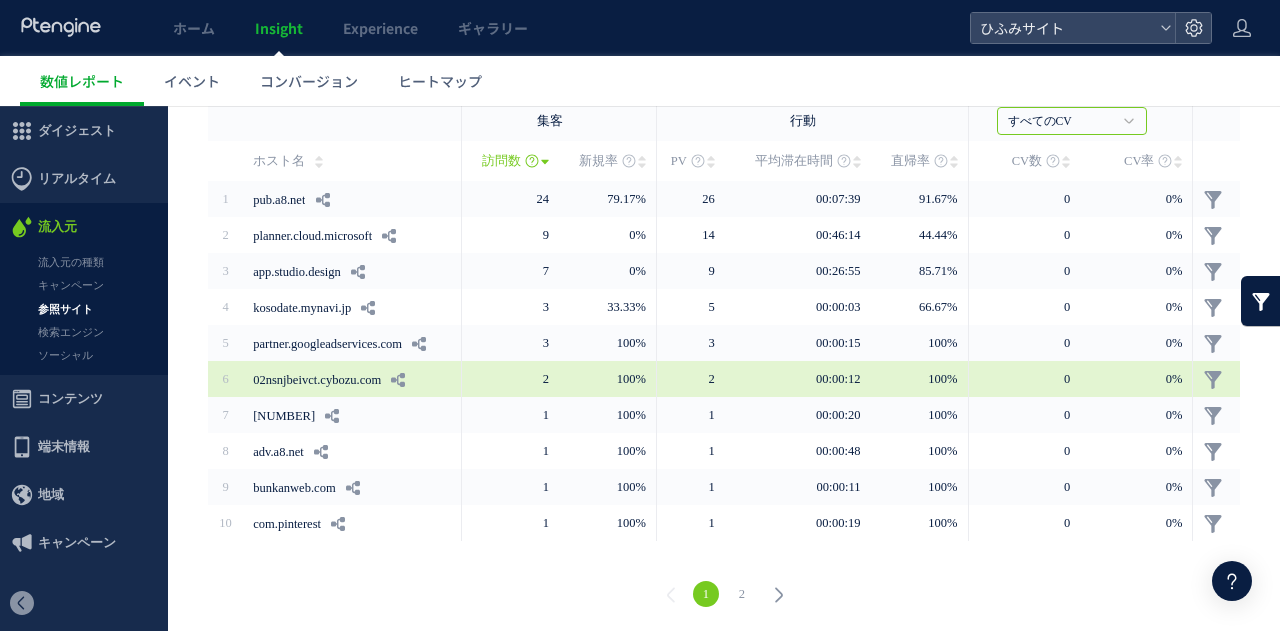 click on "02nsnjbeivct.cybozu.com" at bounding box center [317, 380] 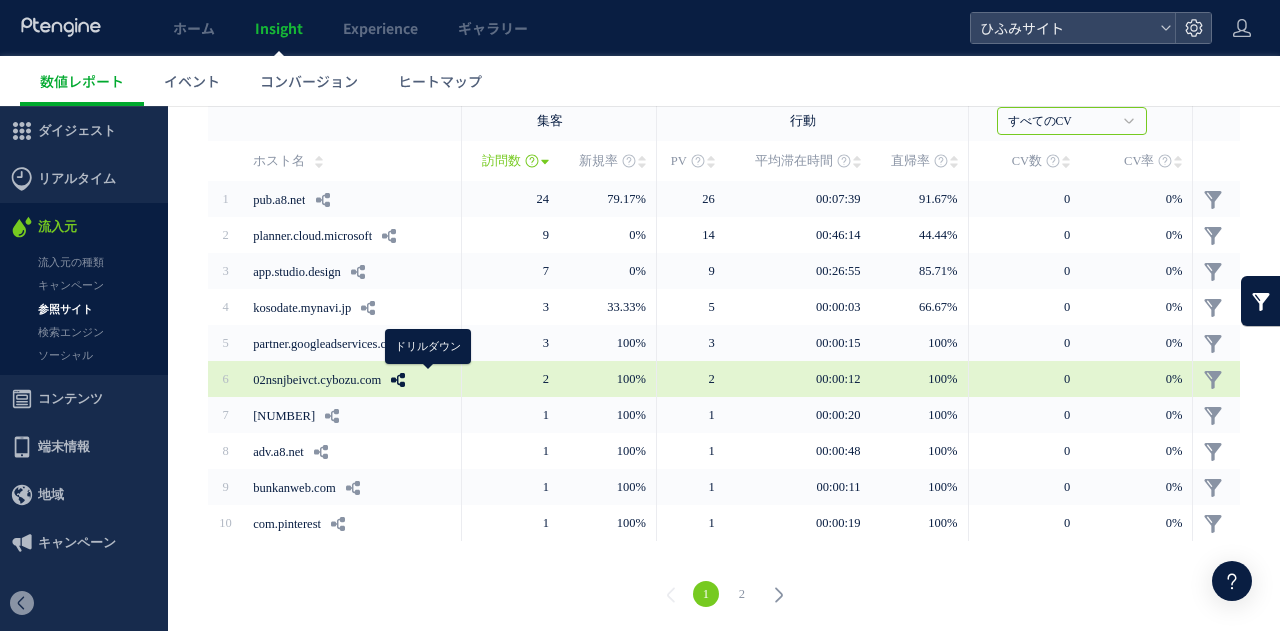 click 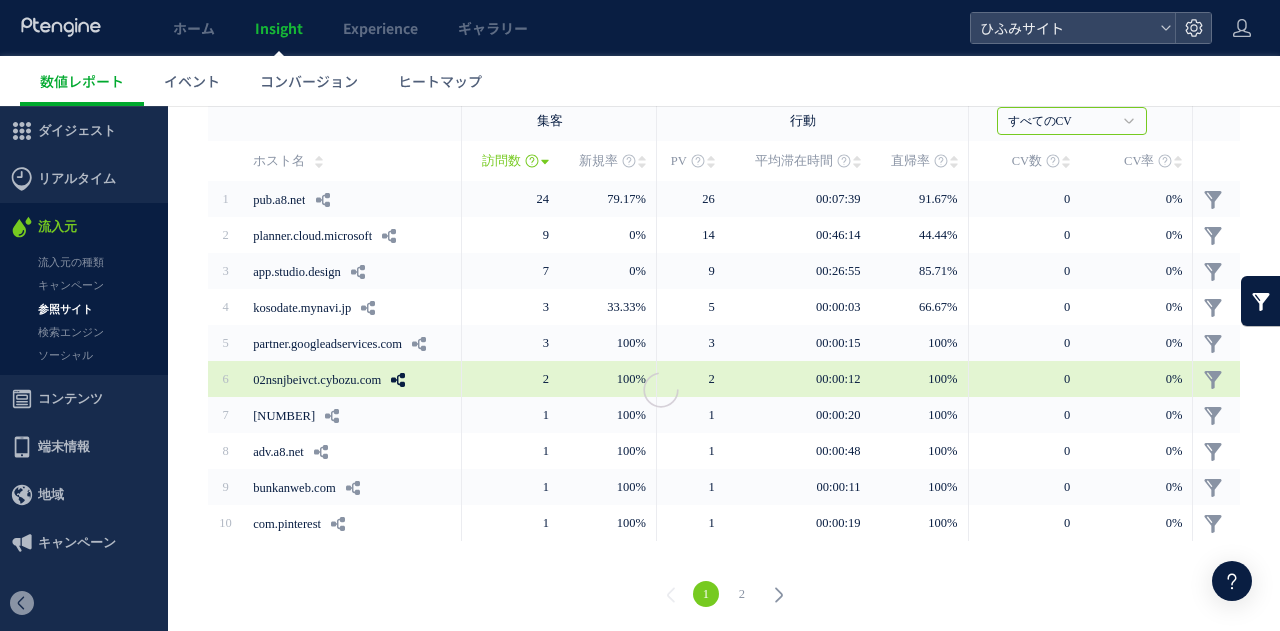 scroll, scrollTop: 62, scrollLeft: 0, axis: vertical 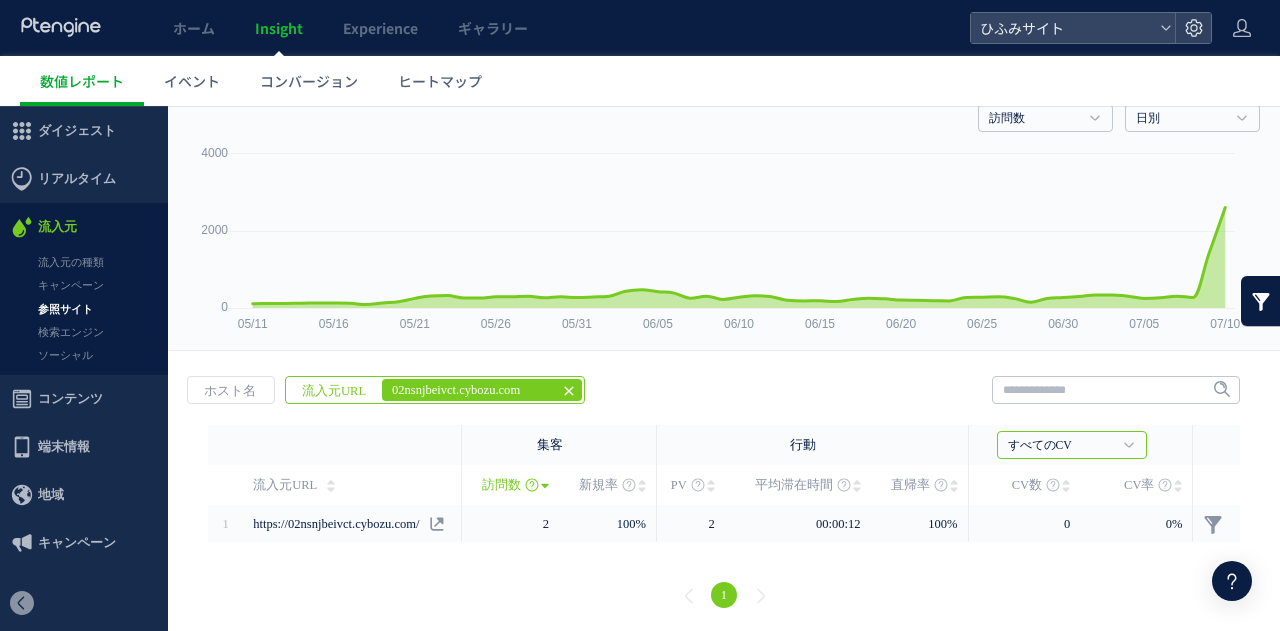 click 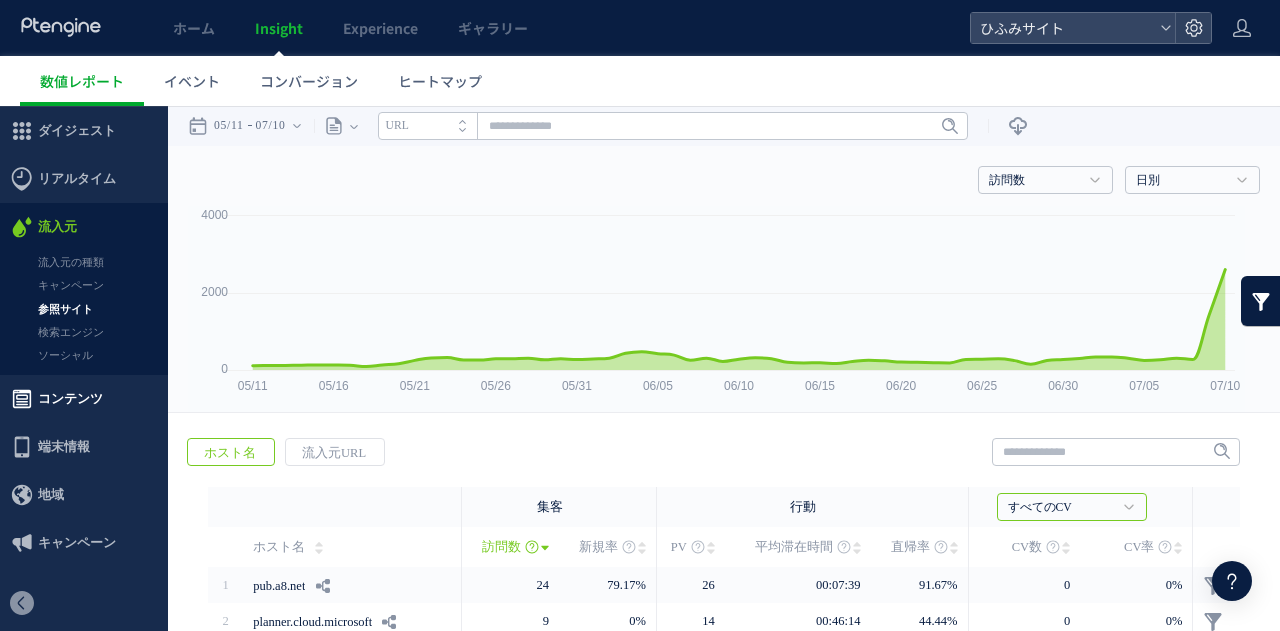 click on "コンテンツ" at bounding box center (70, 399) 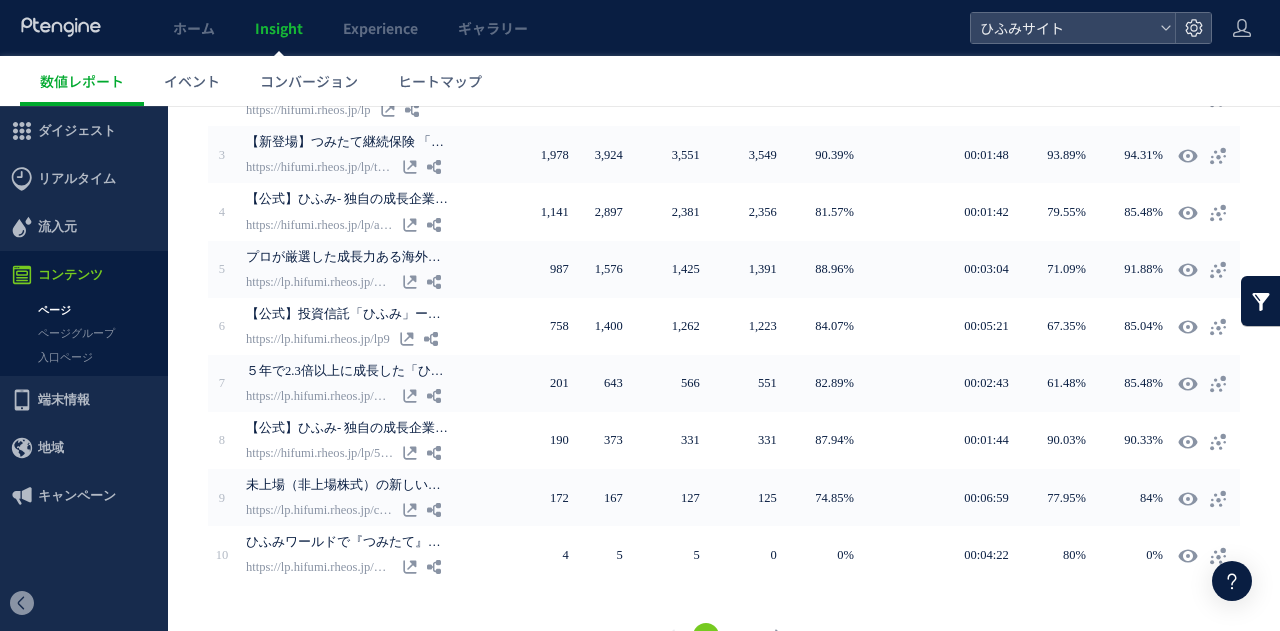 scroll, scrollTop: 532, scrollLeft: 0, axis: vertical 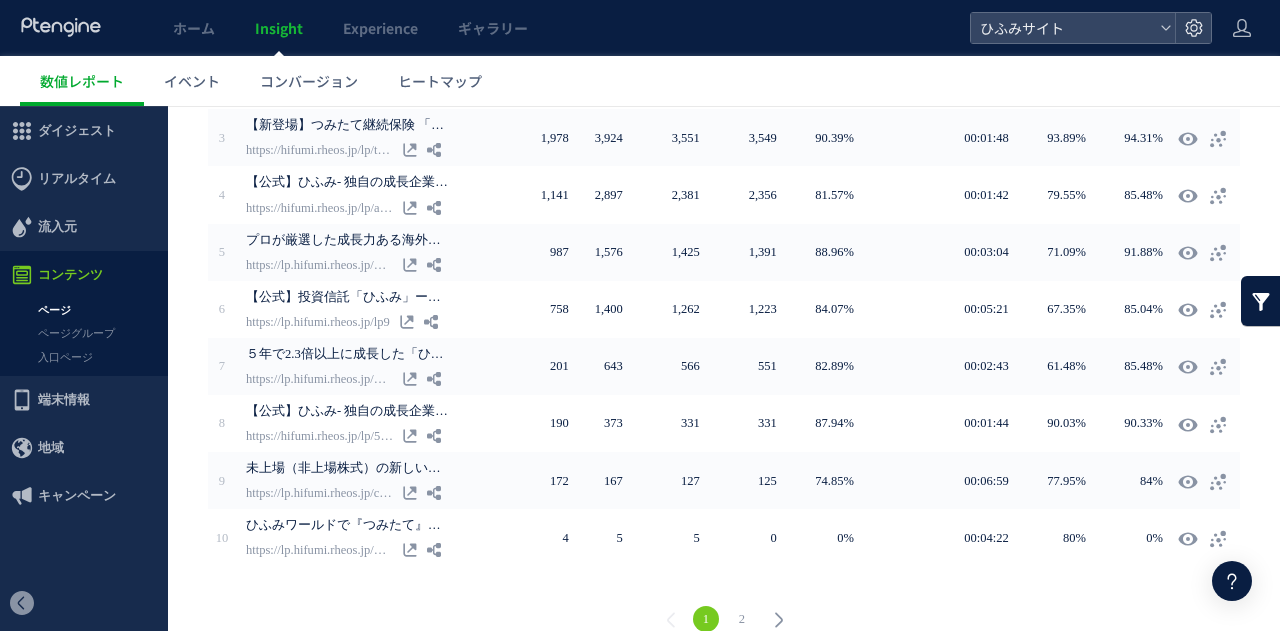 click on "2" at bounding box center [742, 619] 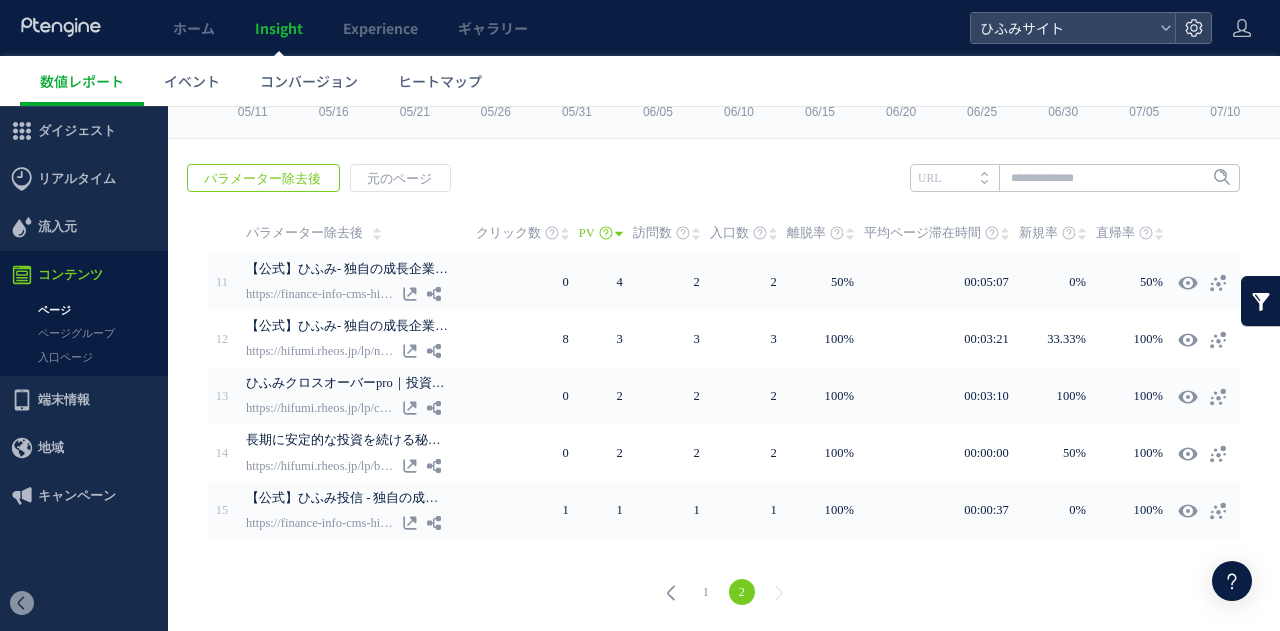 scroll, scrollTop: 268, scrollLeft: 0, axis: vertical 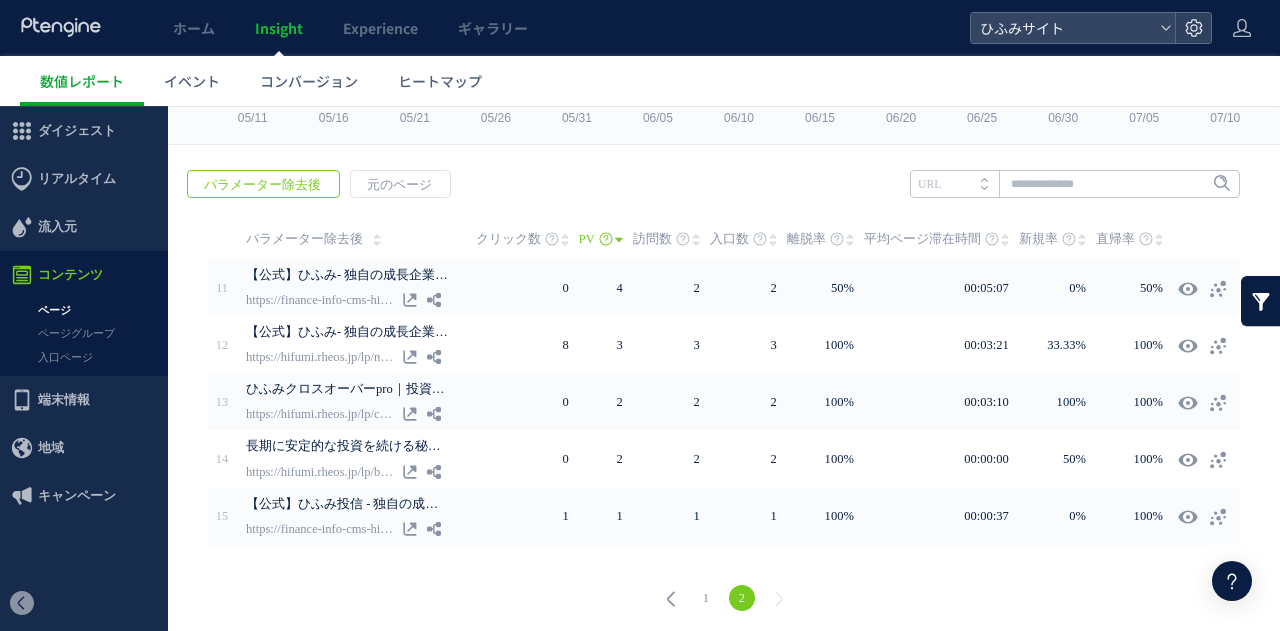 click on "1" at bounding box center (706, 598) 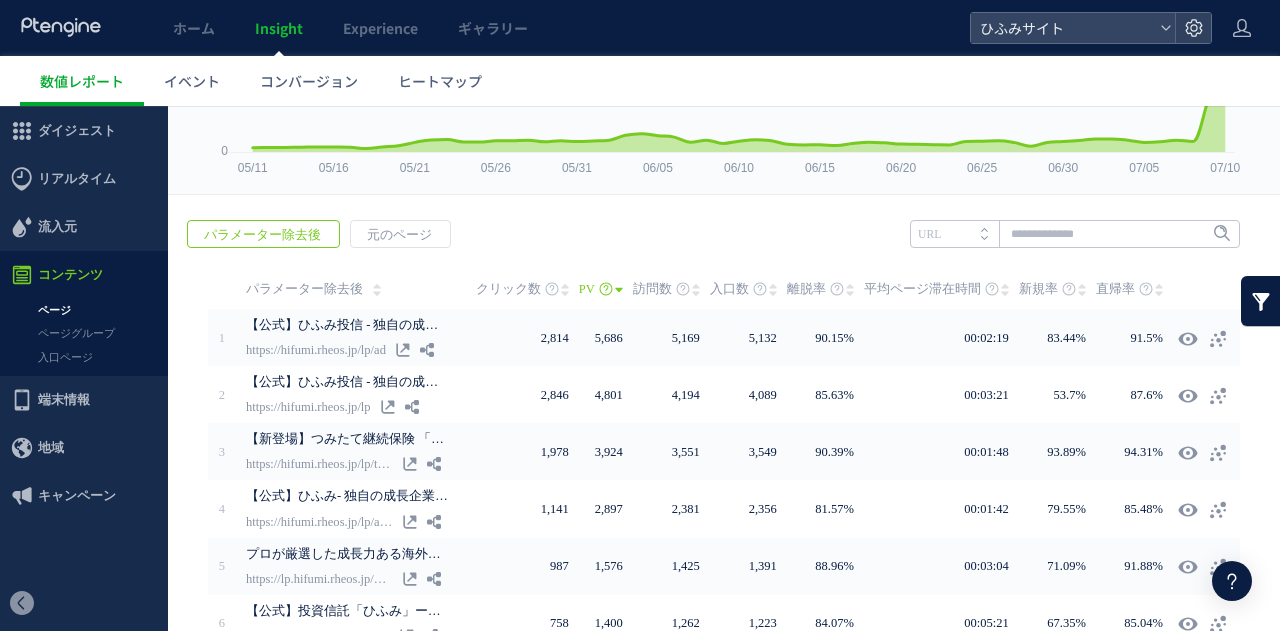 scroll, scrollTop: 216, scrollLeft: 0, axis: vertical 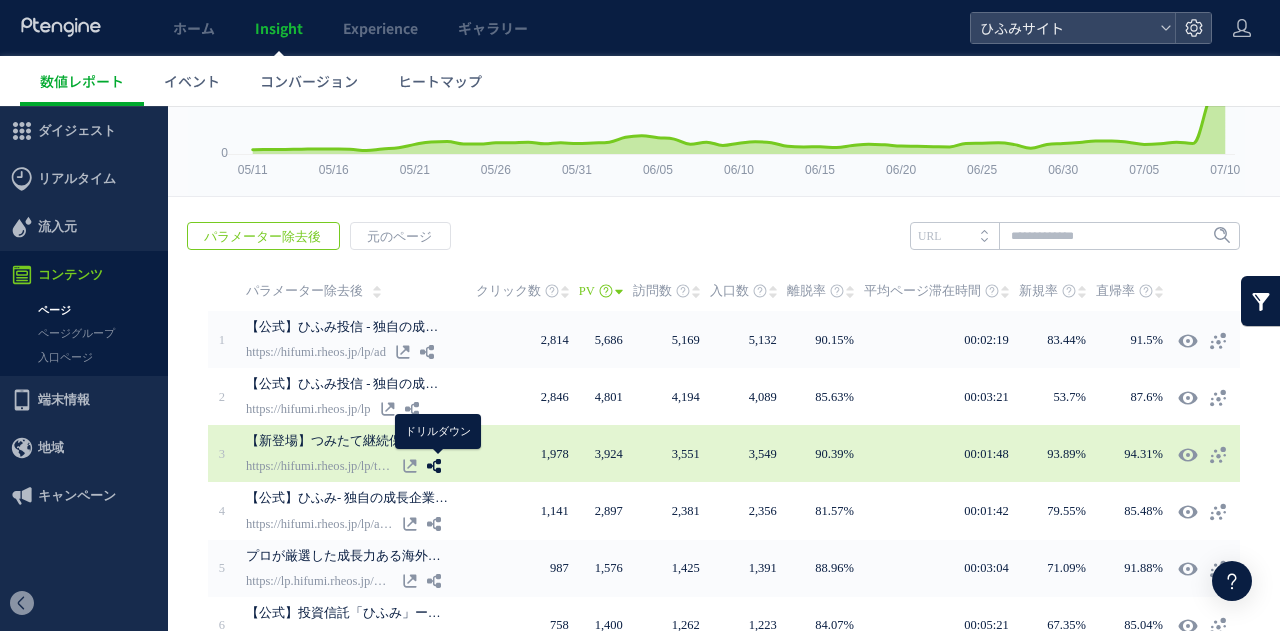 click 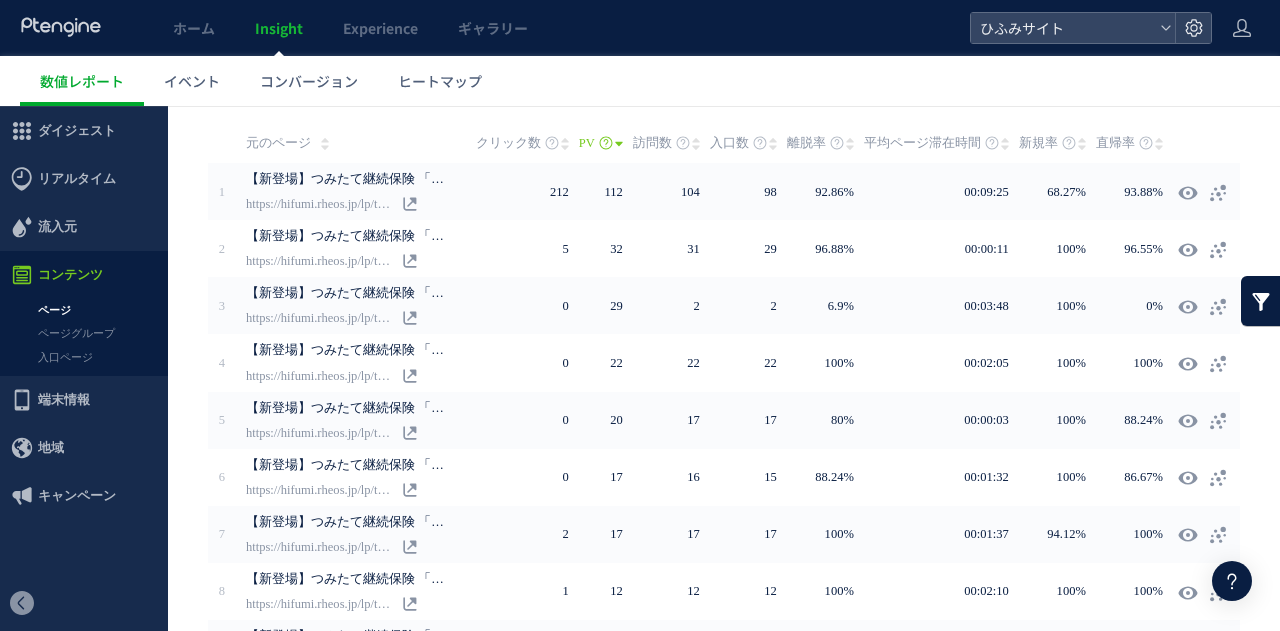 scroll, scrollTop: 364, scrollLeft: 0, axis: vertical 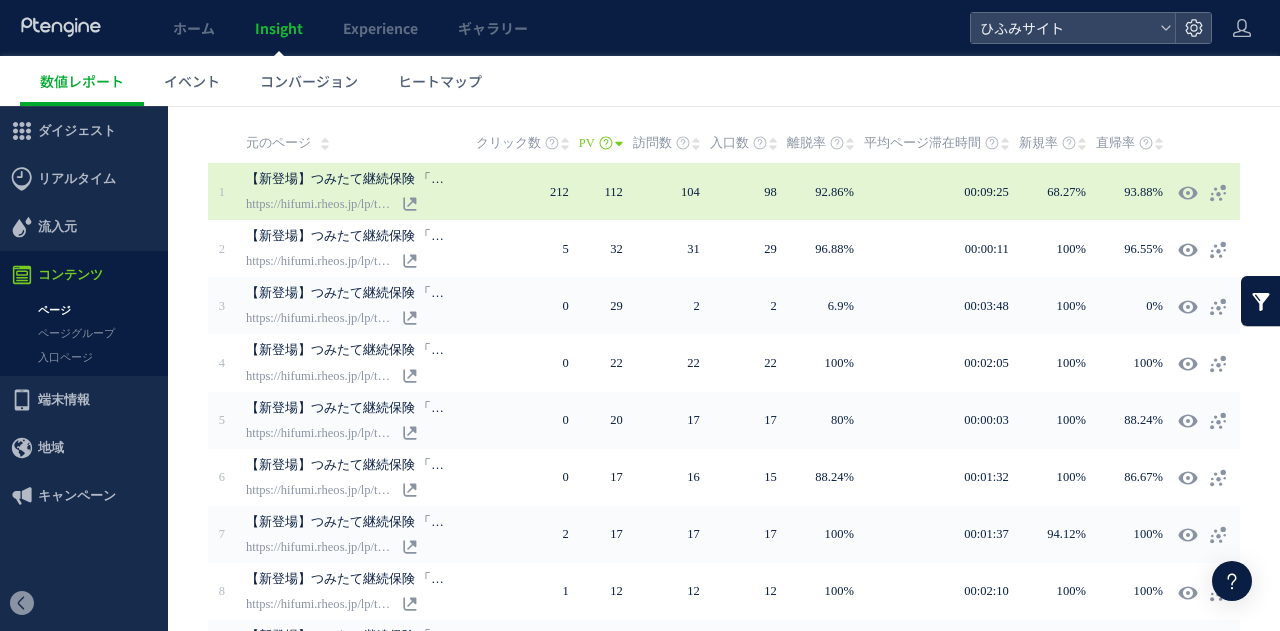 click on "https://hifumi.rheos.jp/lp/tsumiyell" at bounding box center [319, 204] 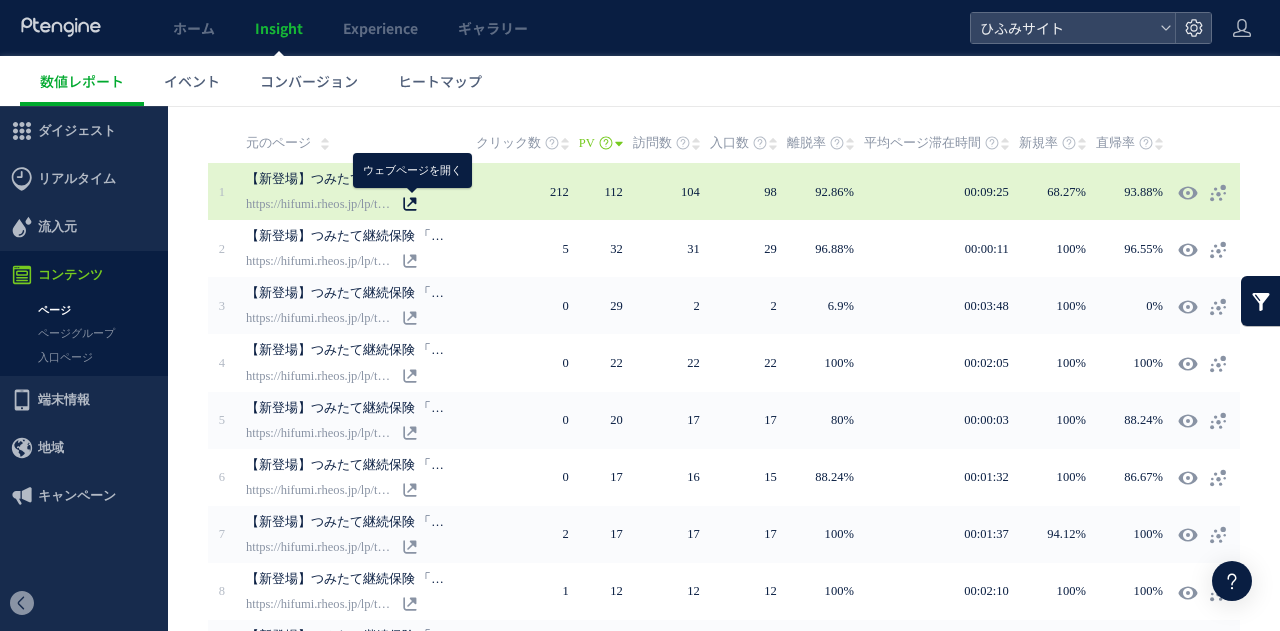 click 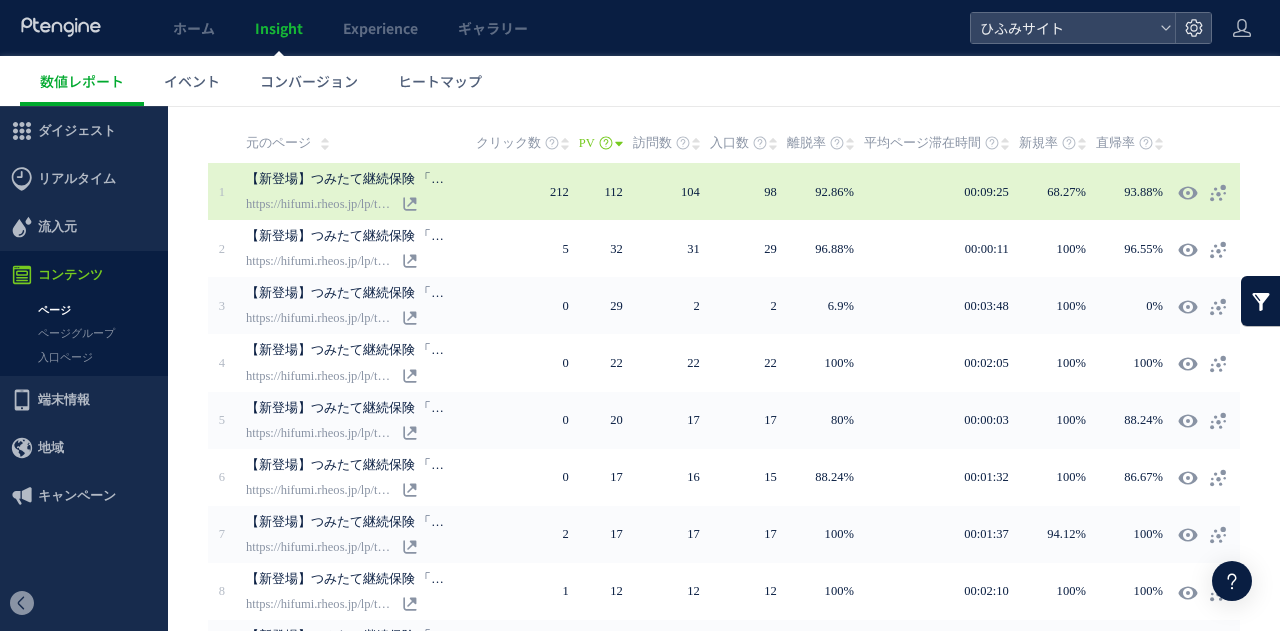scroll, scrollTop: 0, scrollLeft: 0, axis: both 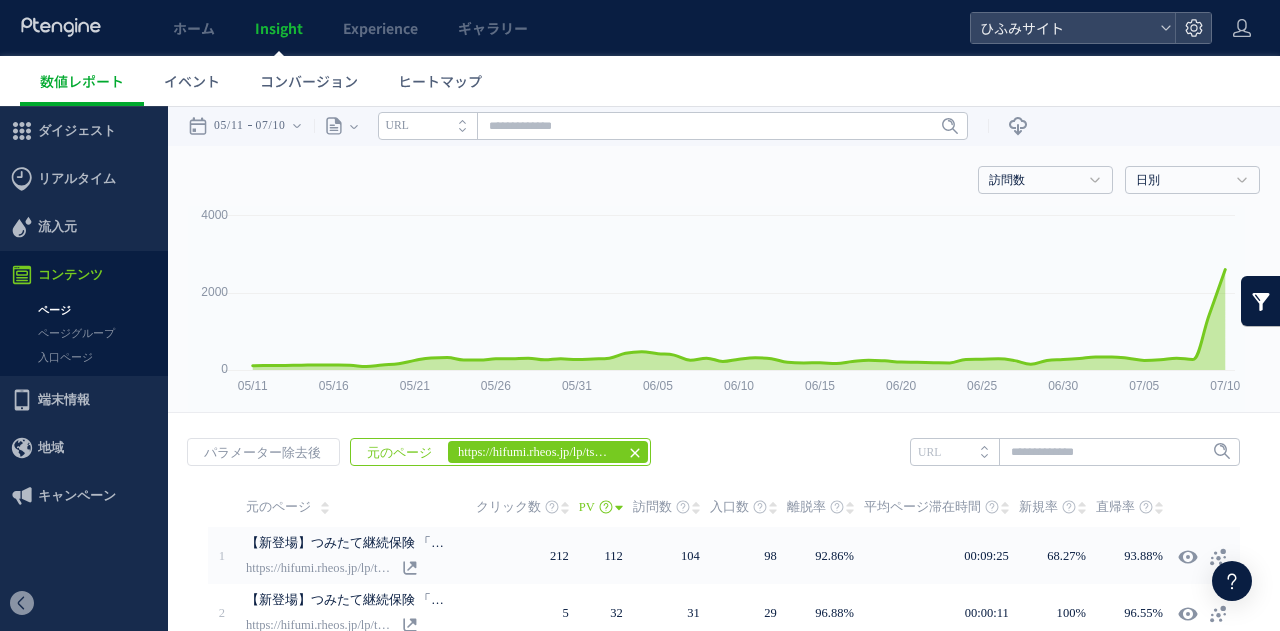 click 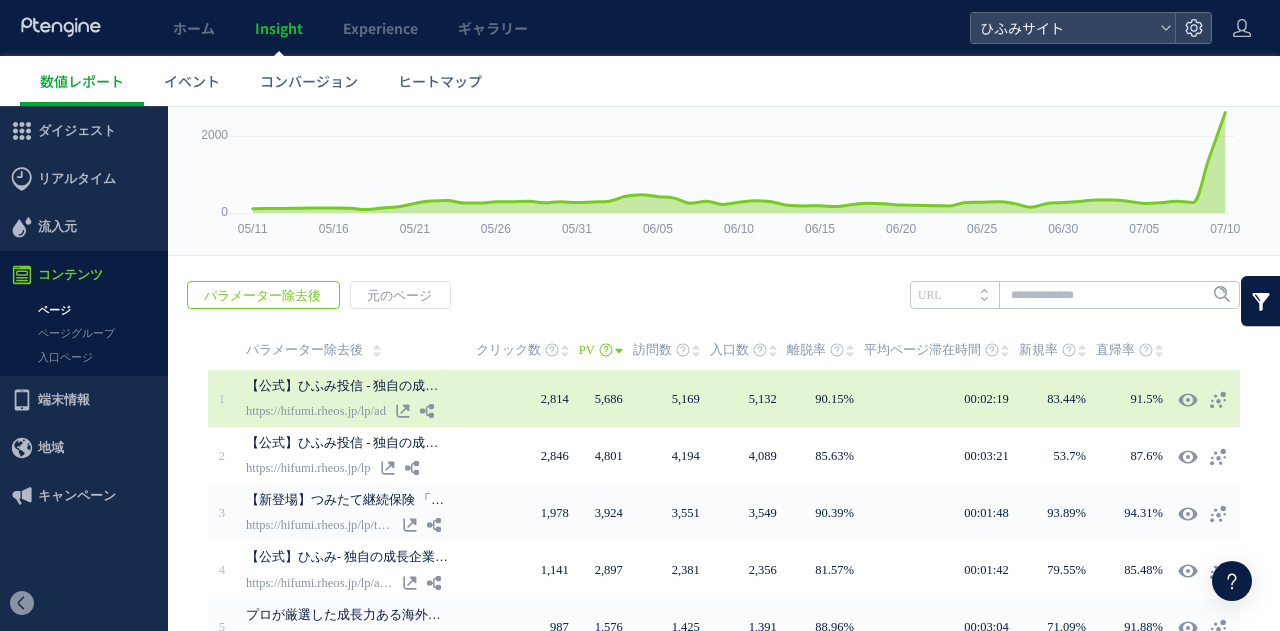 scroll, scrollTop: 158, scrollLeft: 0, axis: vertical 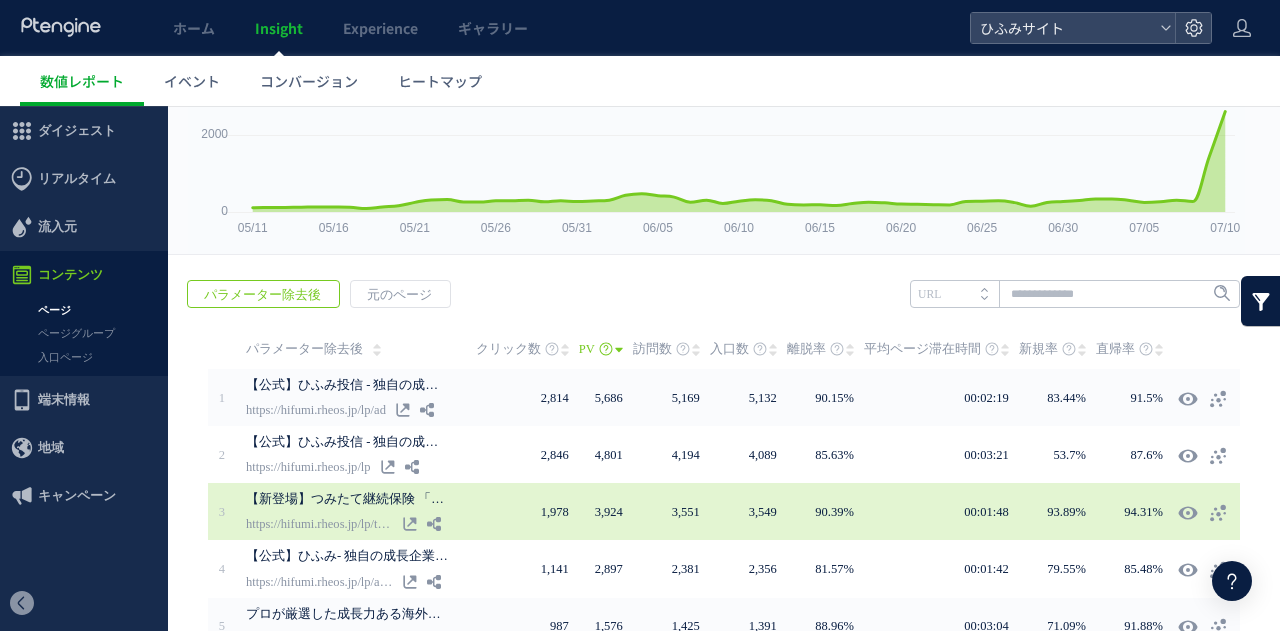 click on "【新登場】つみたて継続保険 「つみえーる」" at bounding box center (347, 499) 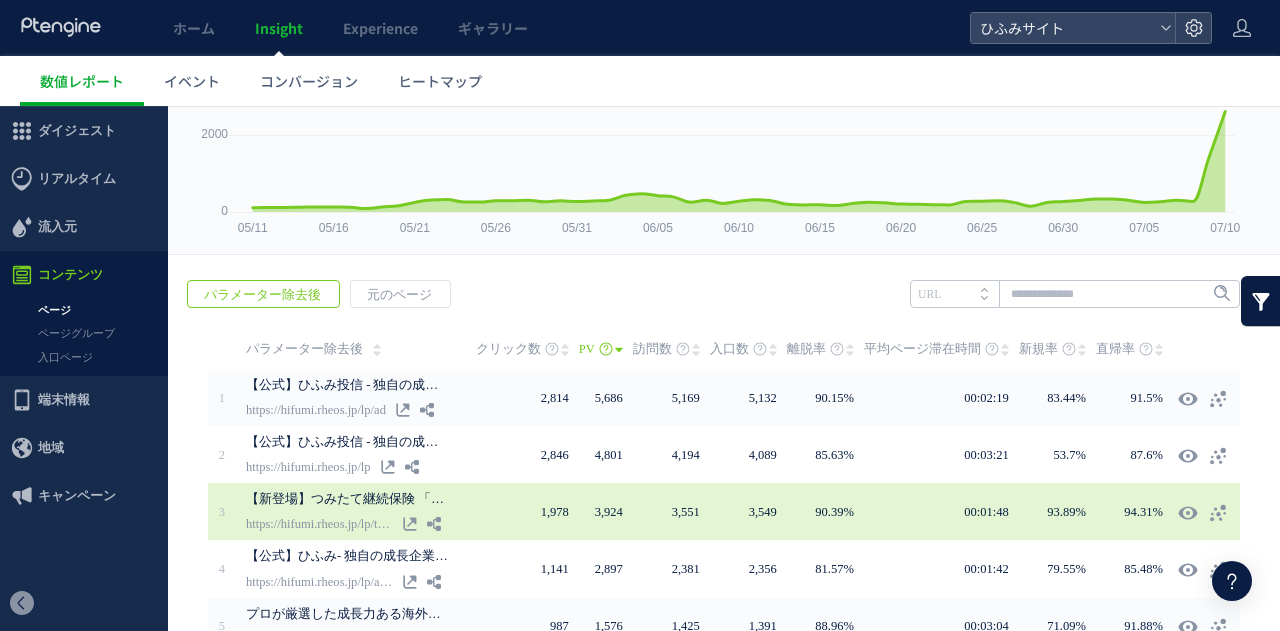 click on "3,551" at bounding box center [686, 512] 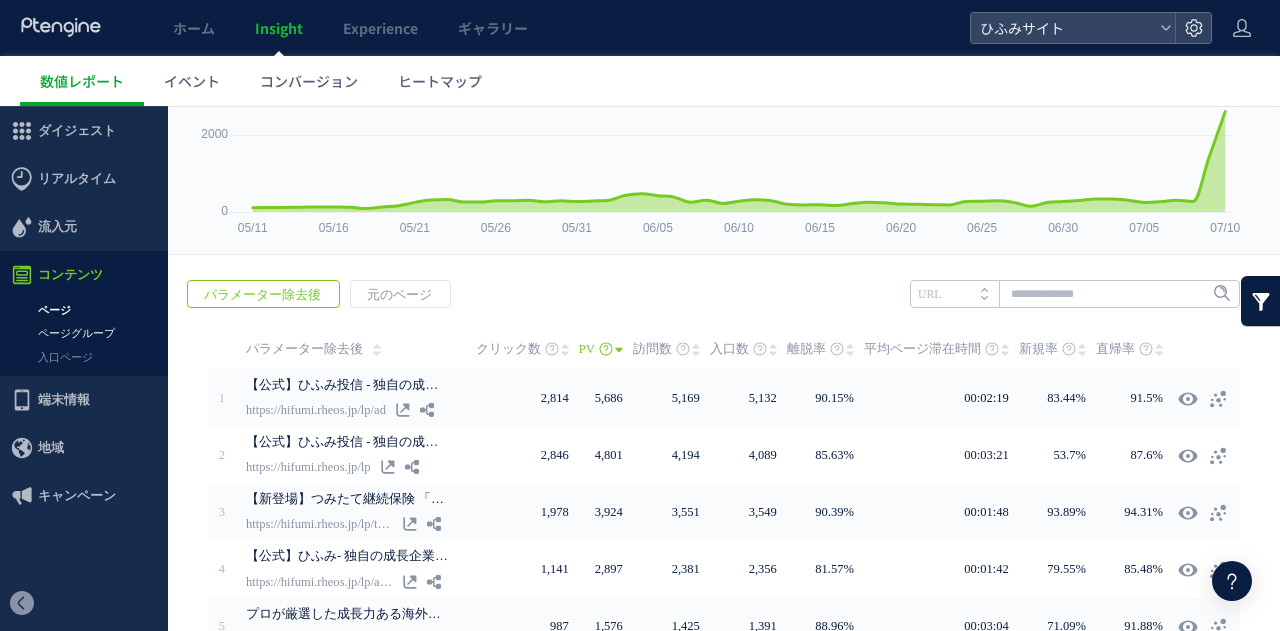 click on "ページグループ" at bounding box center [84, 333] 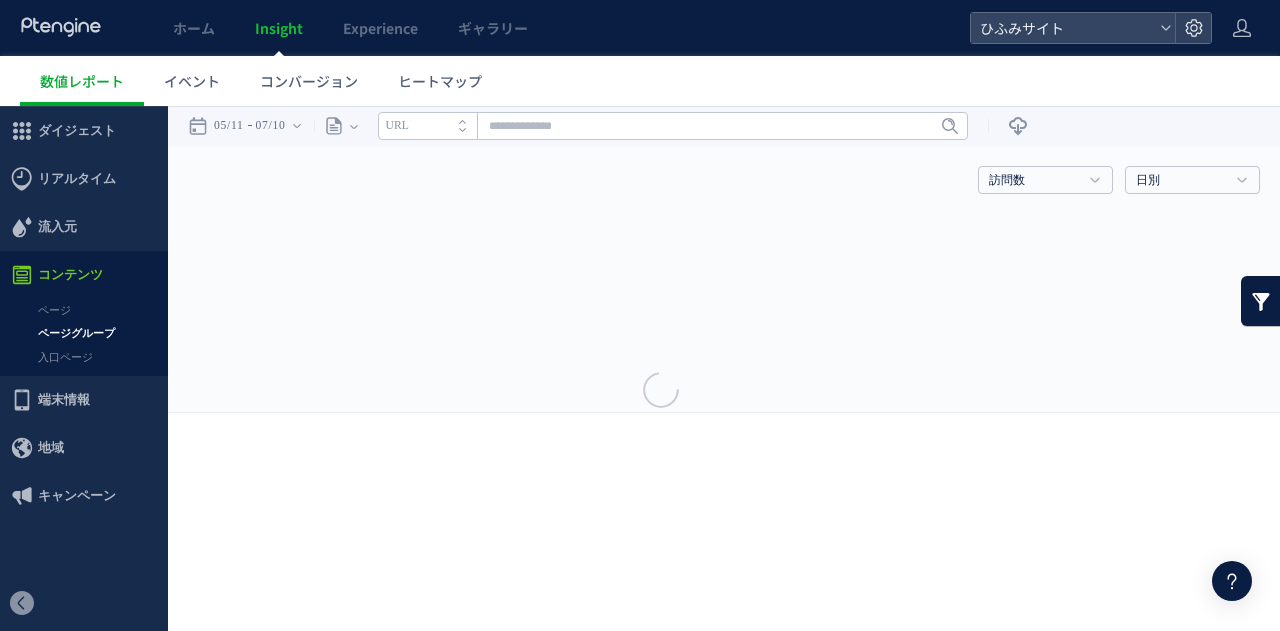 scroll, scrollTop: 0, scrollLeft: 0, axis: both 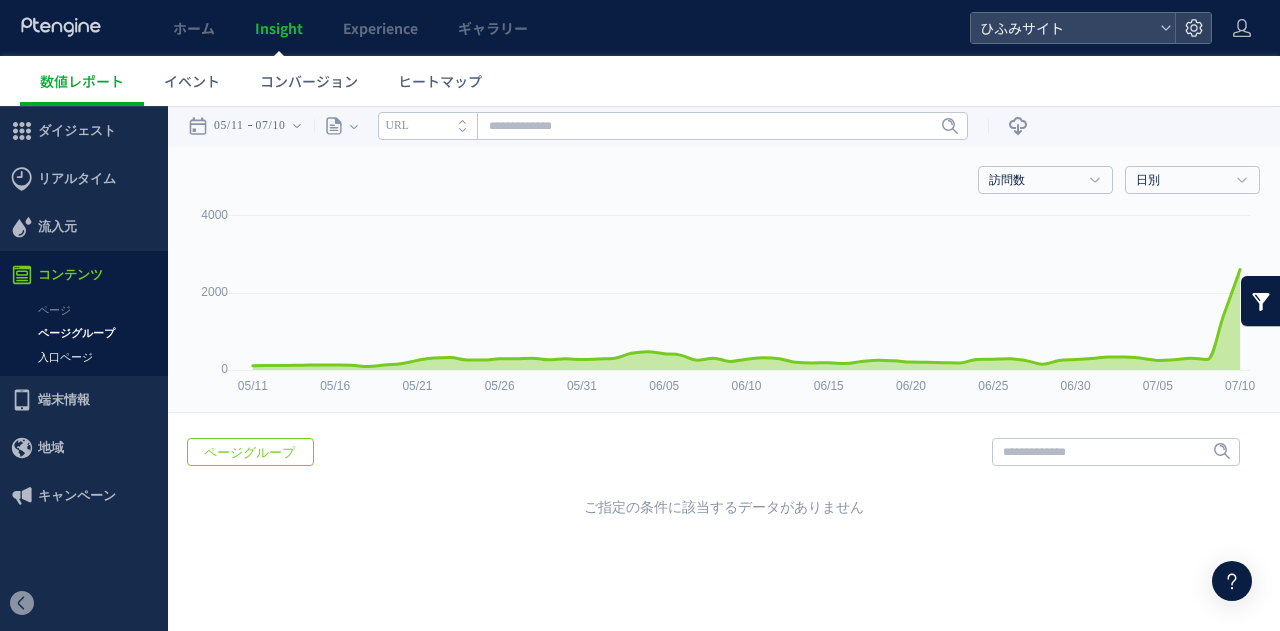 click on "入口ページ" at bounding box center (84, 357) 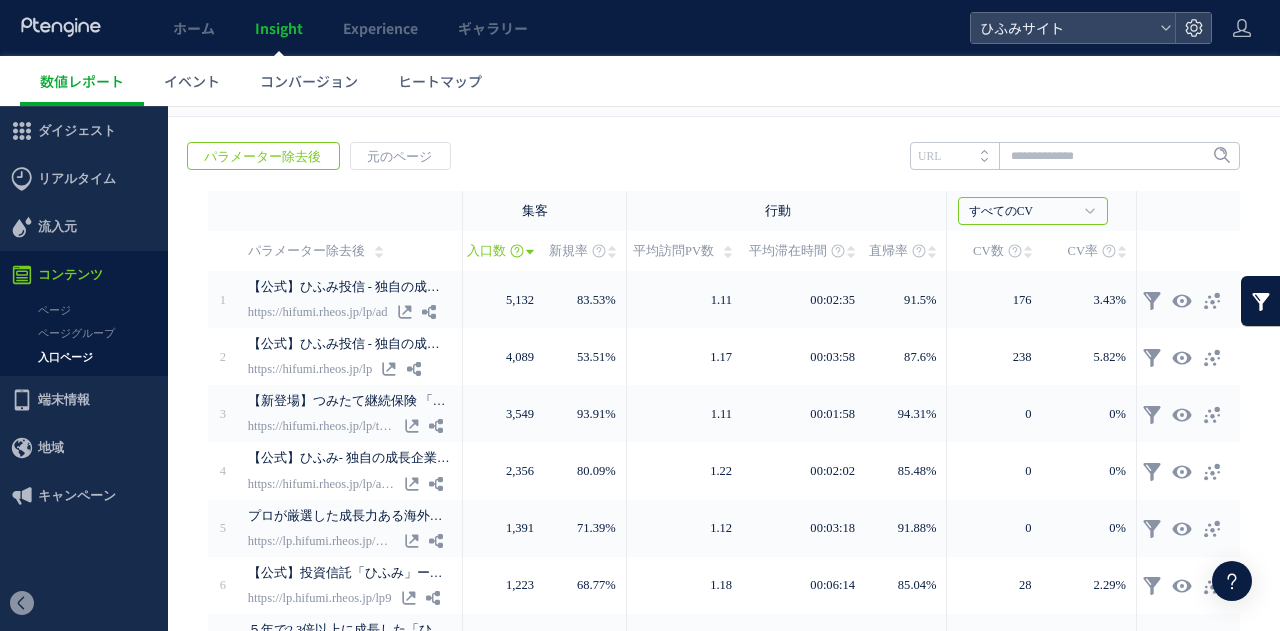 scroll, scrollTop: 297, scrollLeft: 0, axis: vertical 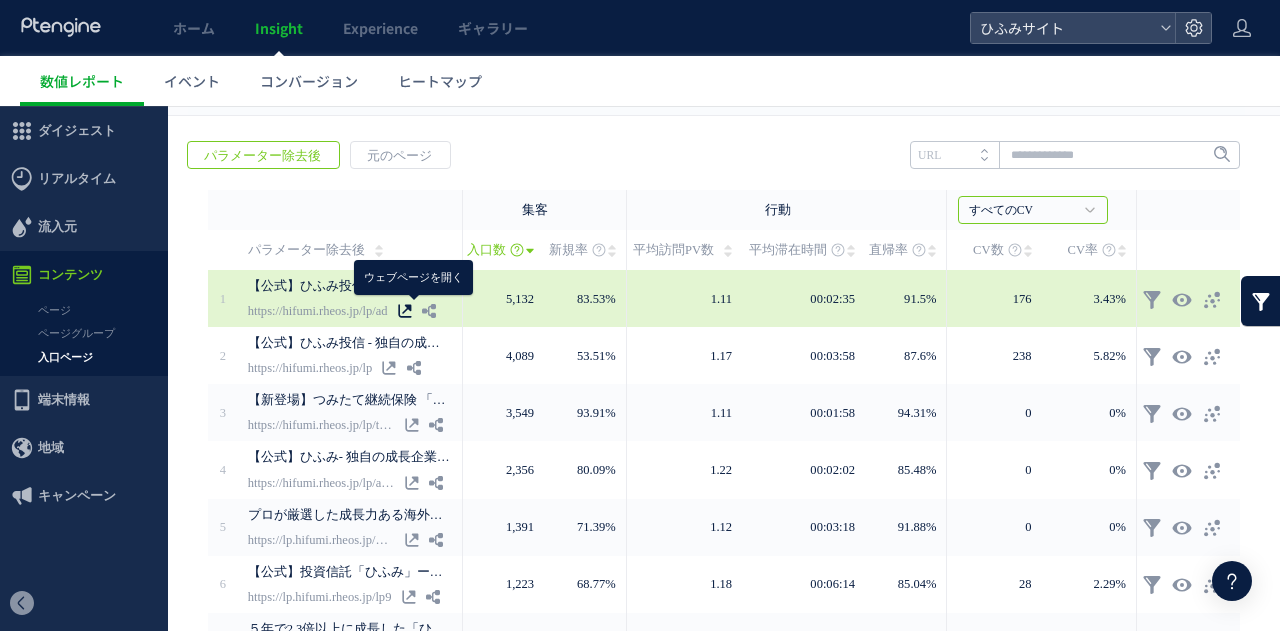 click 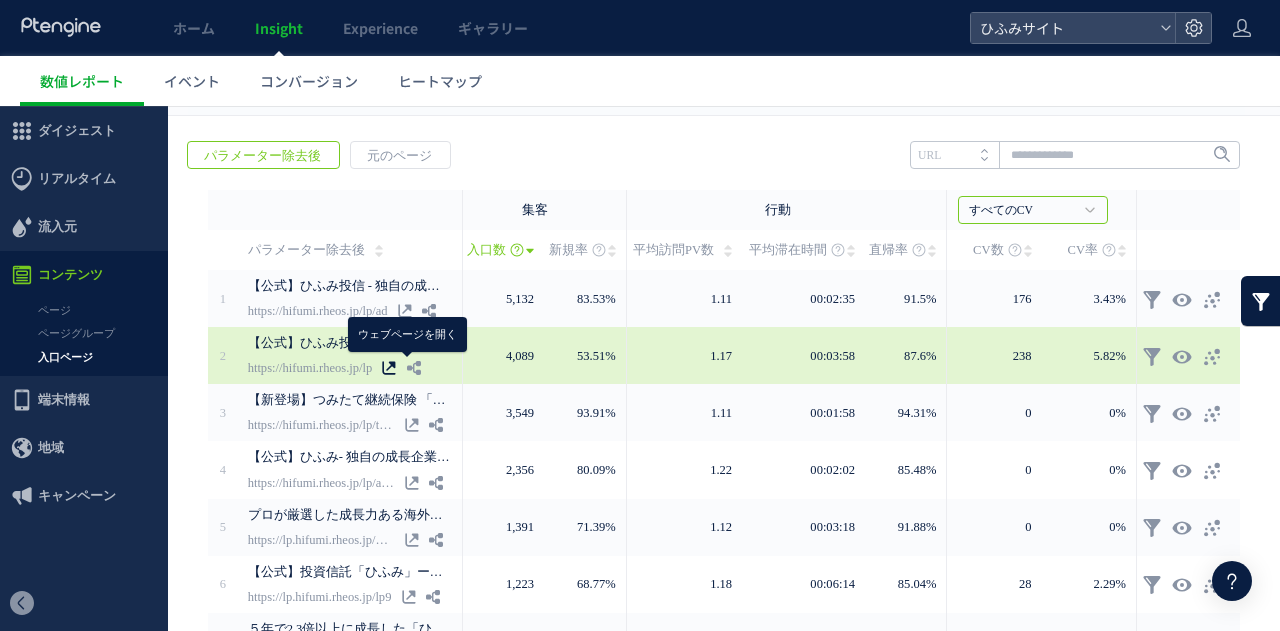 click 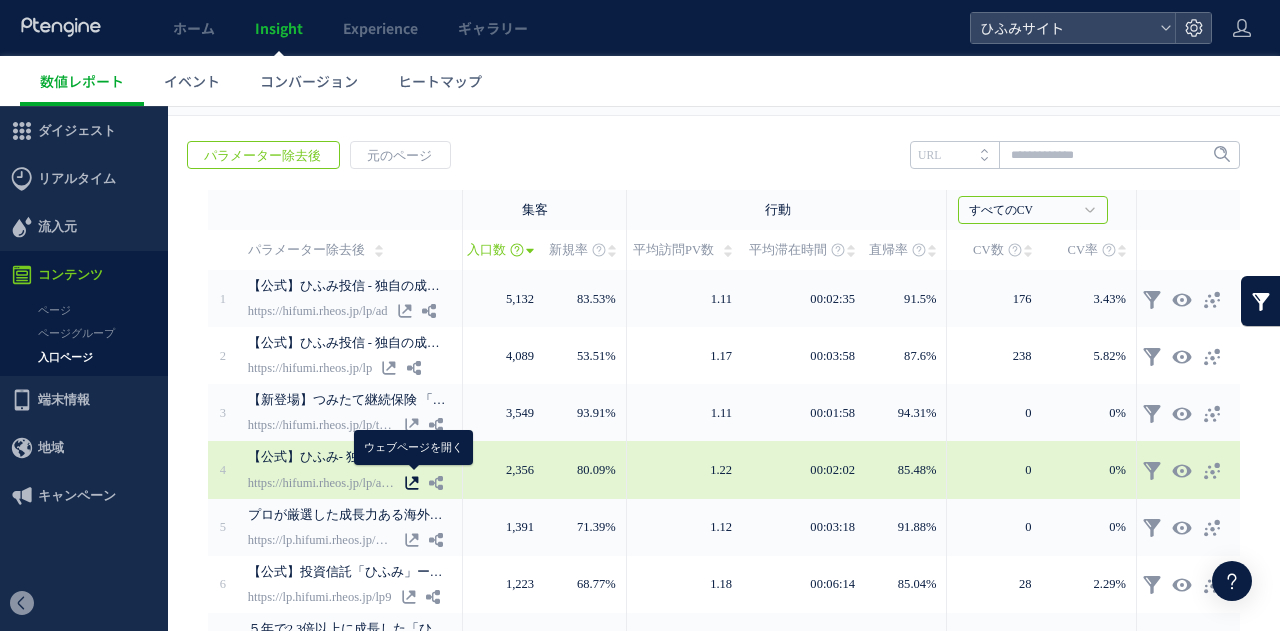 click 